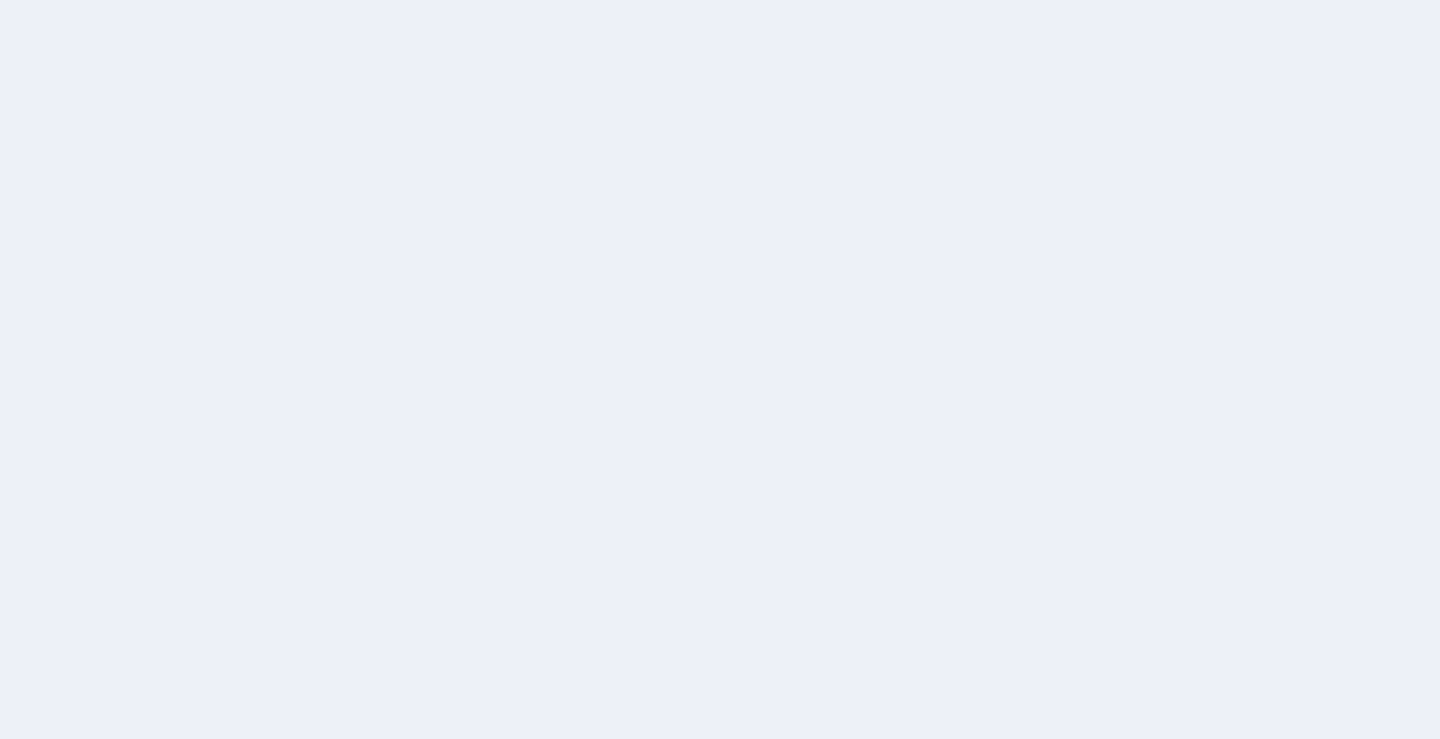 scroll, scrollTop: 0, scrollLeft: 0, axis: both 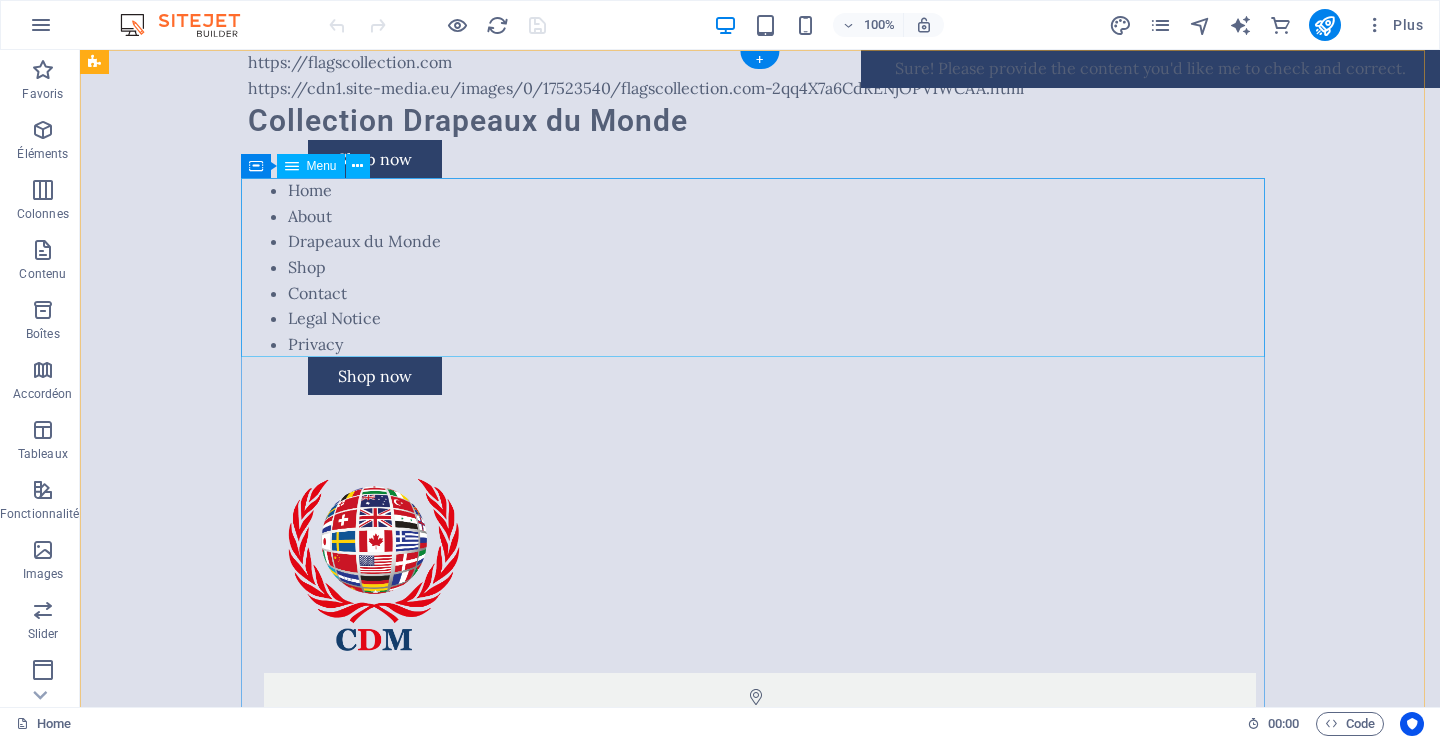 click on "Home About Drapeaux du Monde Shop Contact Legal Notice Privacy" at bounding box center (760, 267) 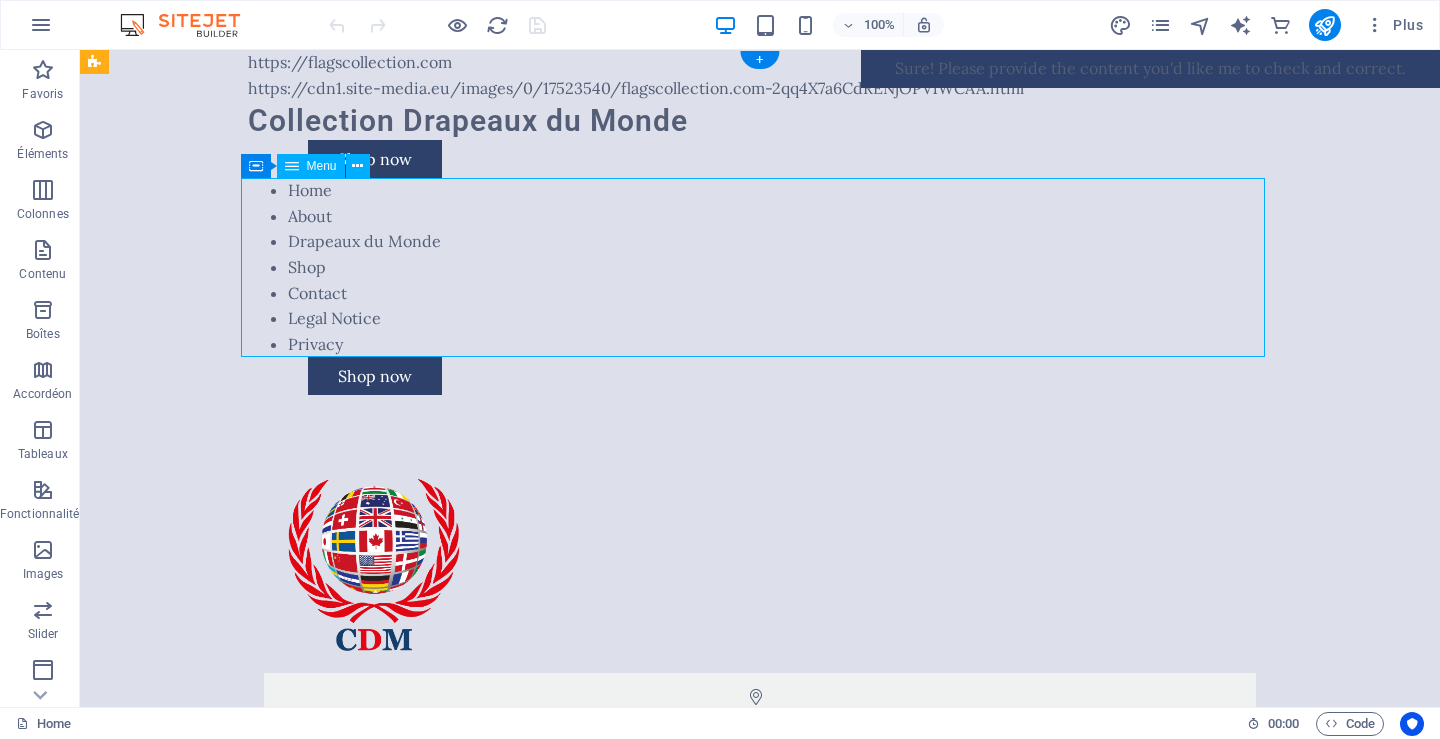click on "Home About Drapeaux du Monde Shop Contact Legal Notice Privacy" at bounding box center [760, 267] 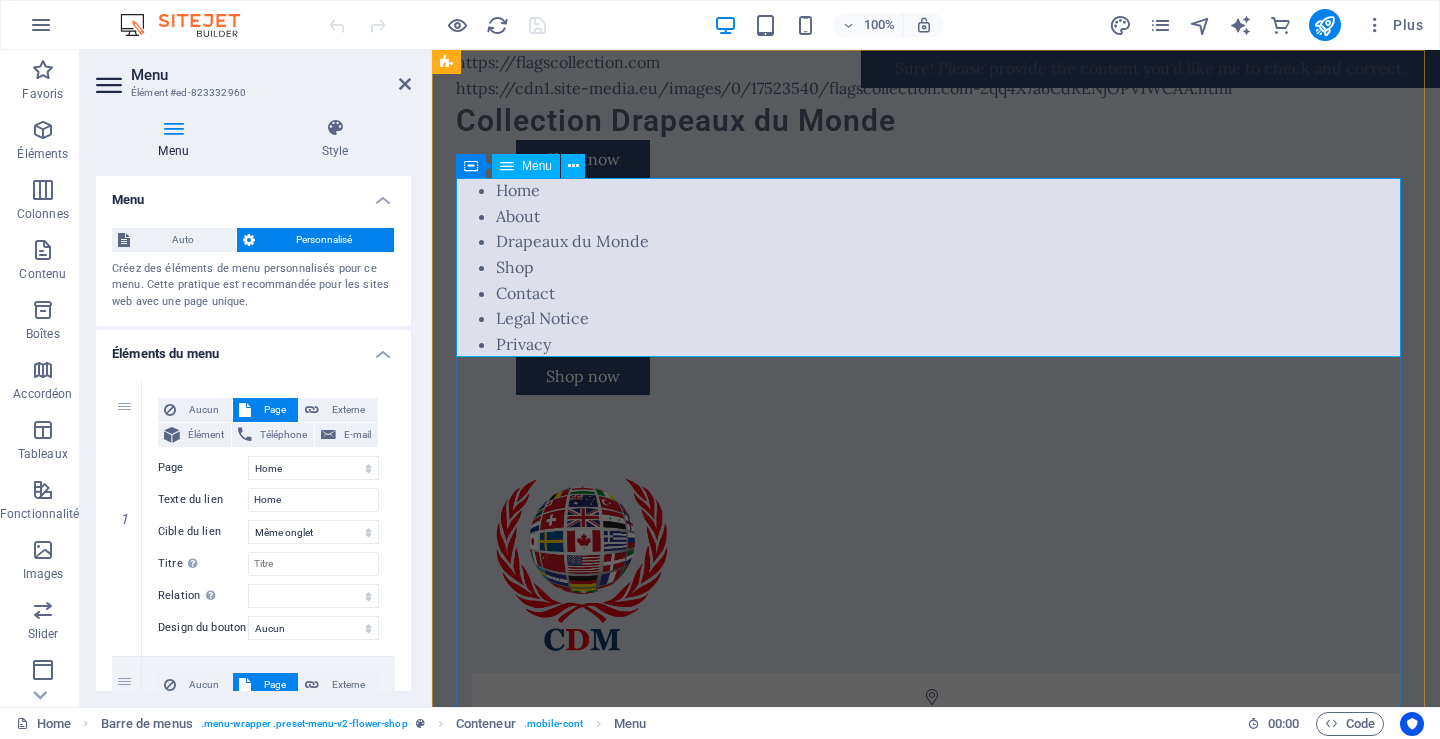 click on "Home About Drapeaux du Monde Shop Contact Legal Notice Privacy" at bounding box center [936, 267] 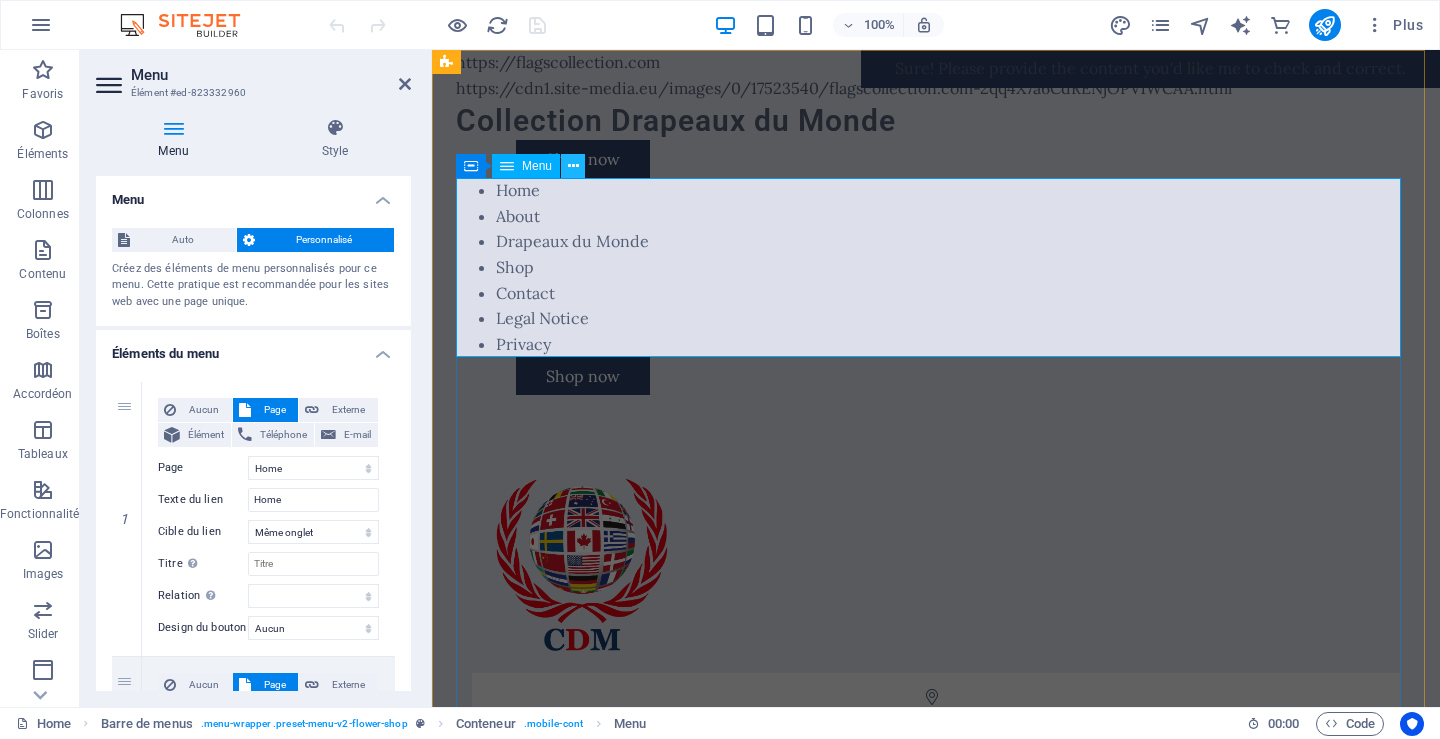 click at bounding box center [573, 166] 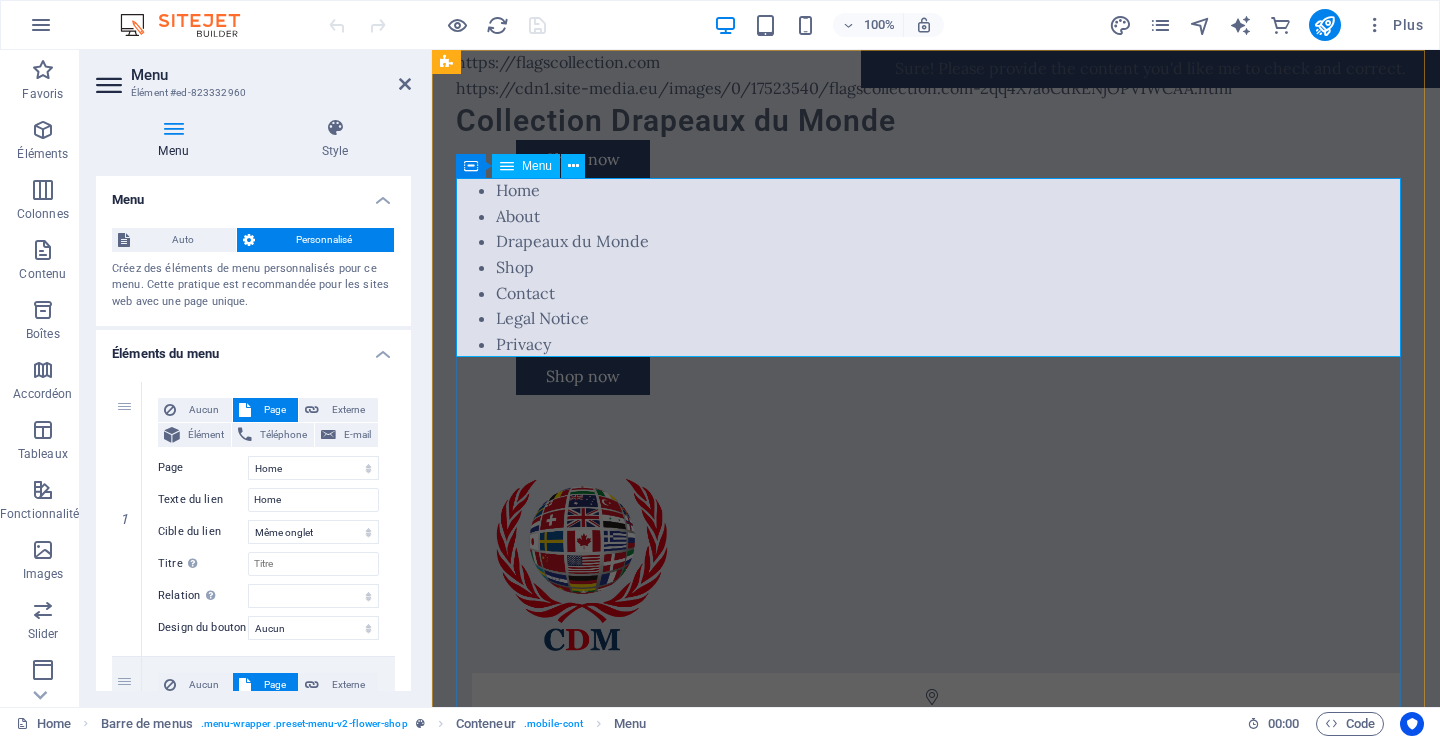 click on "Home About Drapeaux du Monde Shop Contact Legal Notice Privacy" at bounding box center [936, 267] 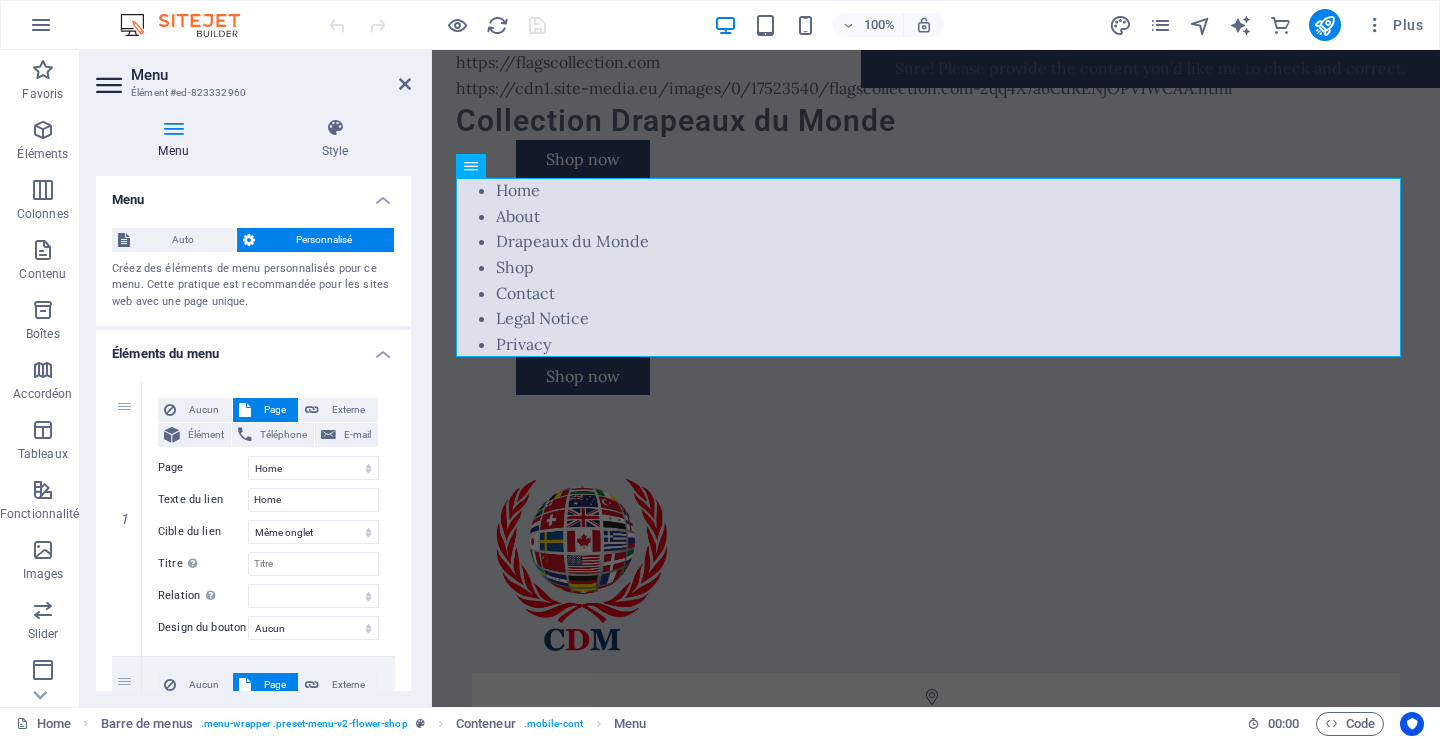 click on "Personnalisé" at bounding box center (325, 240) 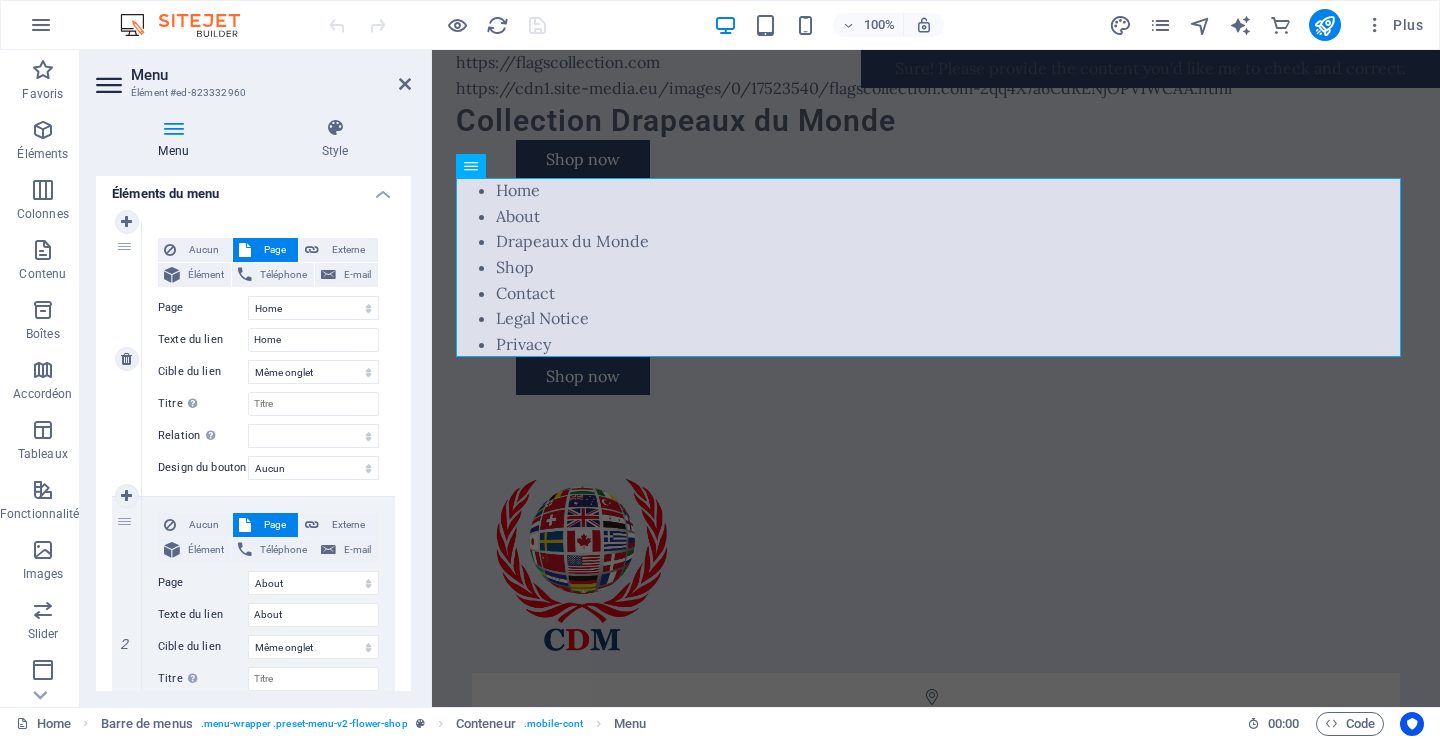 scroll, scrollTop: 200, scrollLeft: 0, axis: vertical 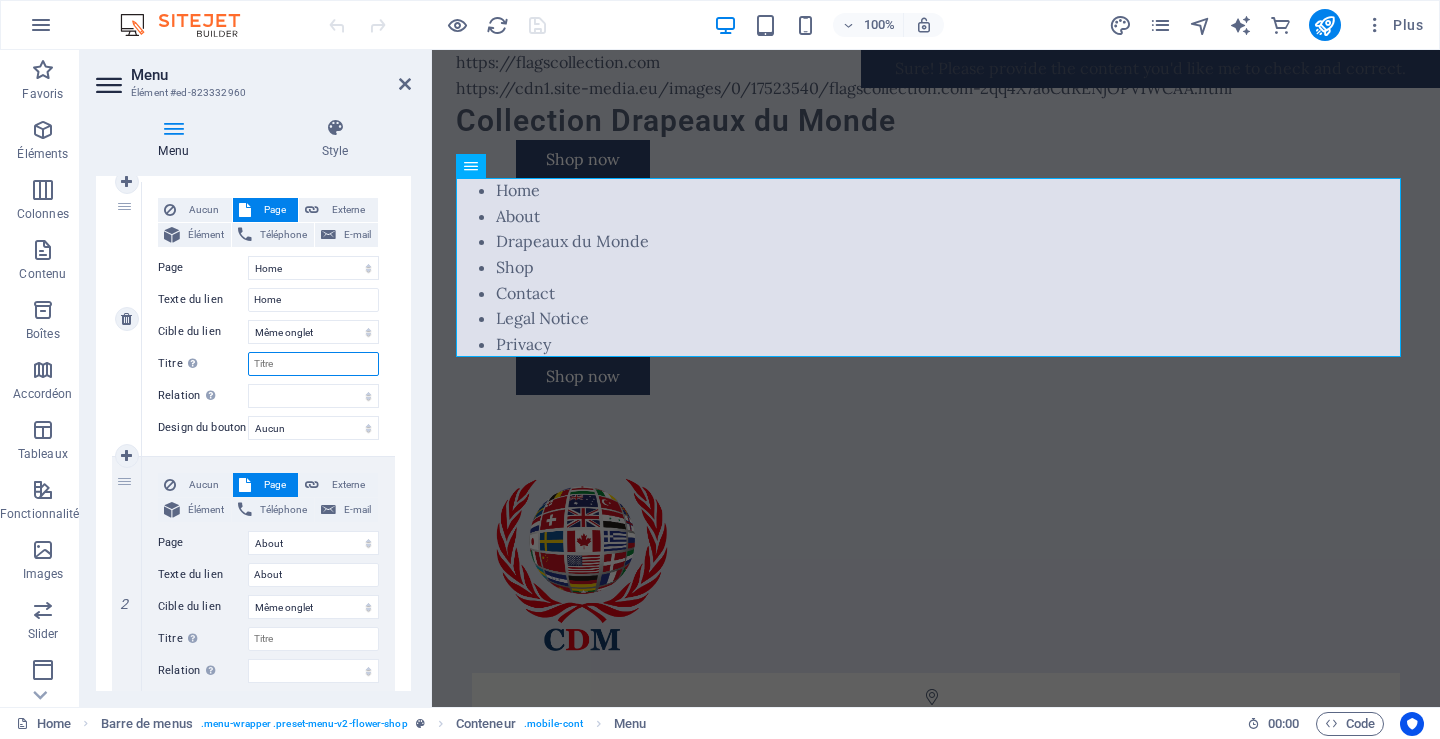 click on "Titre Description supplémentaire du lien. Celle-ci doit être différente du texte du lien. Le titre est souvent affiché comme Texte infobulle lorsque la souris passe sur l'élément. Laissez vide en cas de doute." at bounding box center [313, 364] 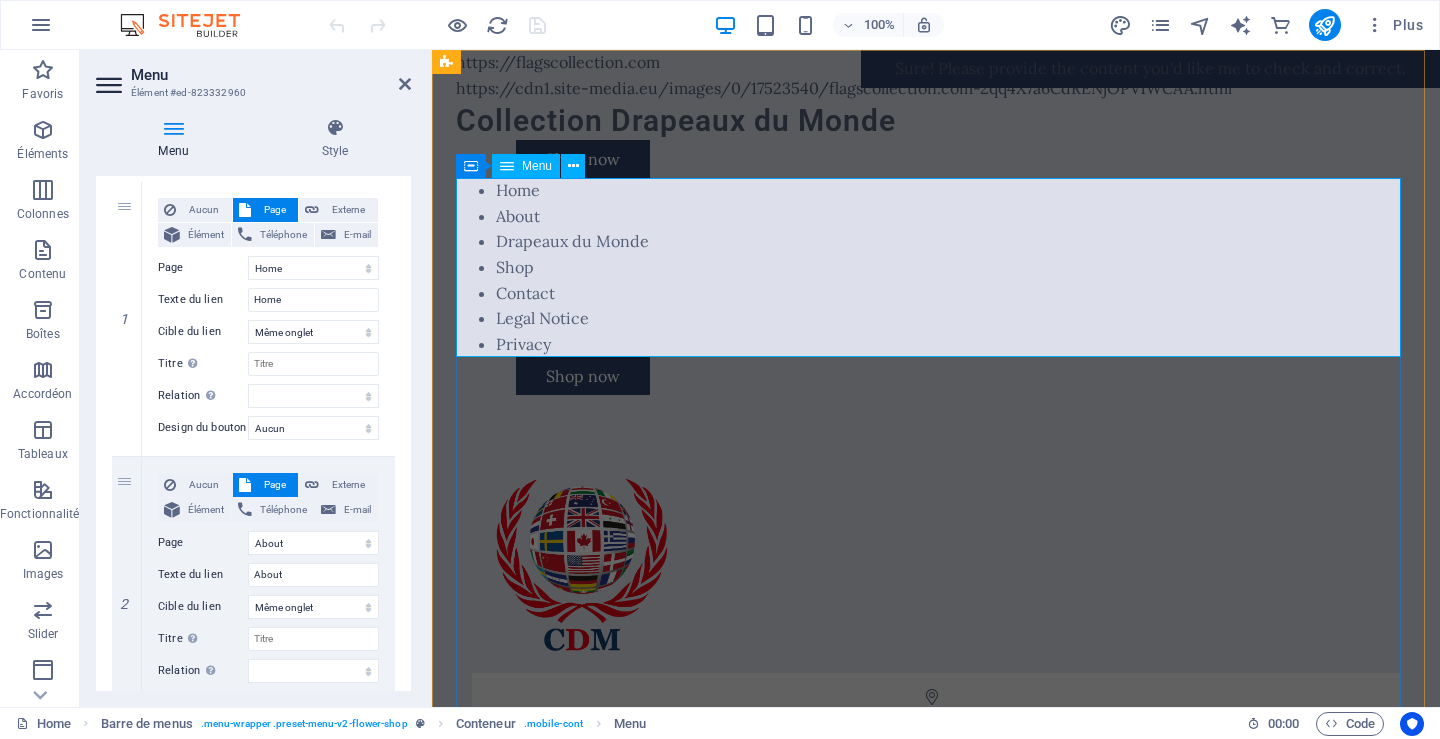 click on "Home About Drapeaux du Monde Shop Contact Legal Notice Privacy" at bounding box center [936, 267] 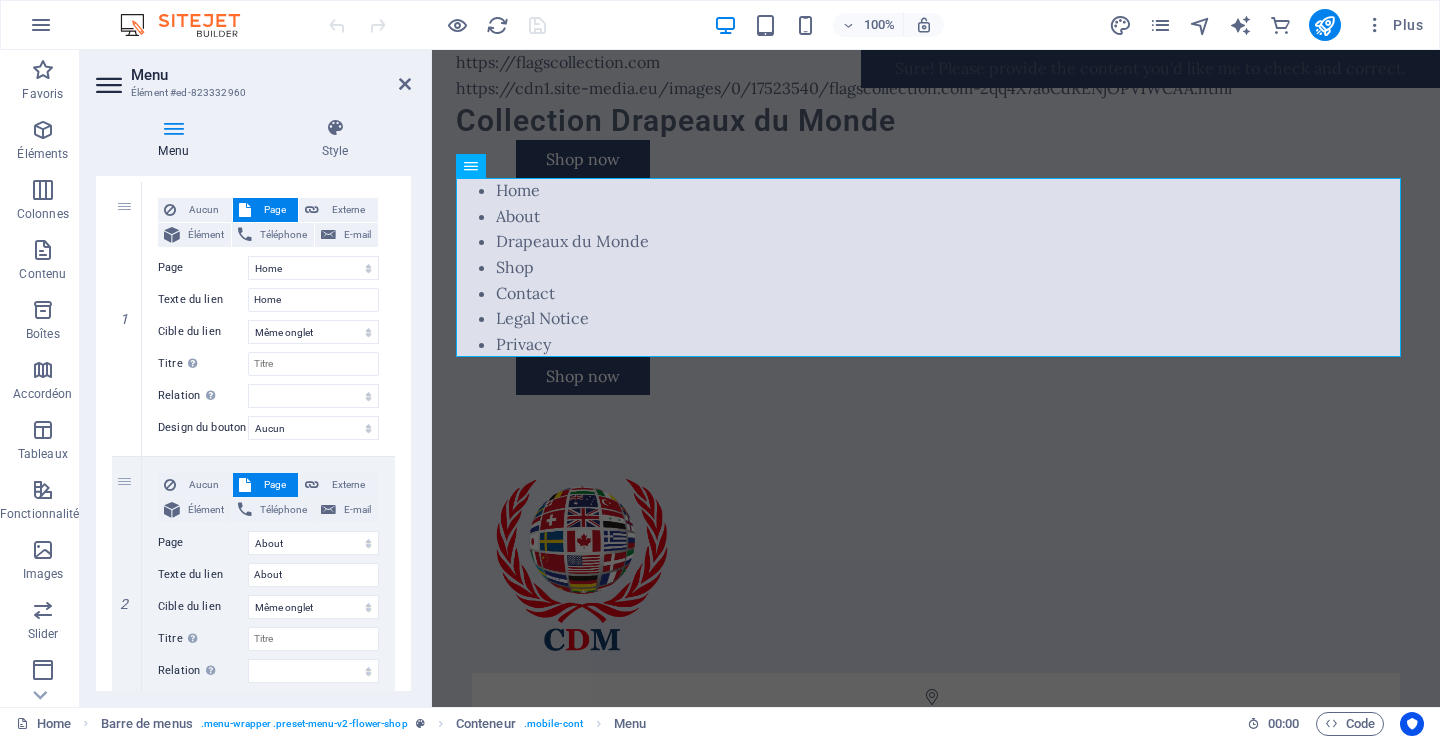 click at bounding box center (173, 128) 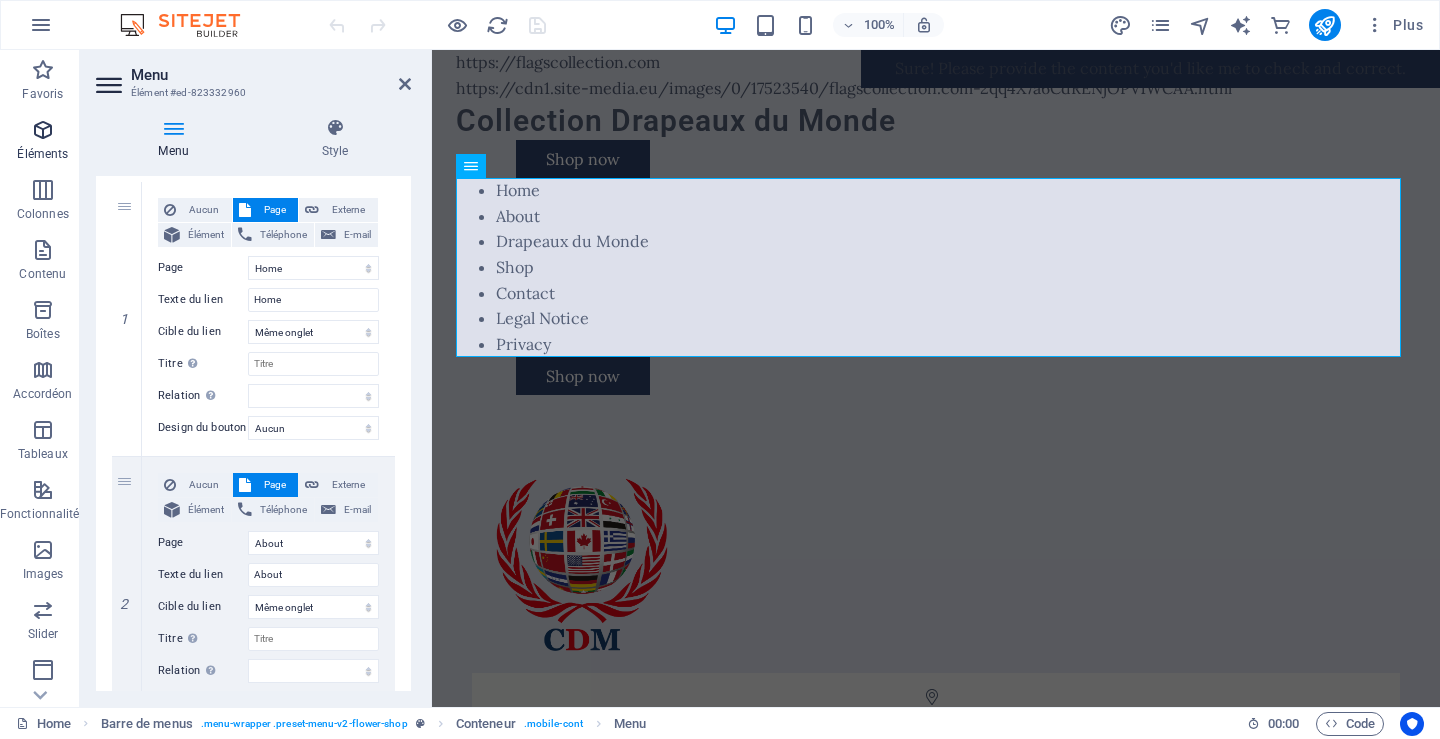 click on "Éléments" at bounding box center [42, 154] 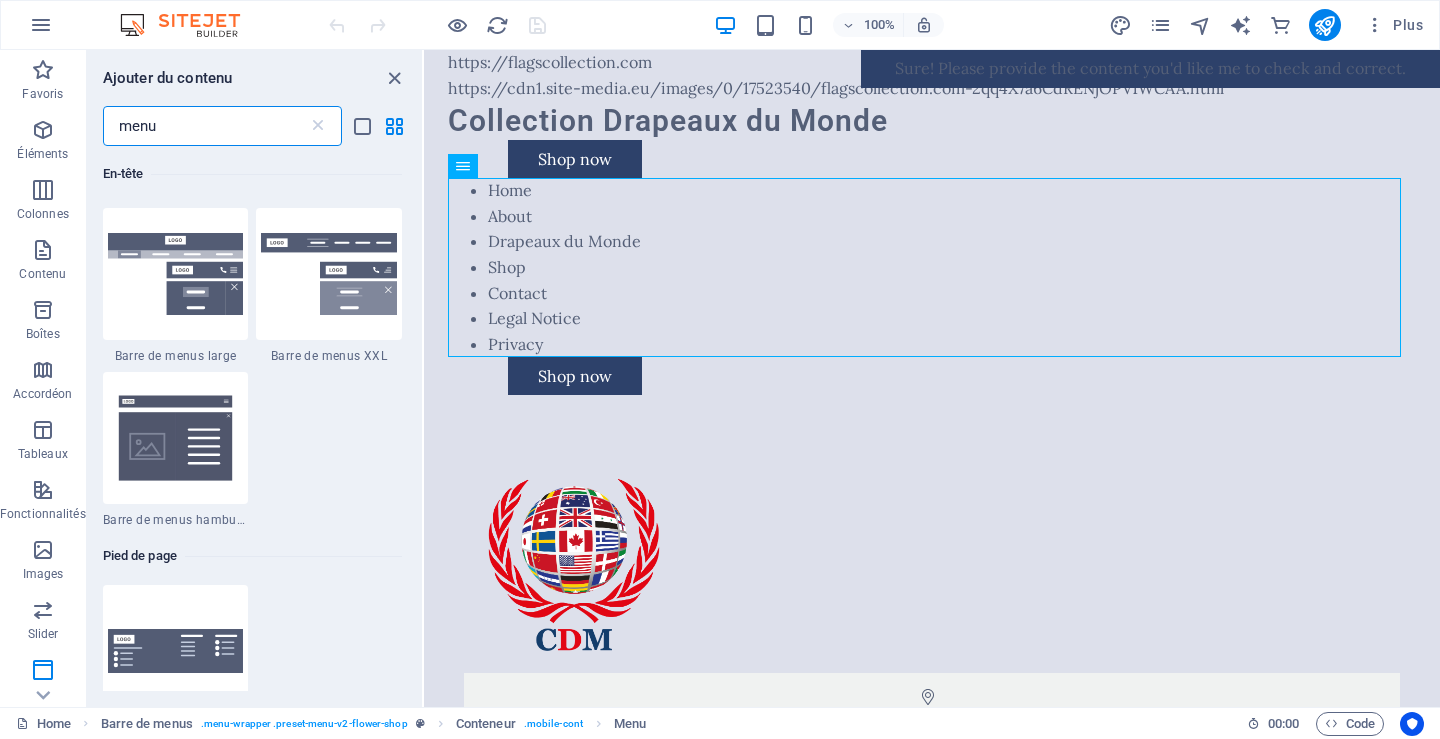 scroll, scrollTop: 1200, scrollLeft: 0, axis: vertical 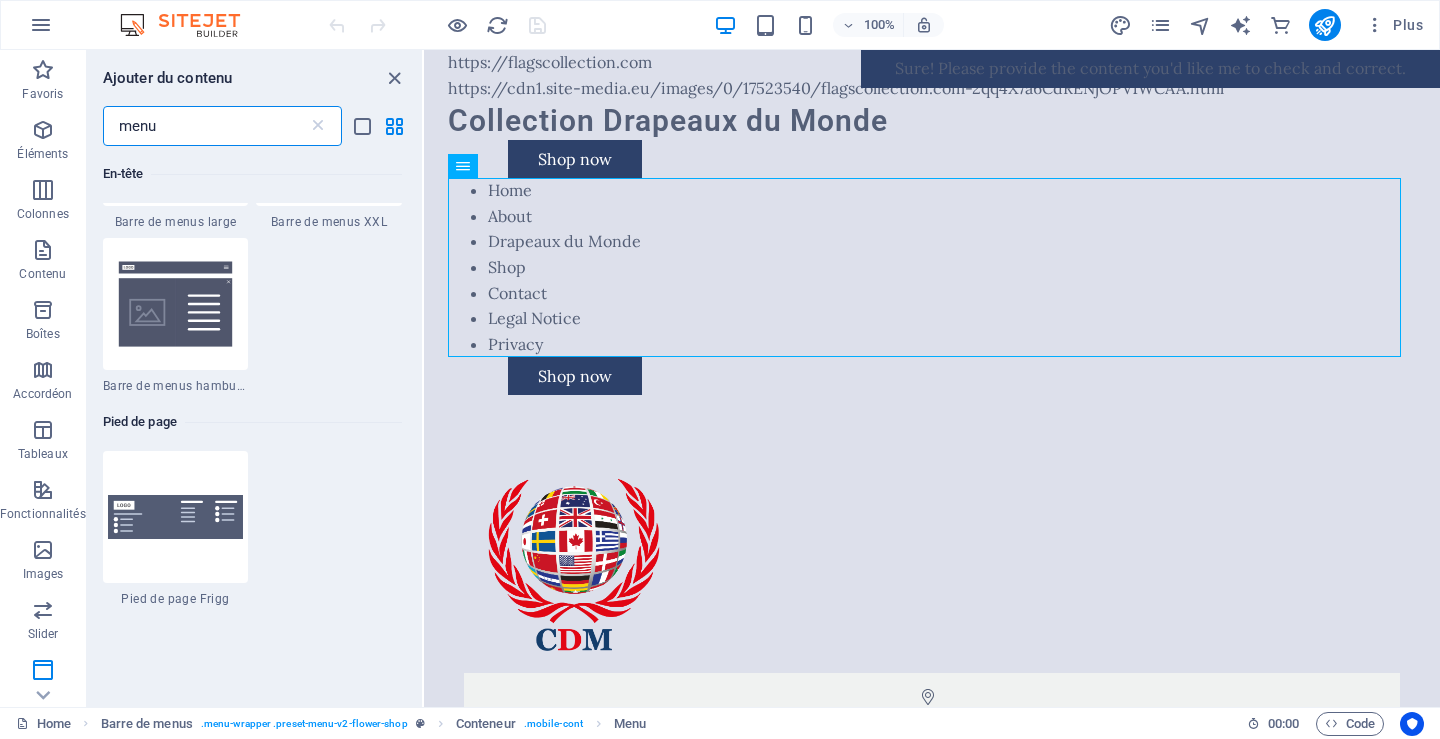 type on "menu" 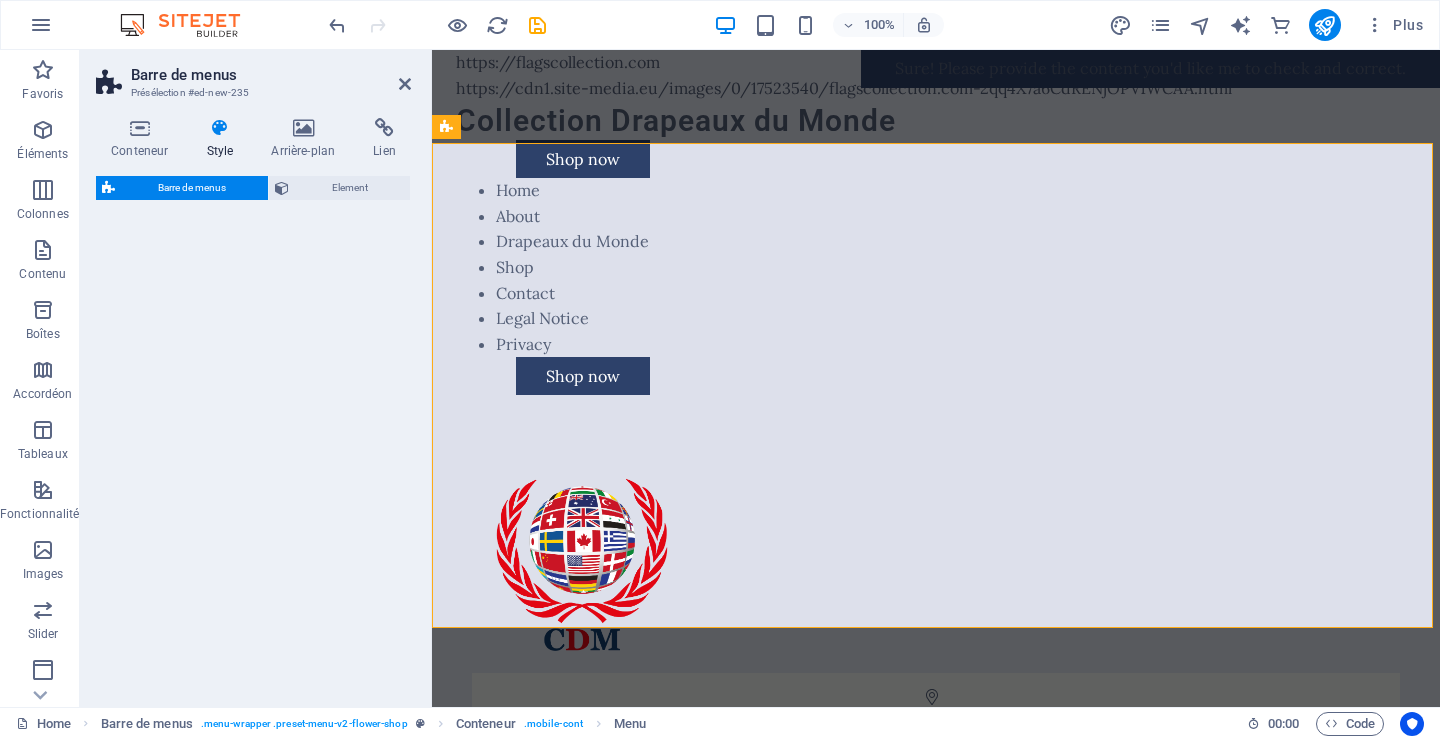 scroll, scrollTop: 747, scrollLeft: 0, axis: vertical 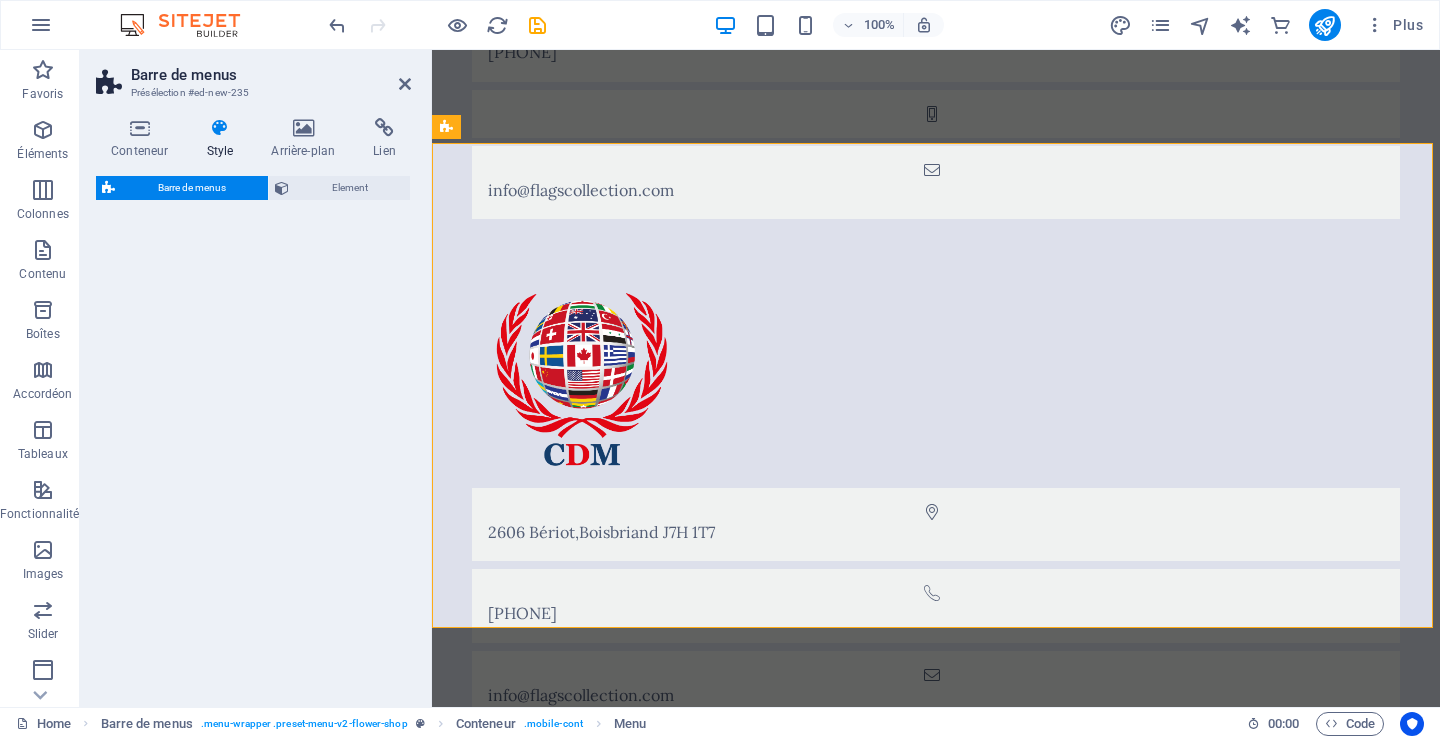 select on "rem" 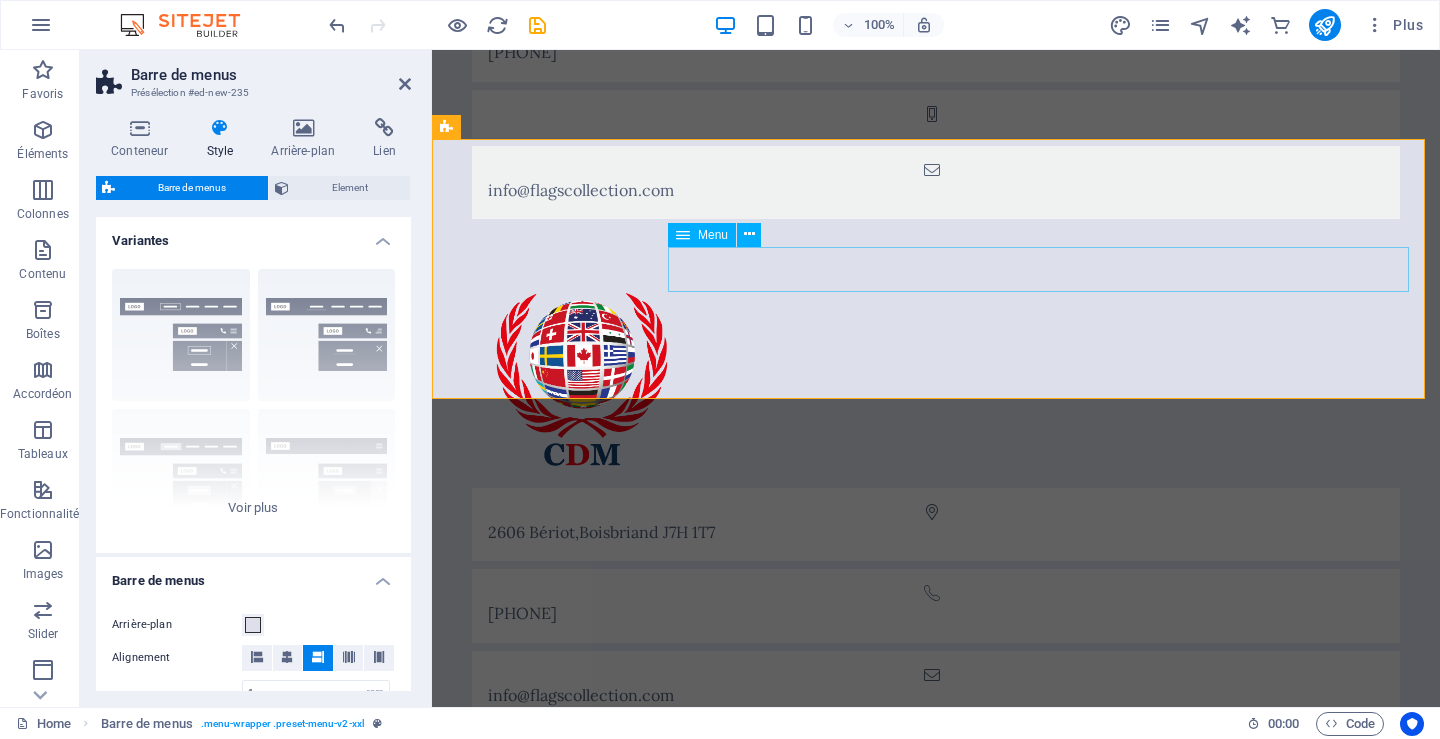 click on "Home About Service Contact" at bounding box center [936, 1007] 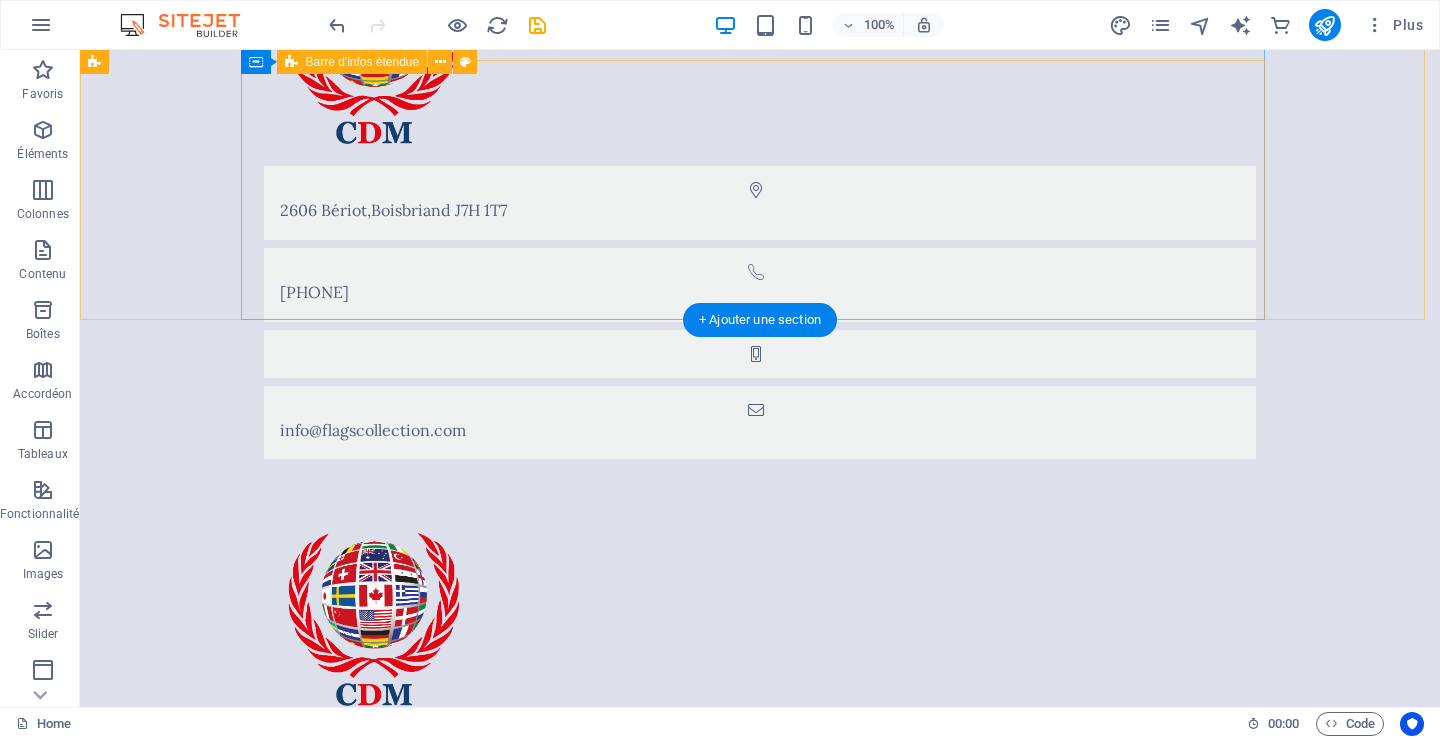 scroll, scrollTop: 500, scrollLeft: 0, axis: vertical 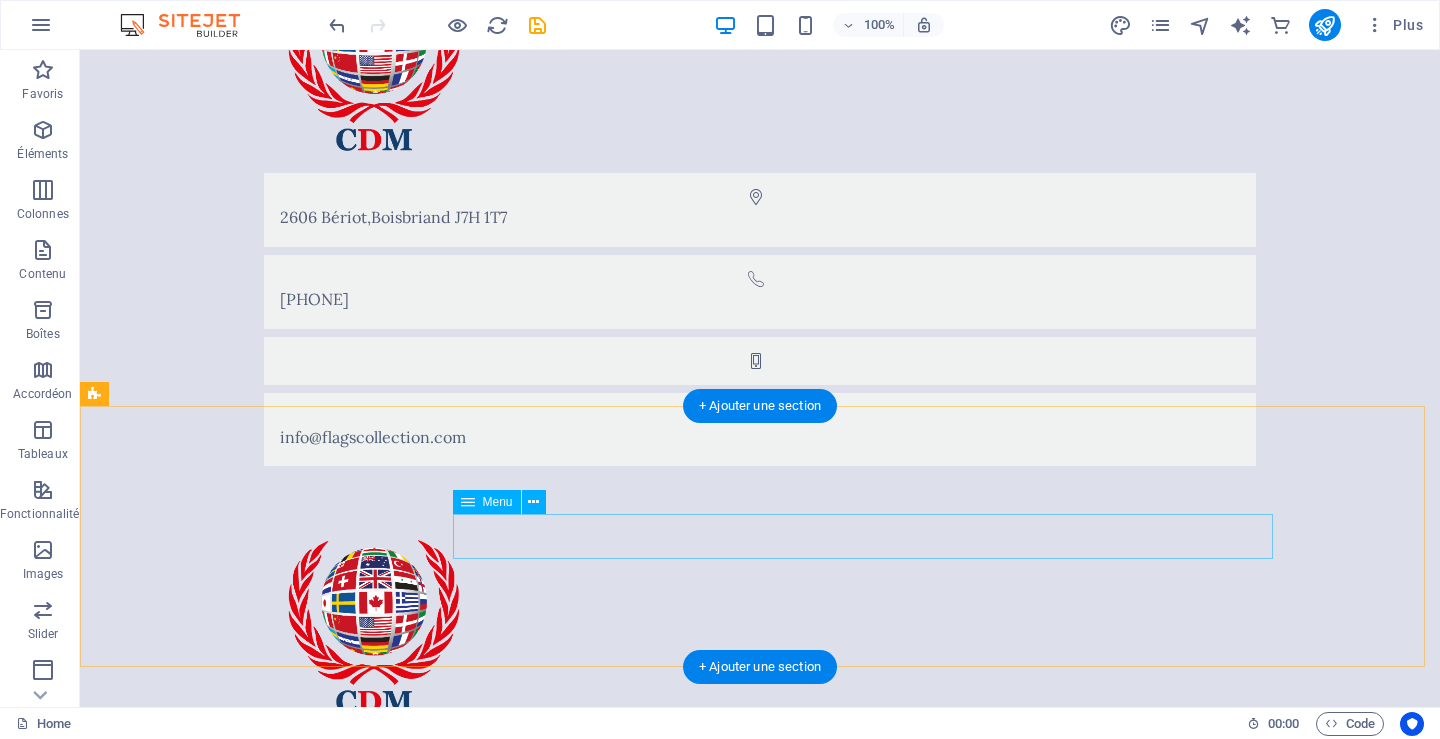 click on "Home About Service Contact" at bounding box center (760, 1254) 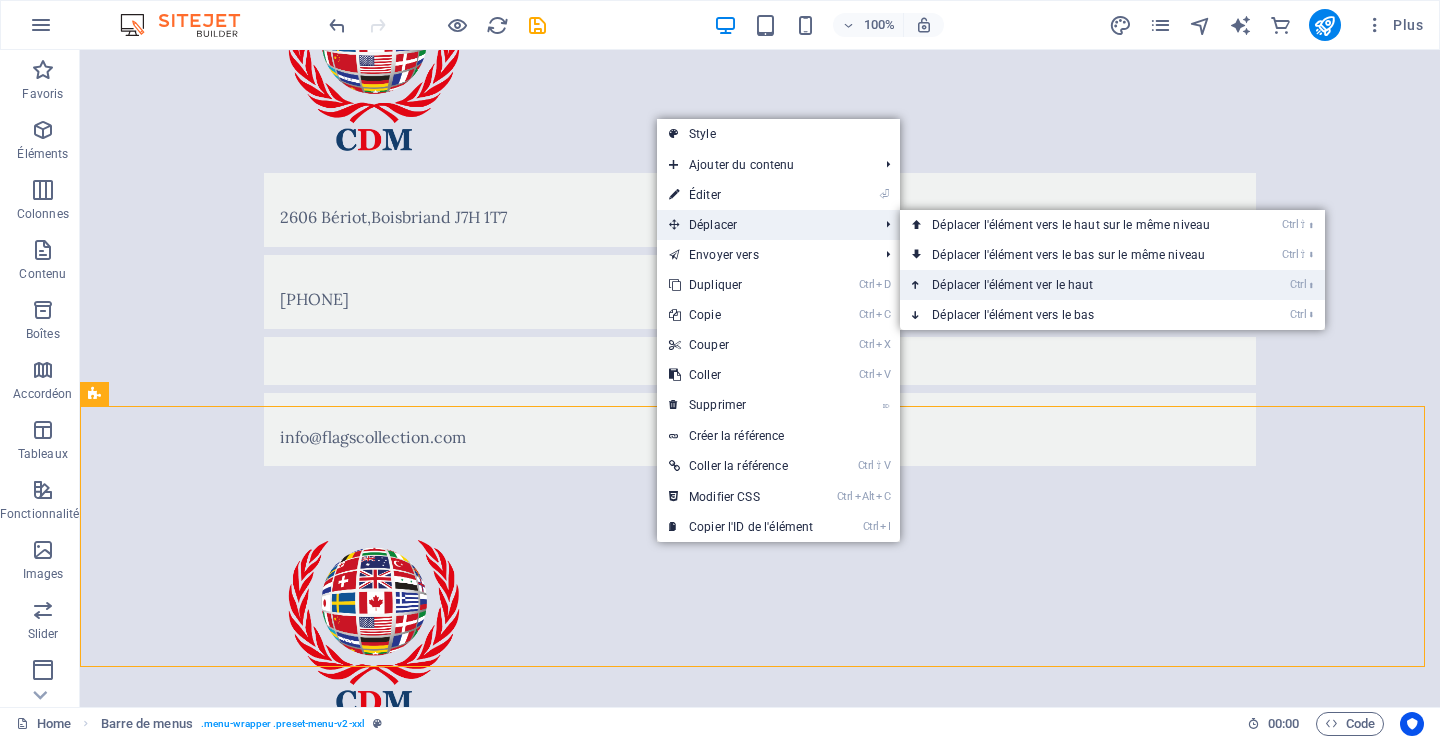 click on "Ctrl ⬆  Déplacer l'élément ver le haut" at bounding box center (1075, 285) 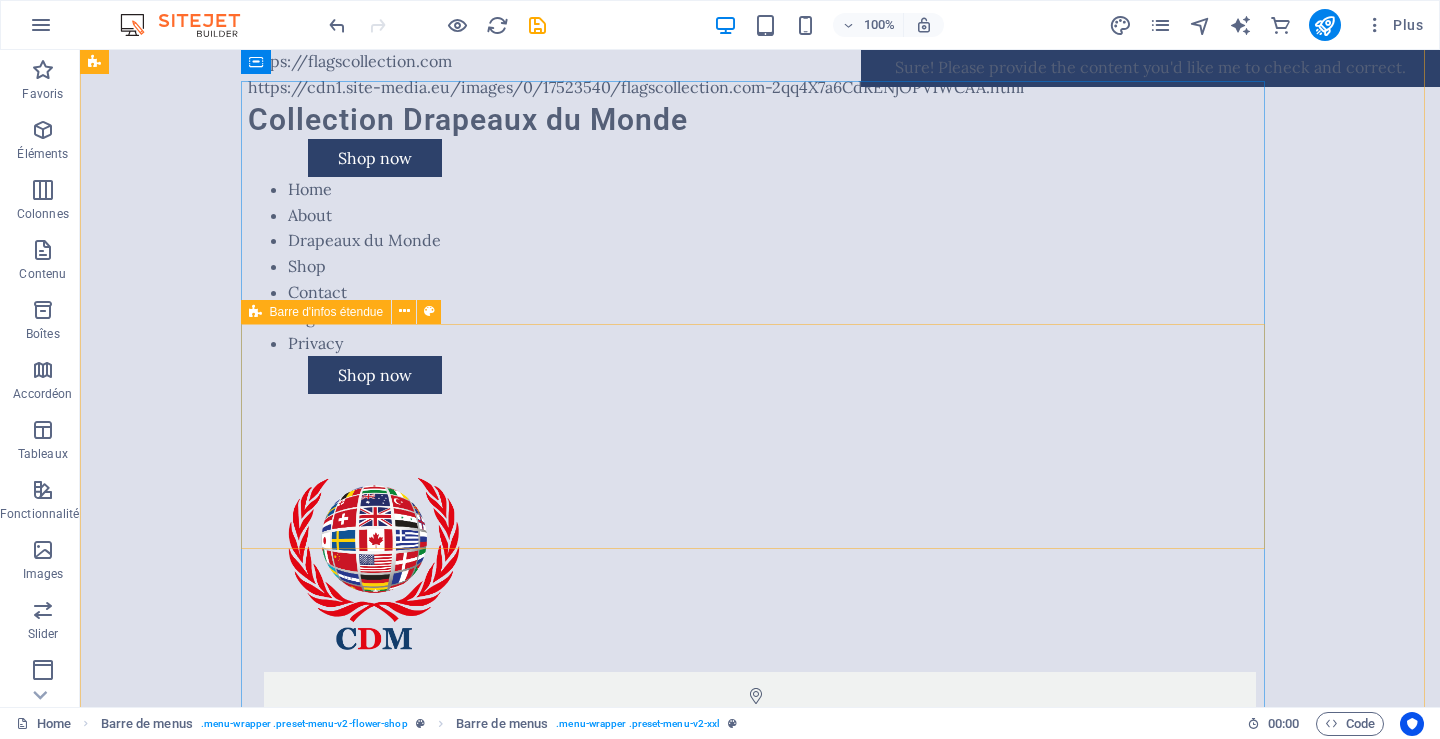scroll, scrollTop: 0, scrollLeft: 0, axis: both 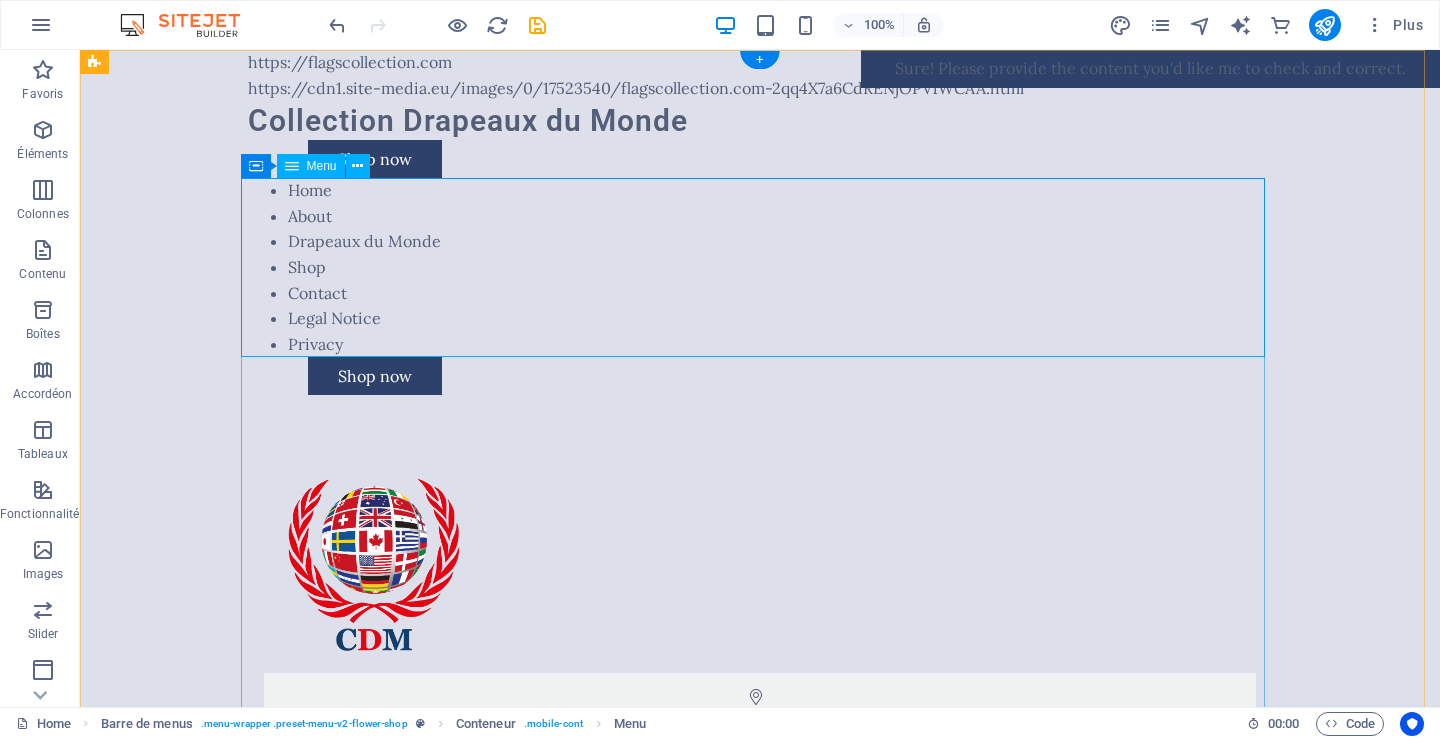 click on "Home About Drapeaux du Monde Shop Contact Legal Notice Privacy" at bounding box center [760, 267] 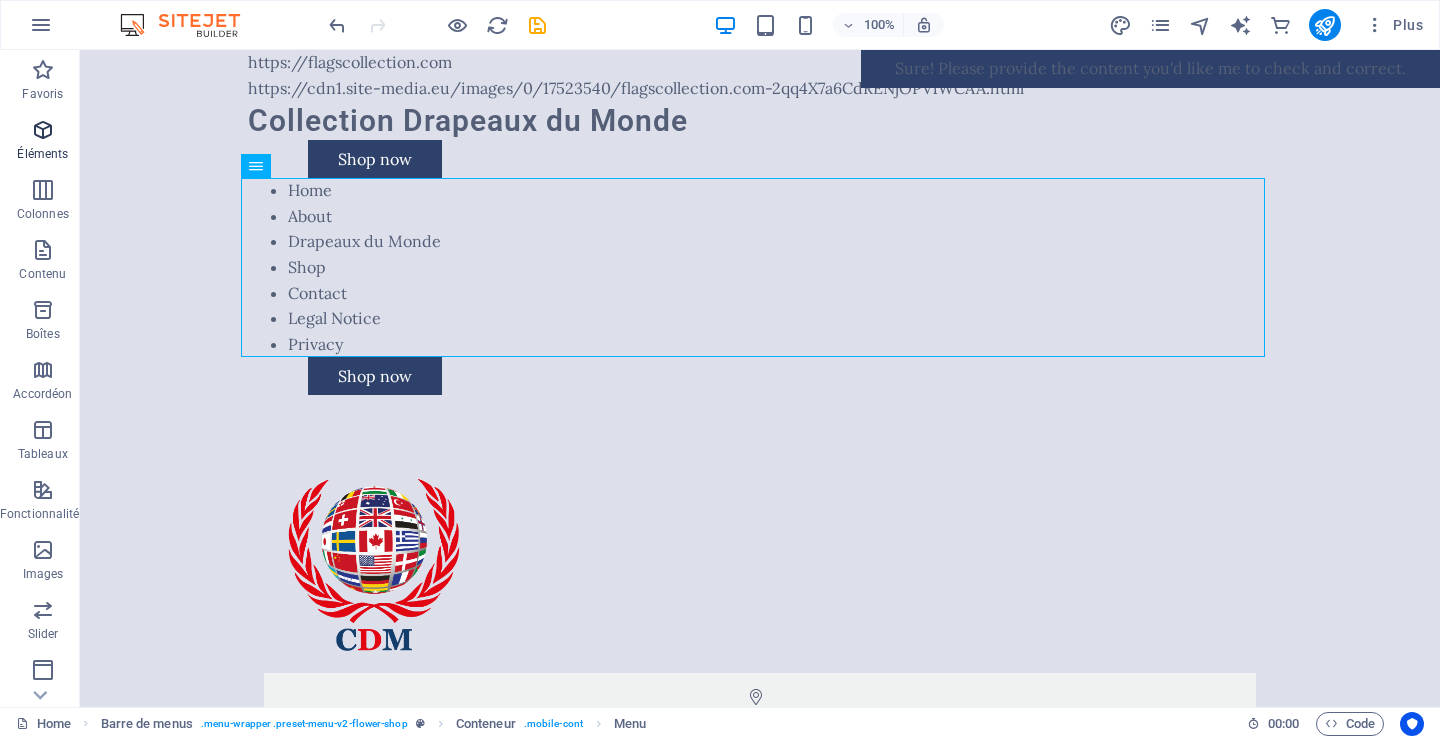 click on "Éléments" at bounding box center (42, 154) 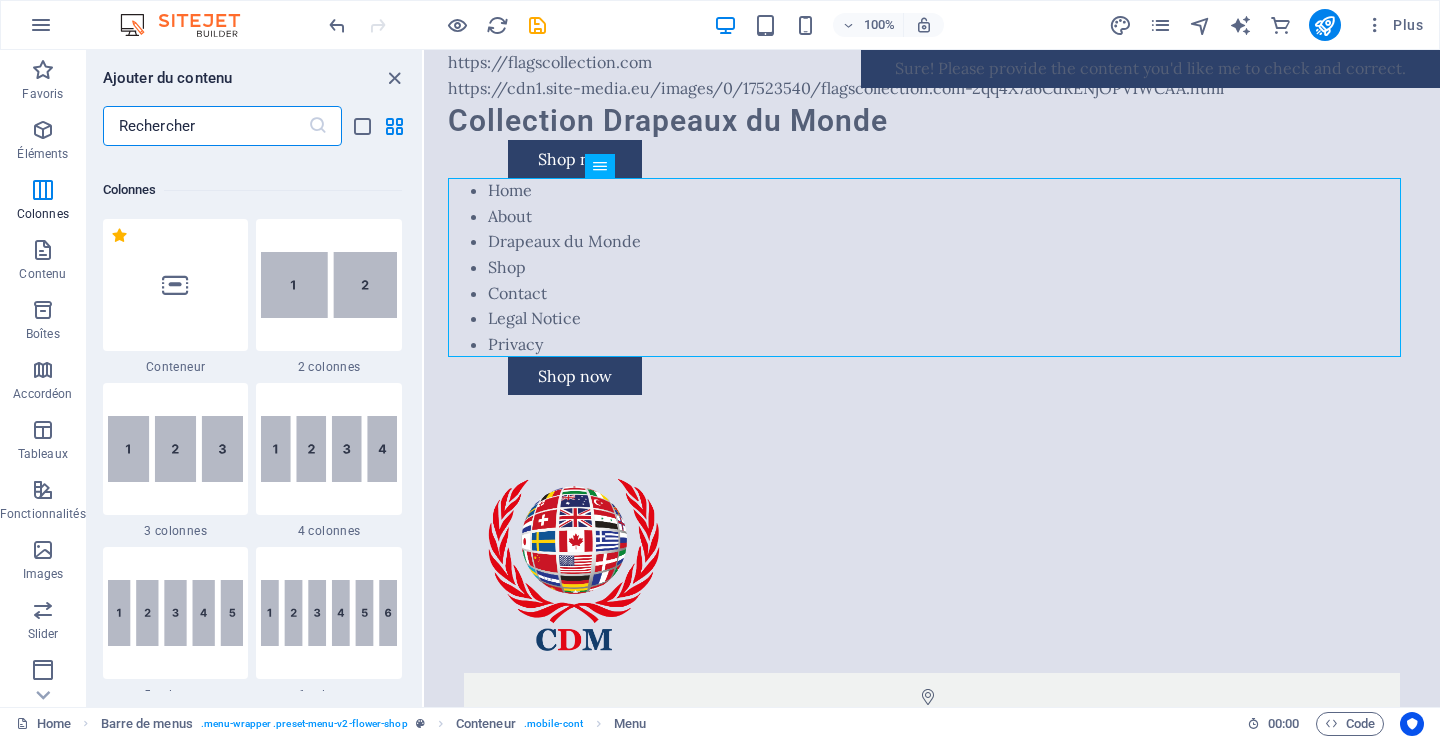scroll, scrollTop: 1013, scrollLeft: 0, axis: vertical 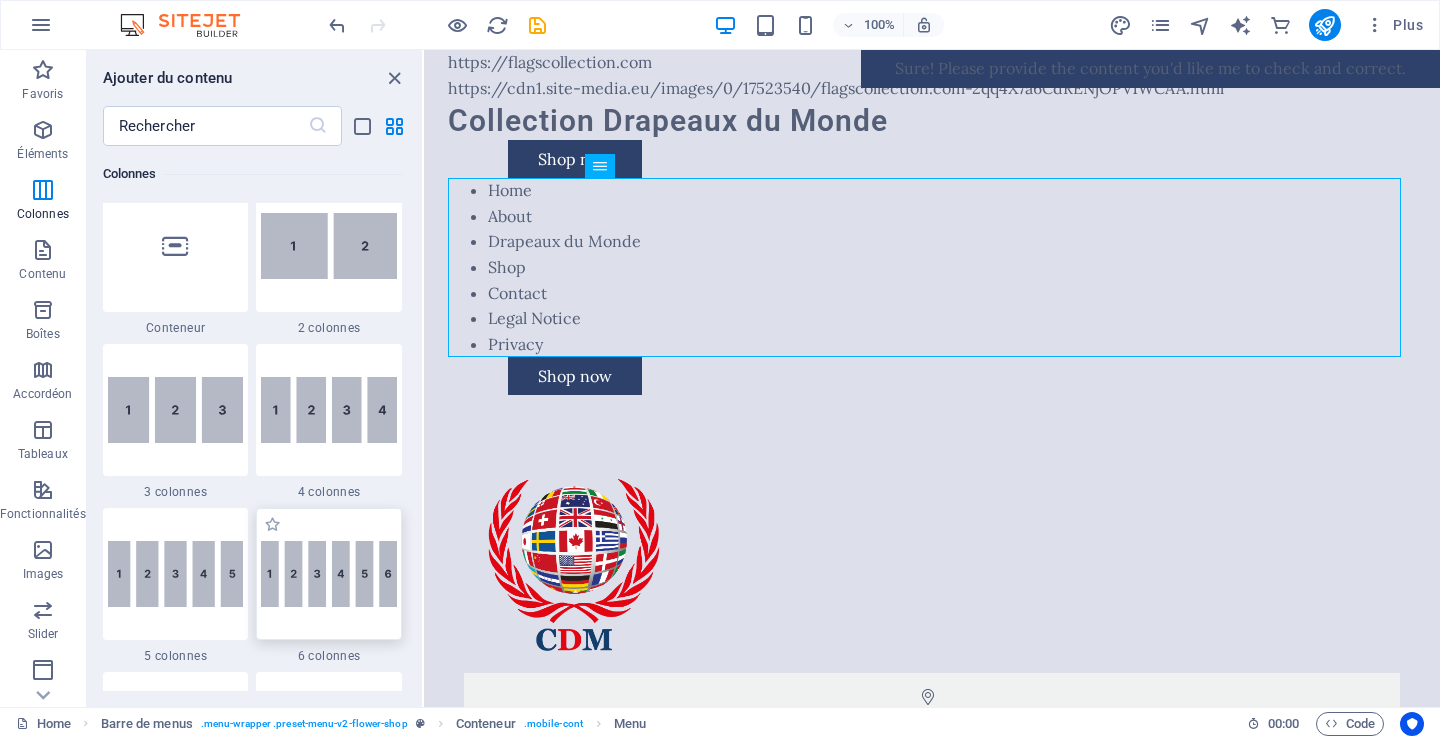 click at bounding box center [329, 574] 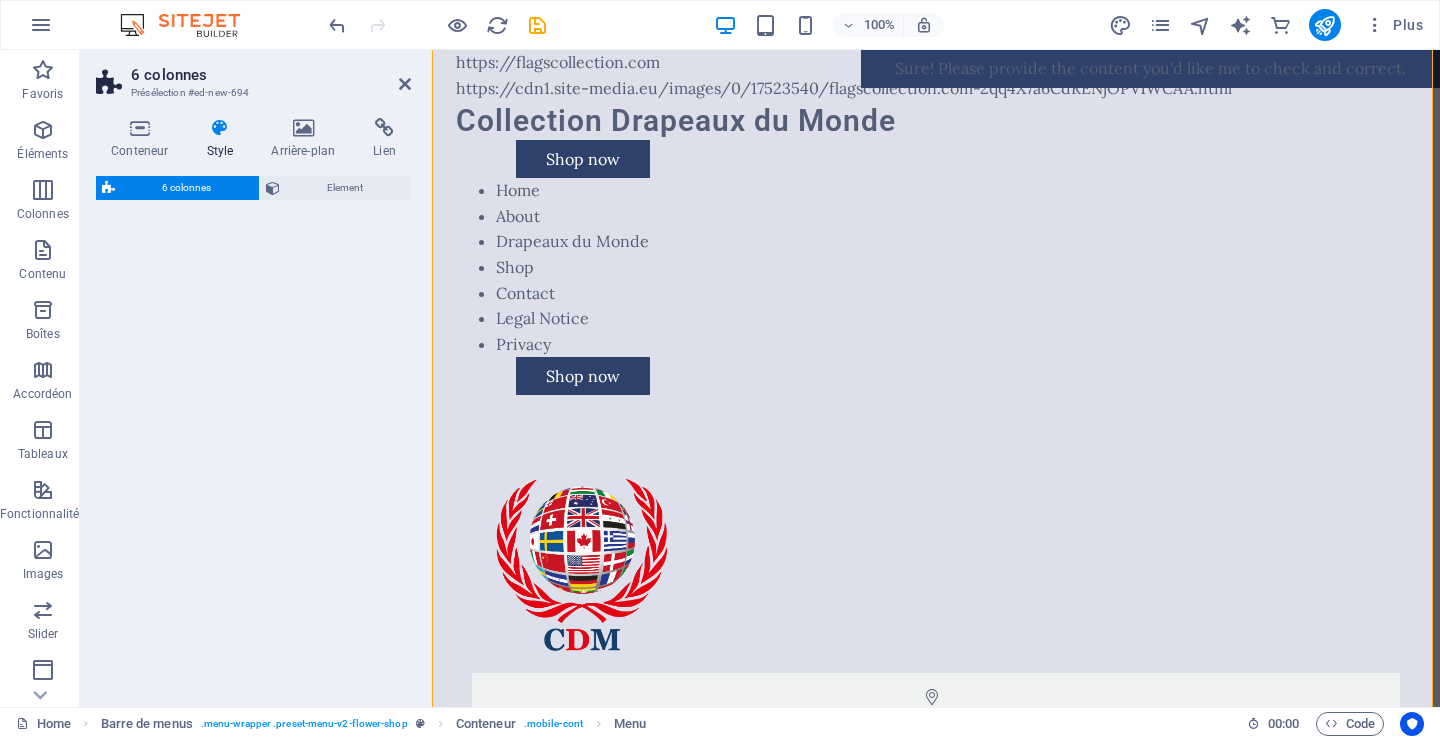 select on "rem" 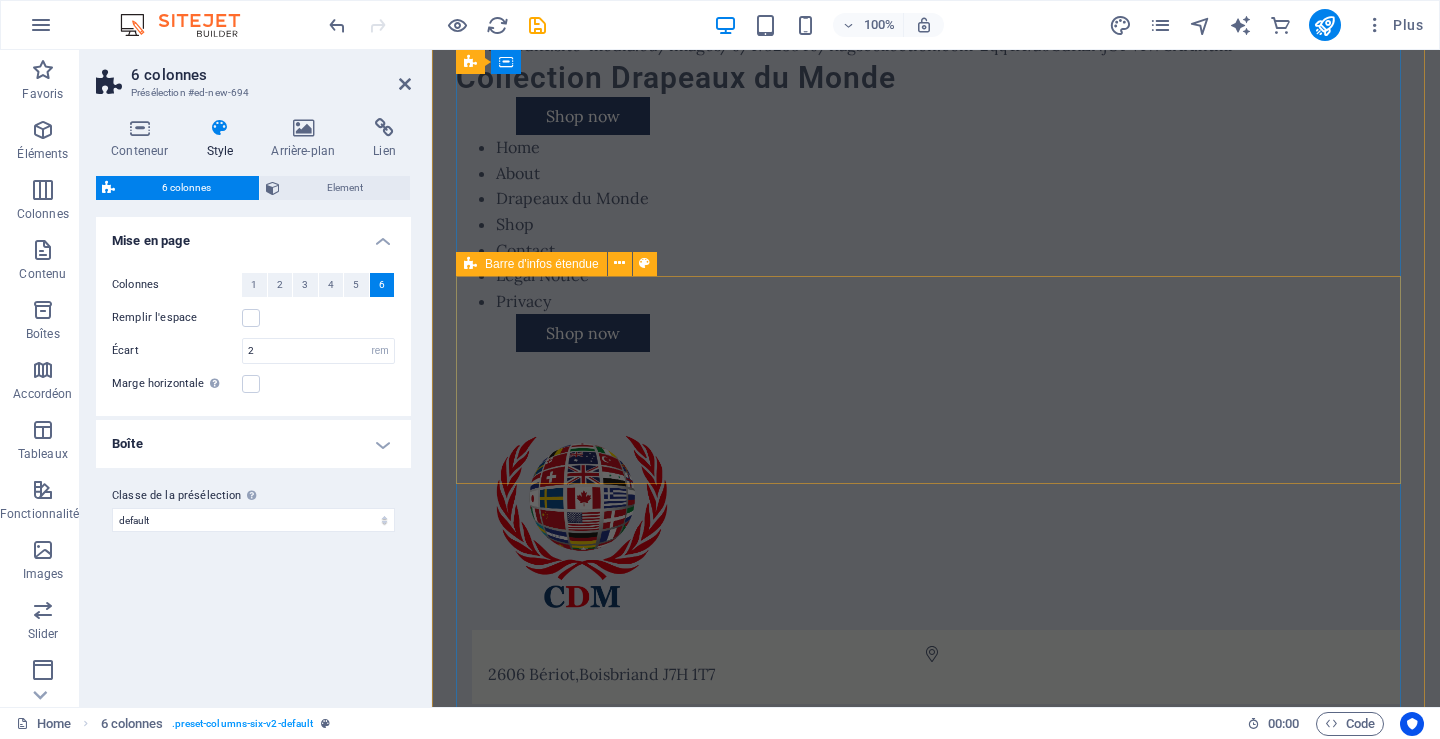 scroll, scrollTop: 0, scrollLeft: 0, axis: both 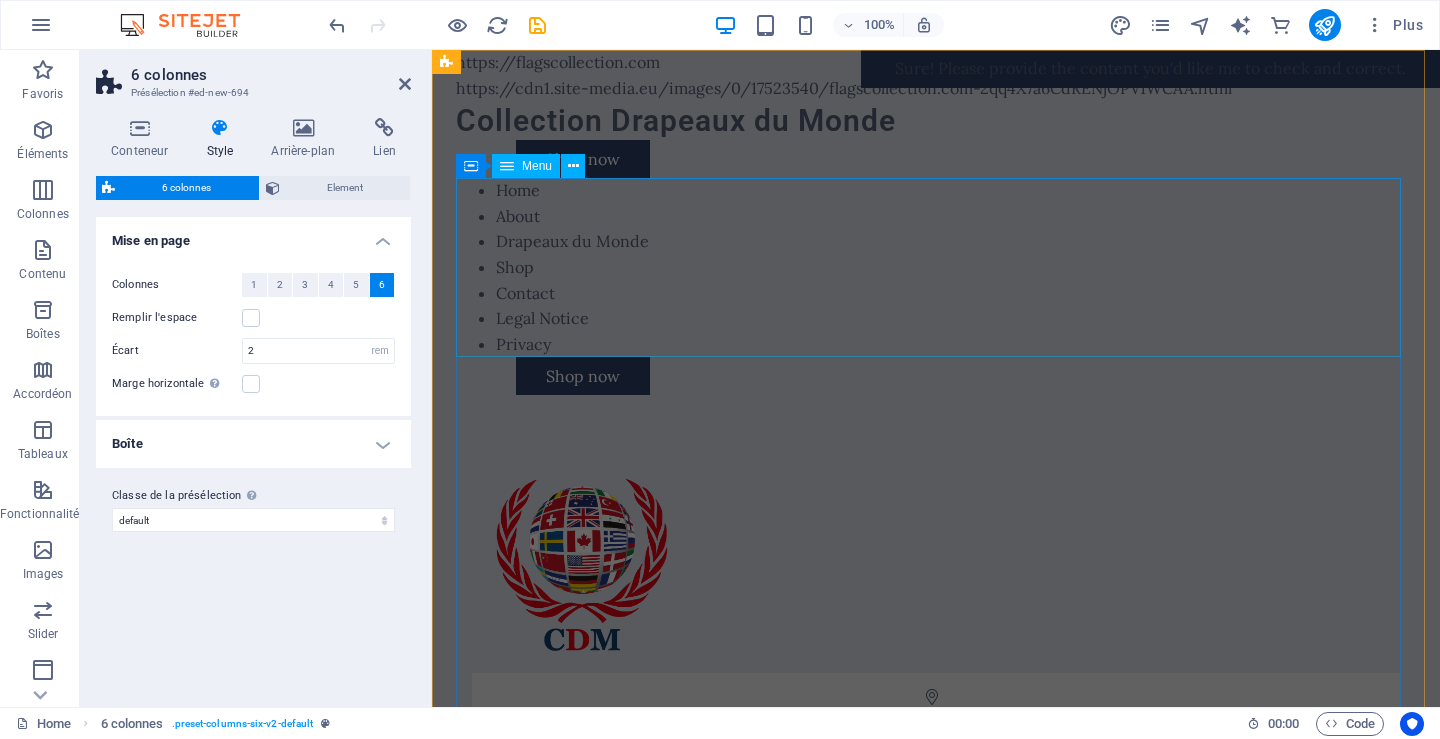 click on "Home About Drapeaux du Monde Shop Contact Legal Notice Privacy" at bounding box center [936, 267] 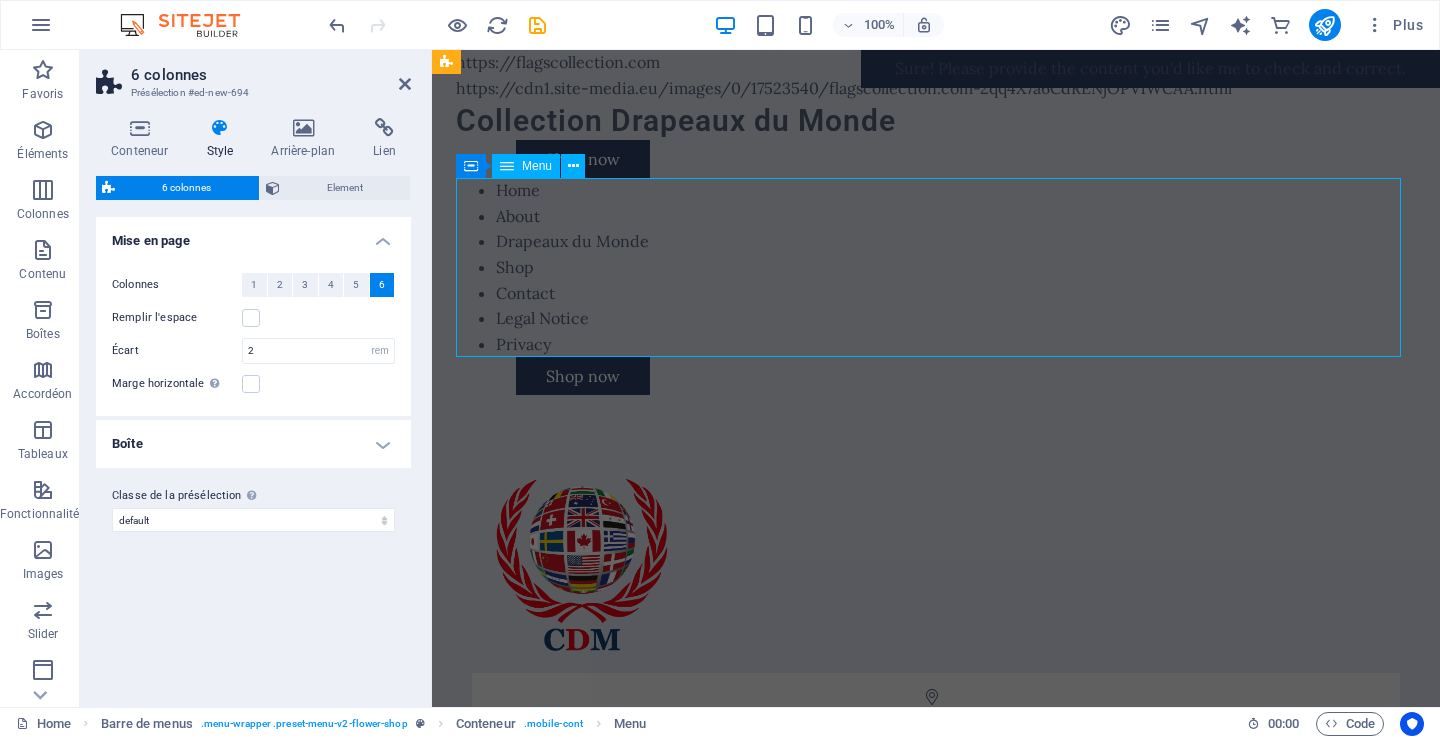 click on "Home About Drapeaux du Monde Shop Contact Legal Notice Privacy" at bounding box center [936, 267] 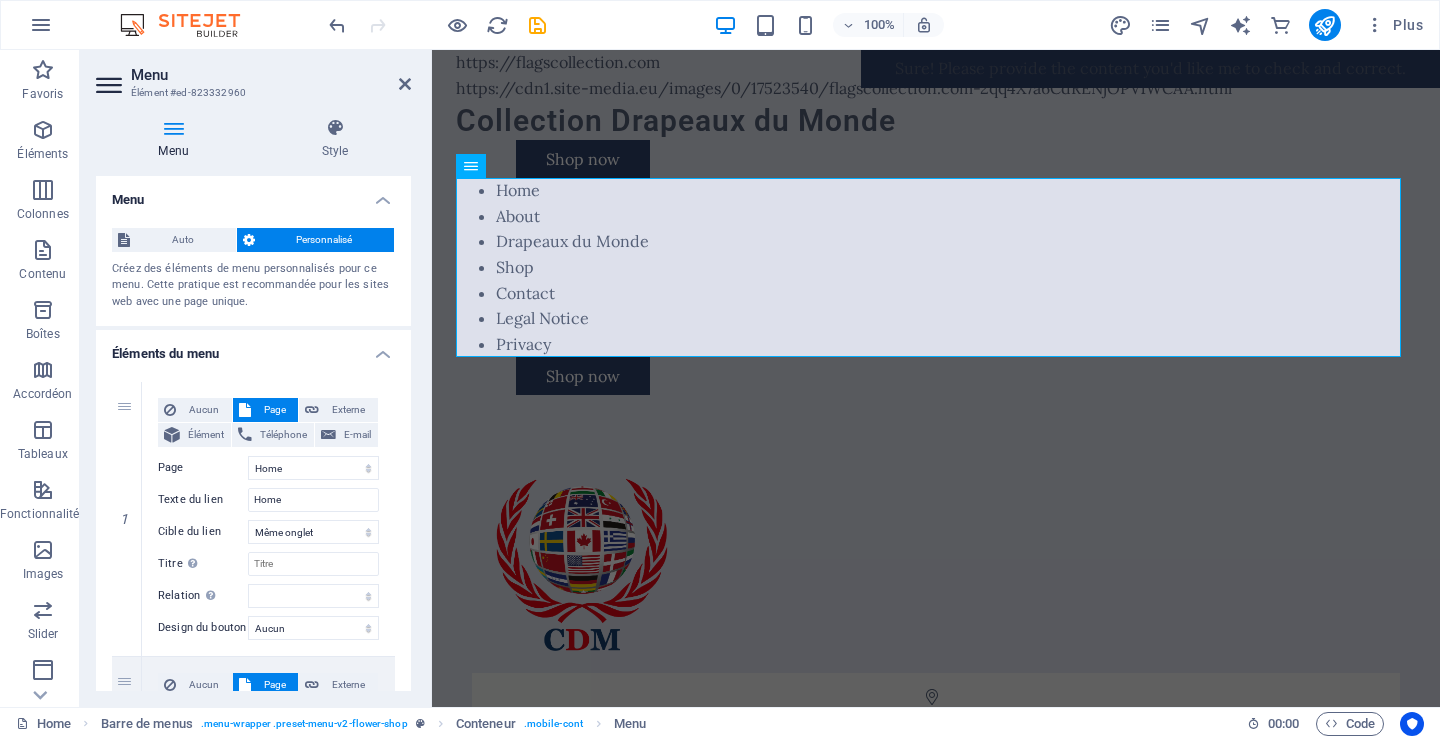 click on "Menu" at bounding box center [177, 139] 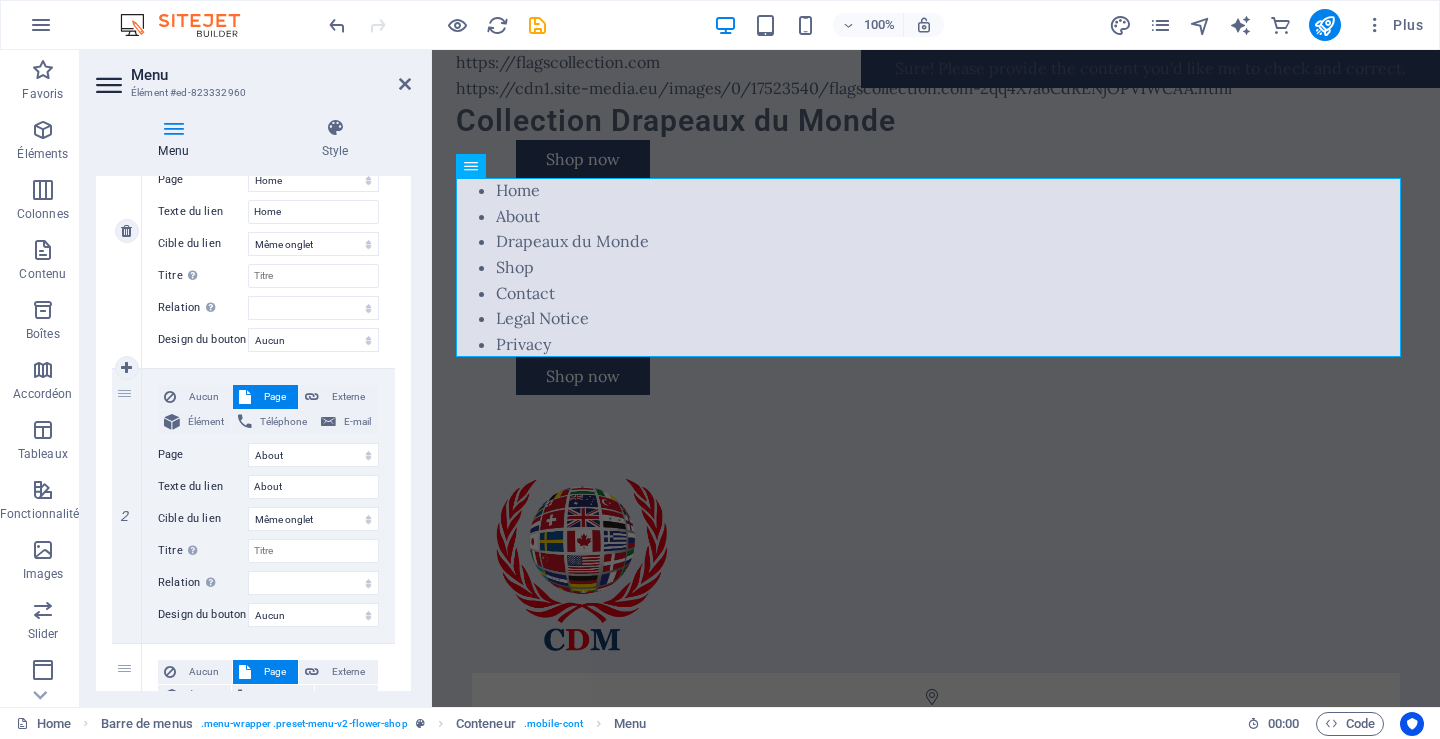 scroll, scrollTop: 200, scrollLeft: 0, axis: vertical 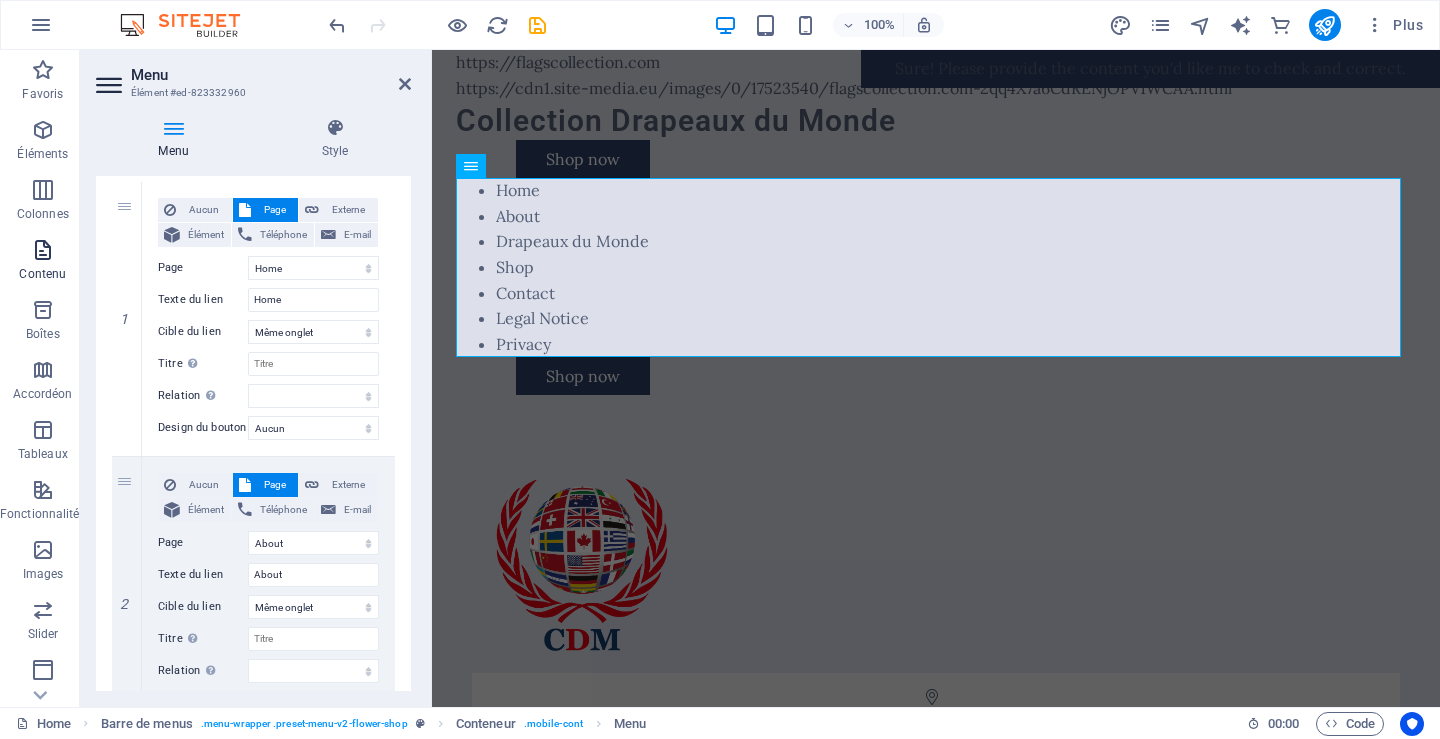 click on "Contenu" at bounding box center [42, 274] 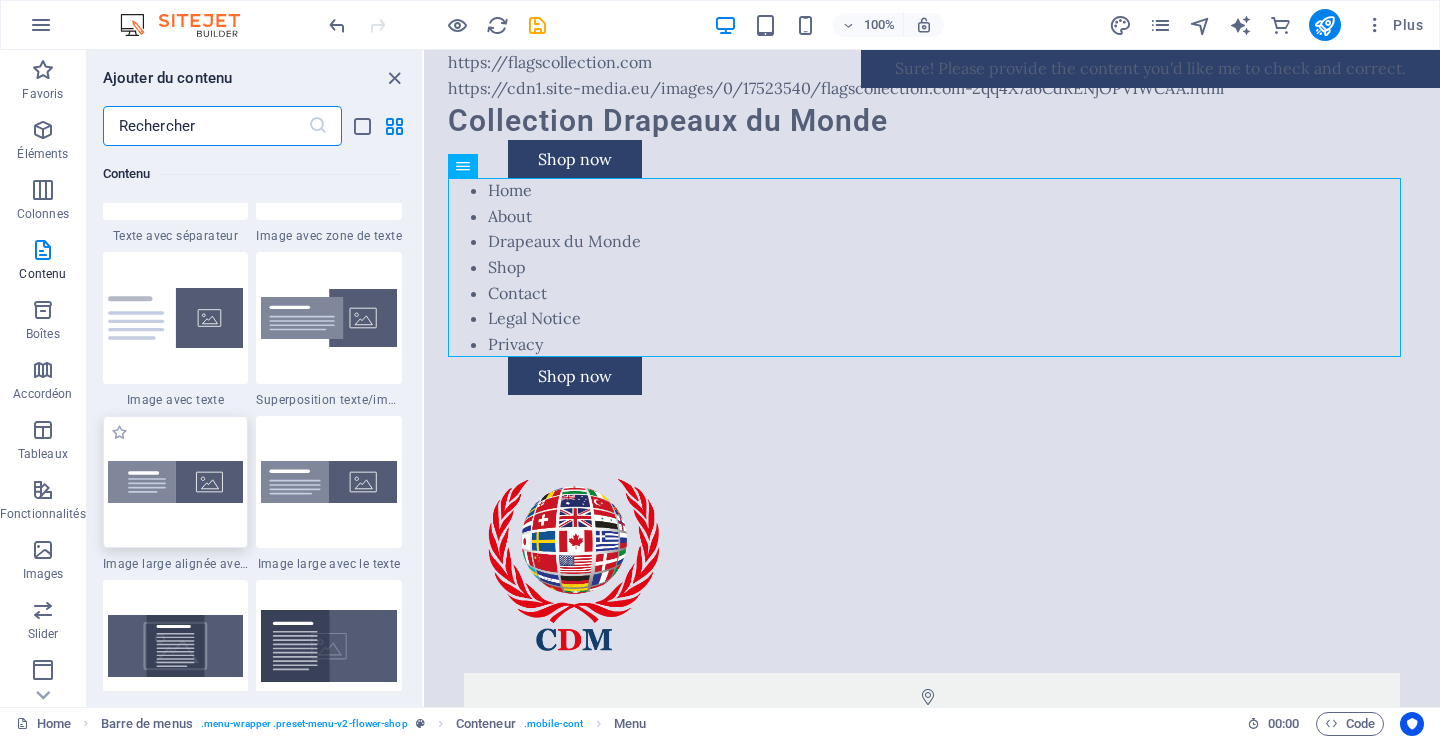 scroll, scrollTop: 3899, scrollLeft: 0, axis: vertical 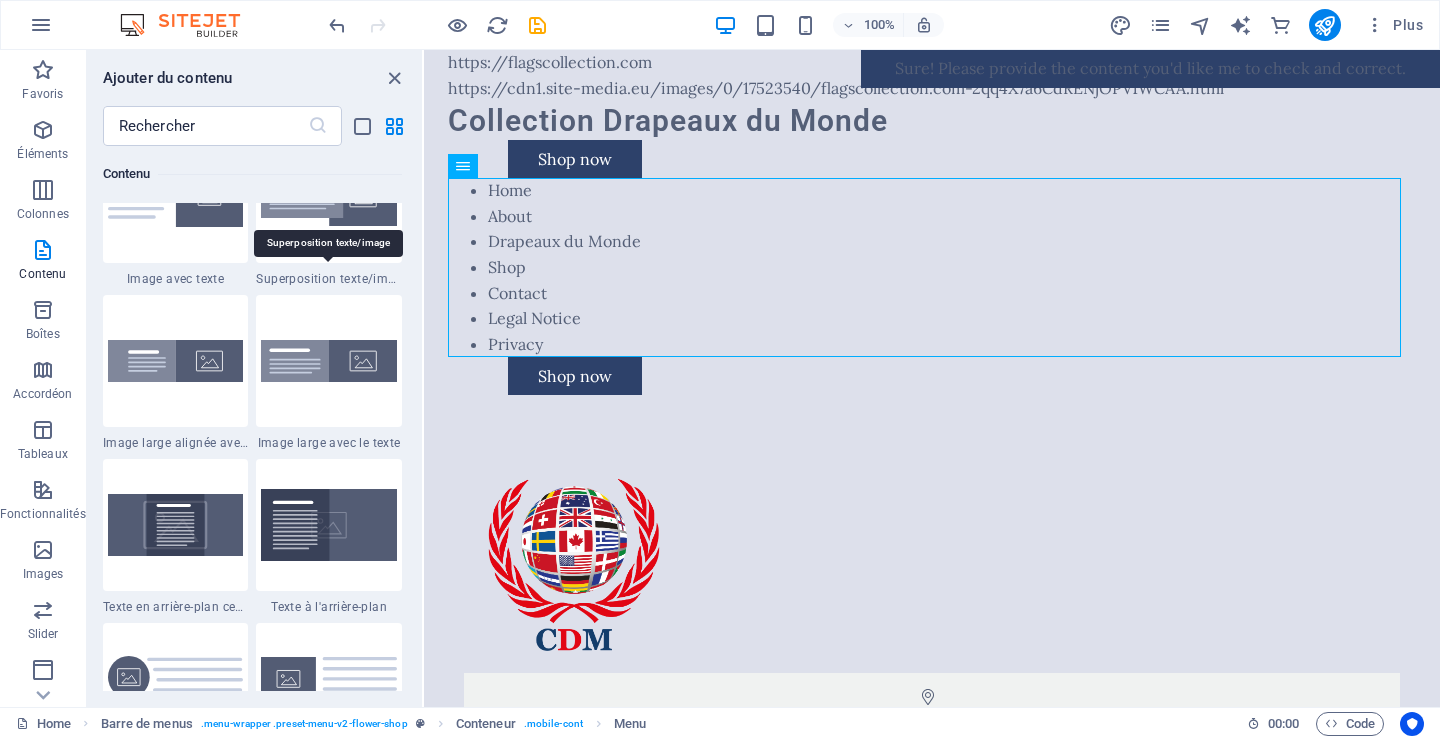 click on "Superposition texte/image" at bounding box center (329, 279) 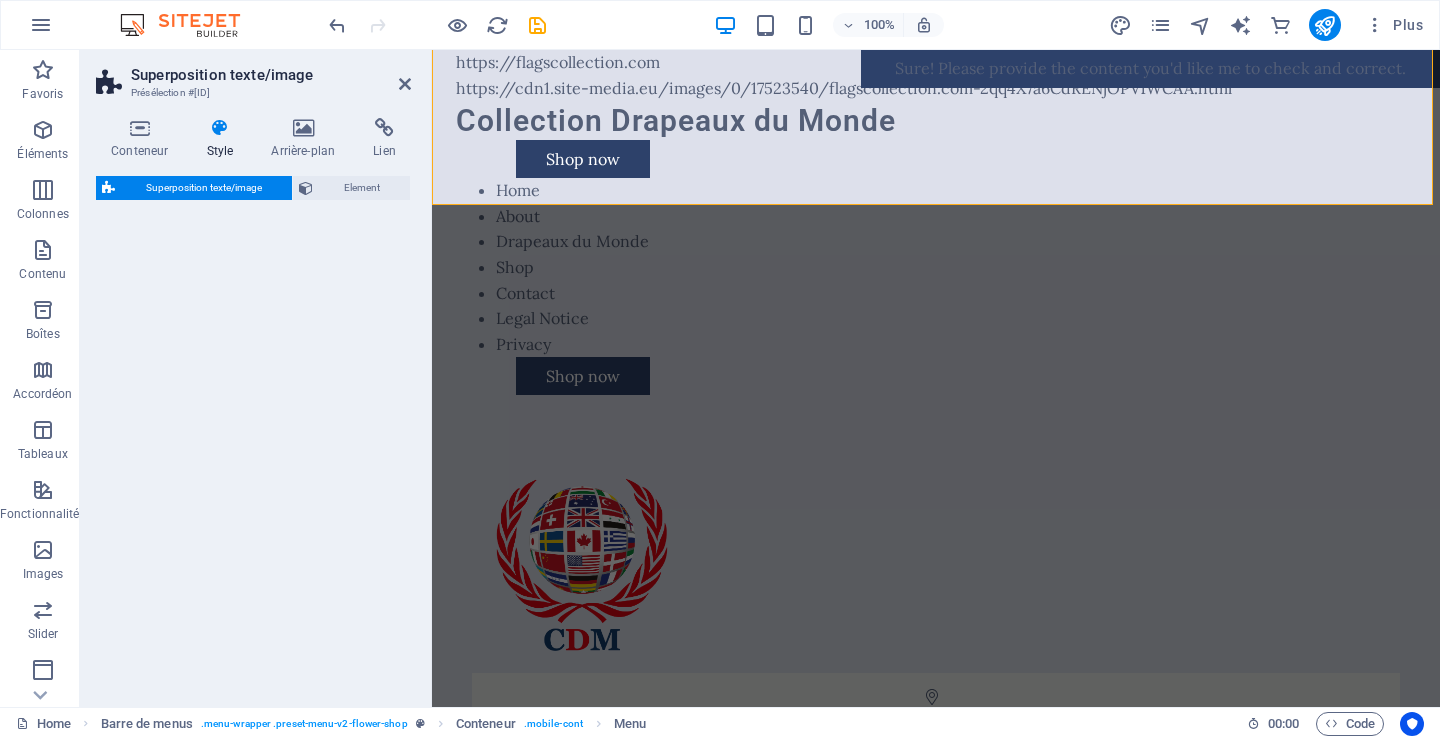 select on "rem" 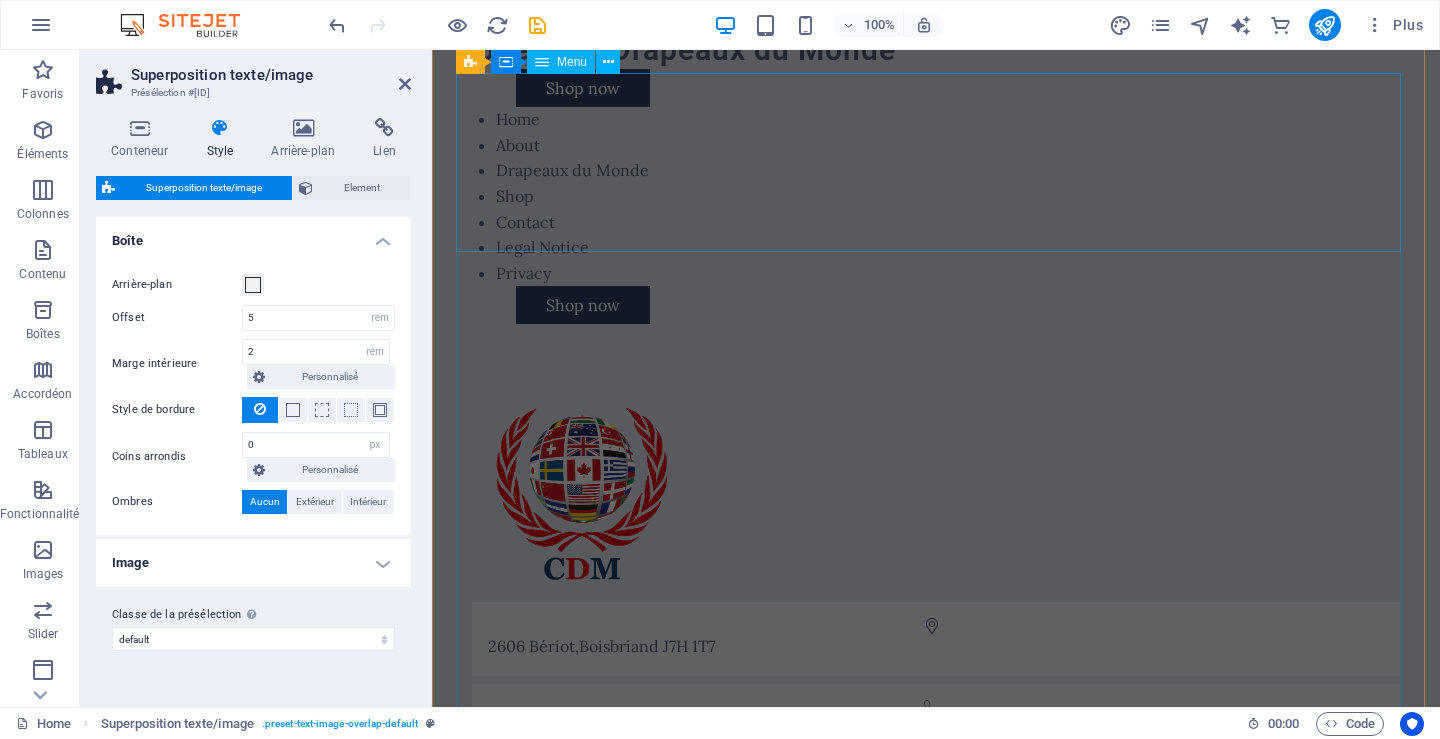 scroll, scrollTop: 0, scrollLeft: 0, axis: both 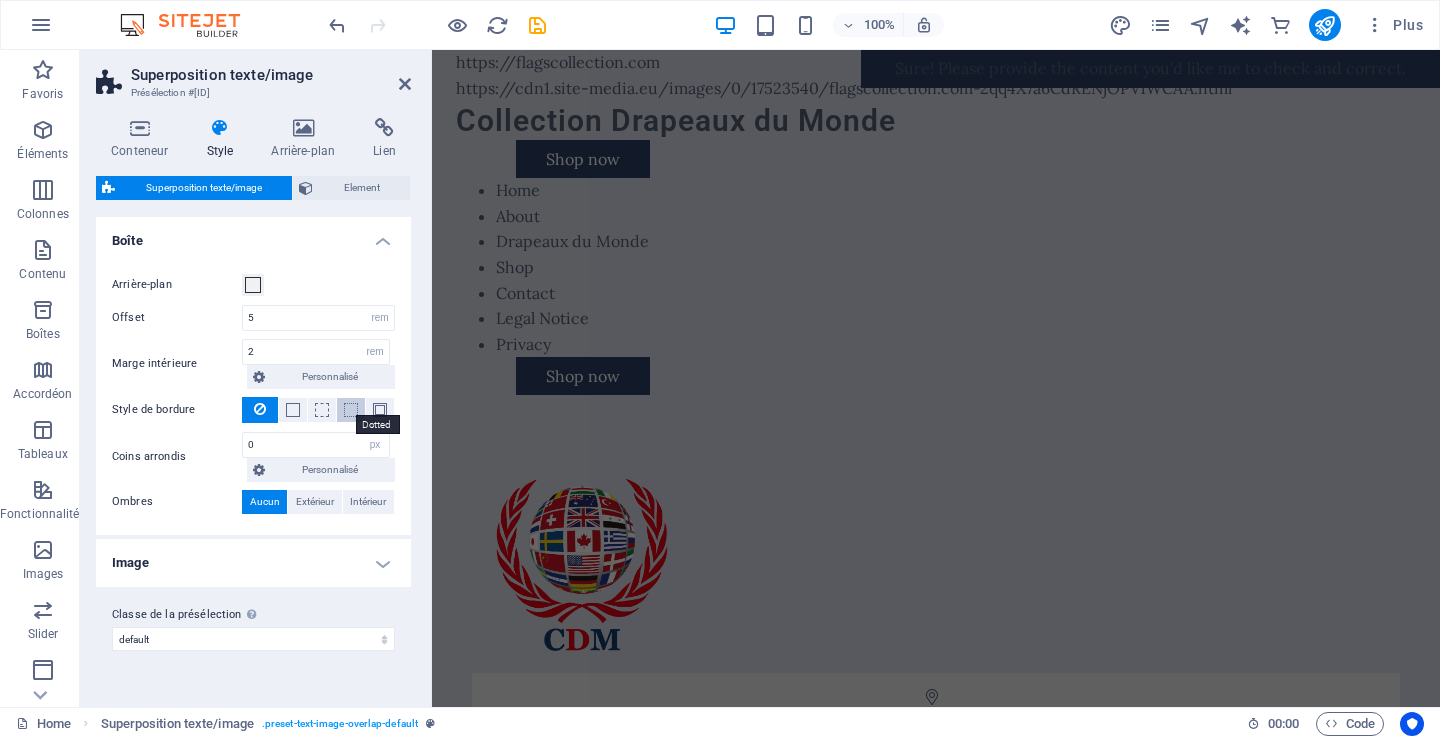 click at bounding box center [351, 410] 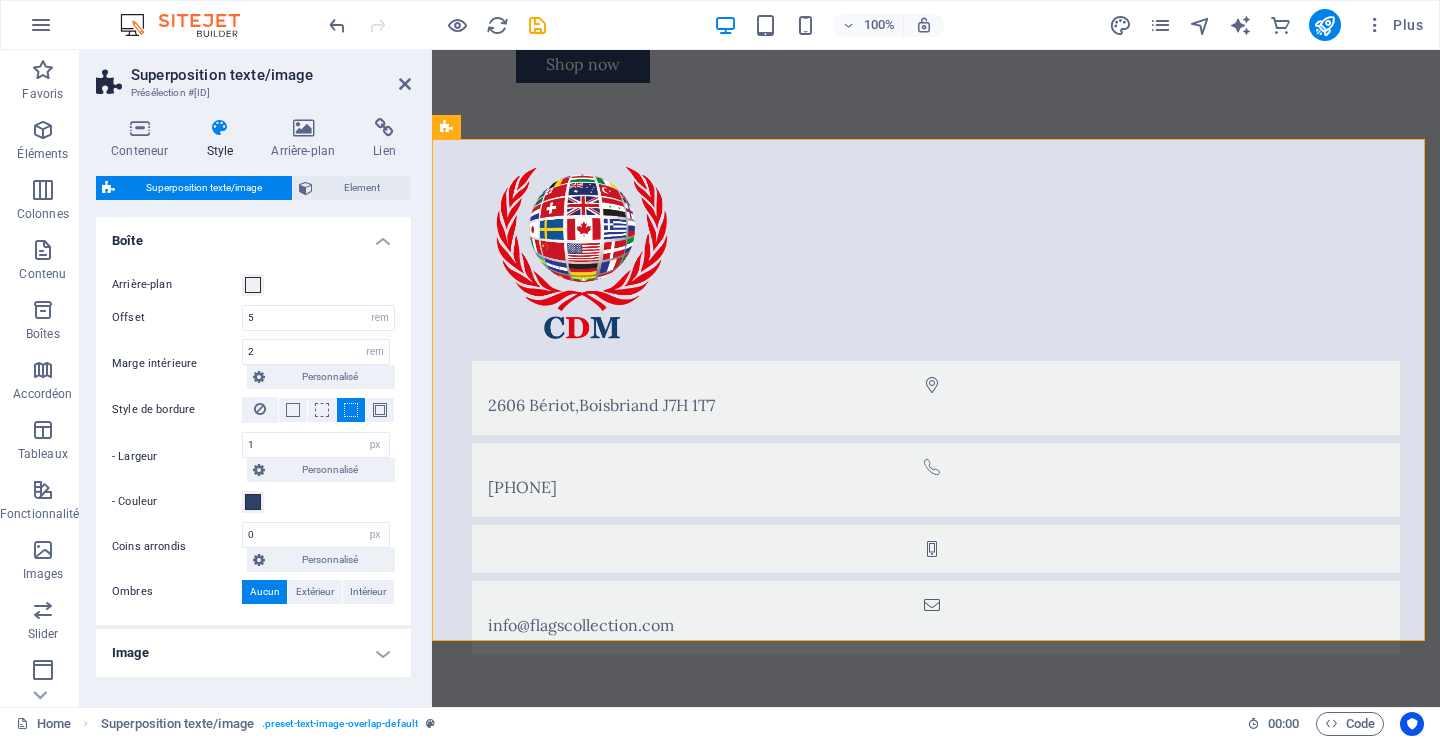 scroll, scrollTop: 1019, scrollLeft: 0, axis: vertical 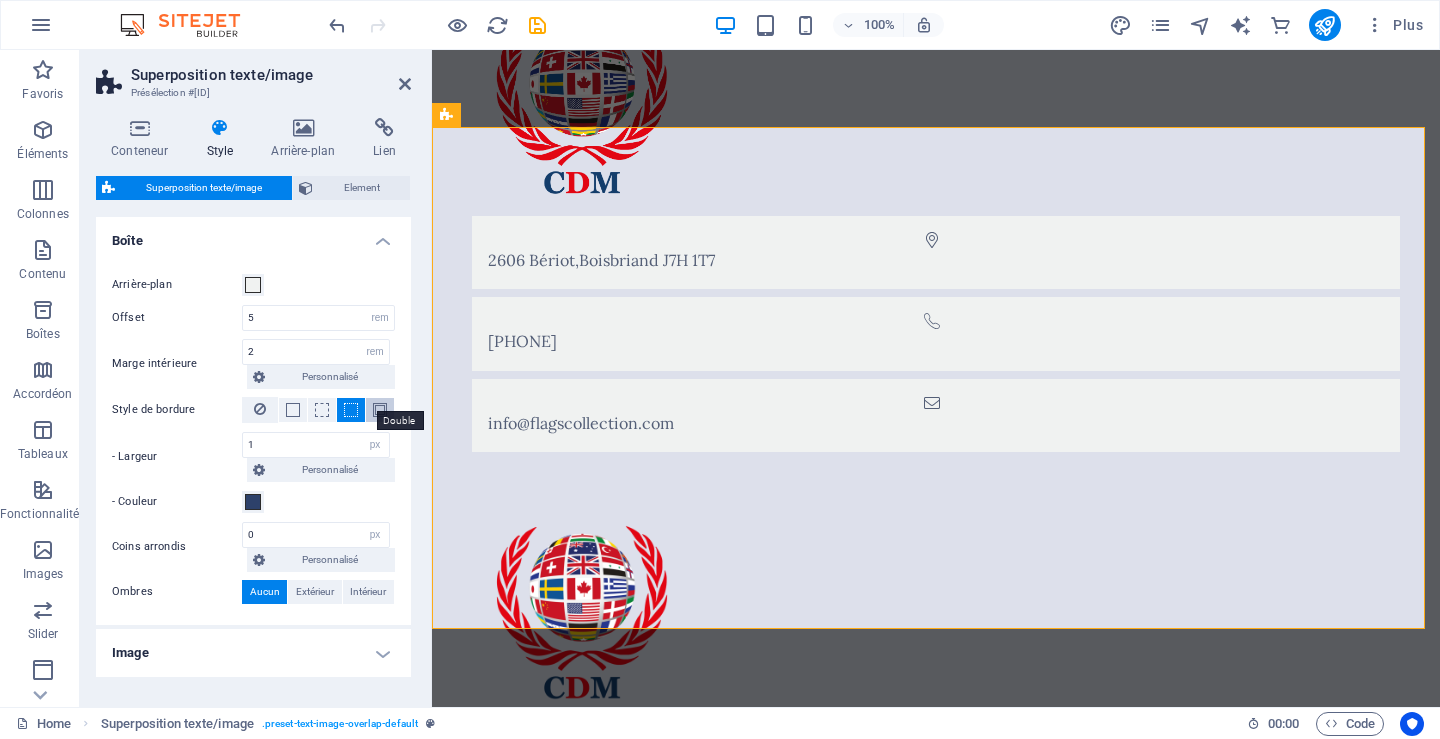click at bounding box center (380, 410) 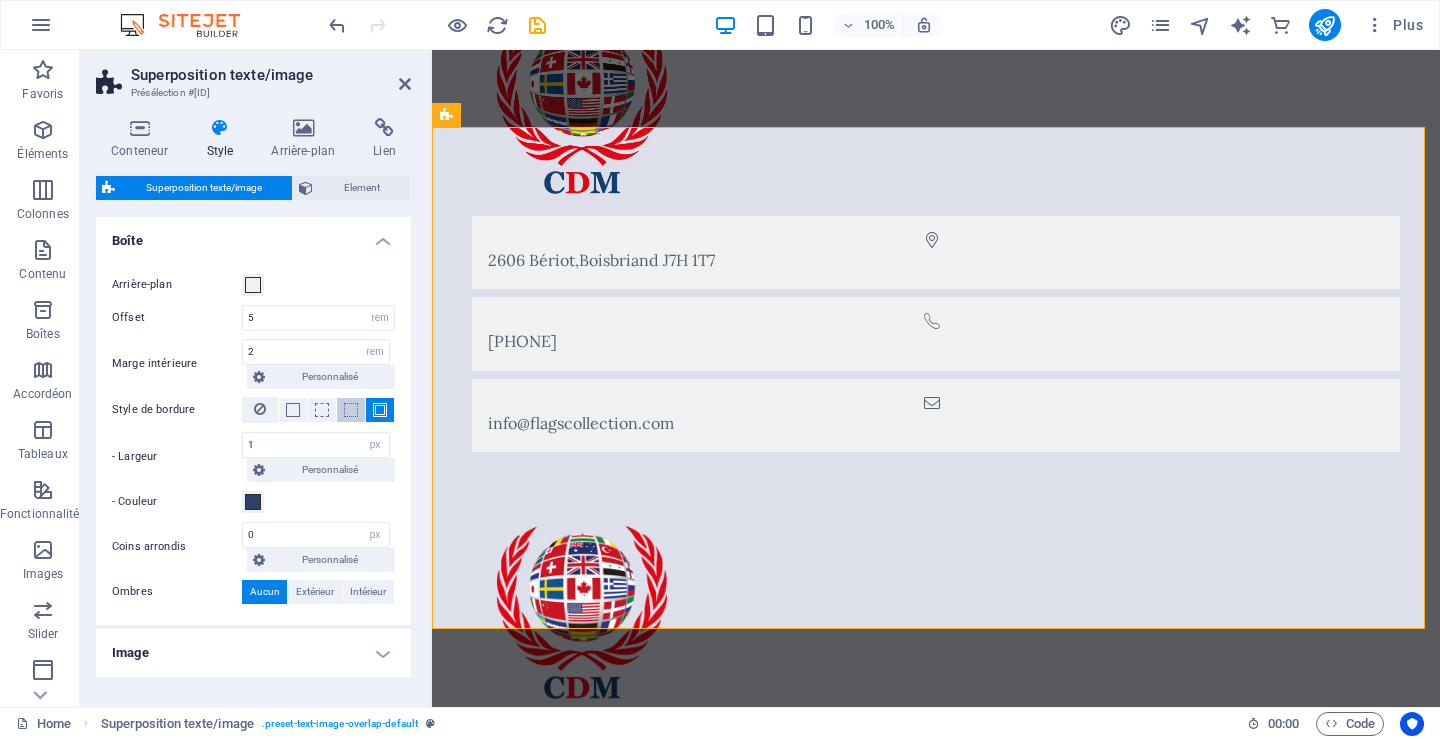 click at bounding box center [351, 410] 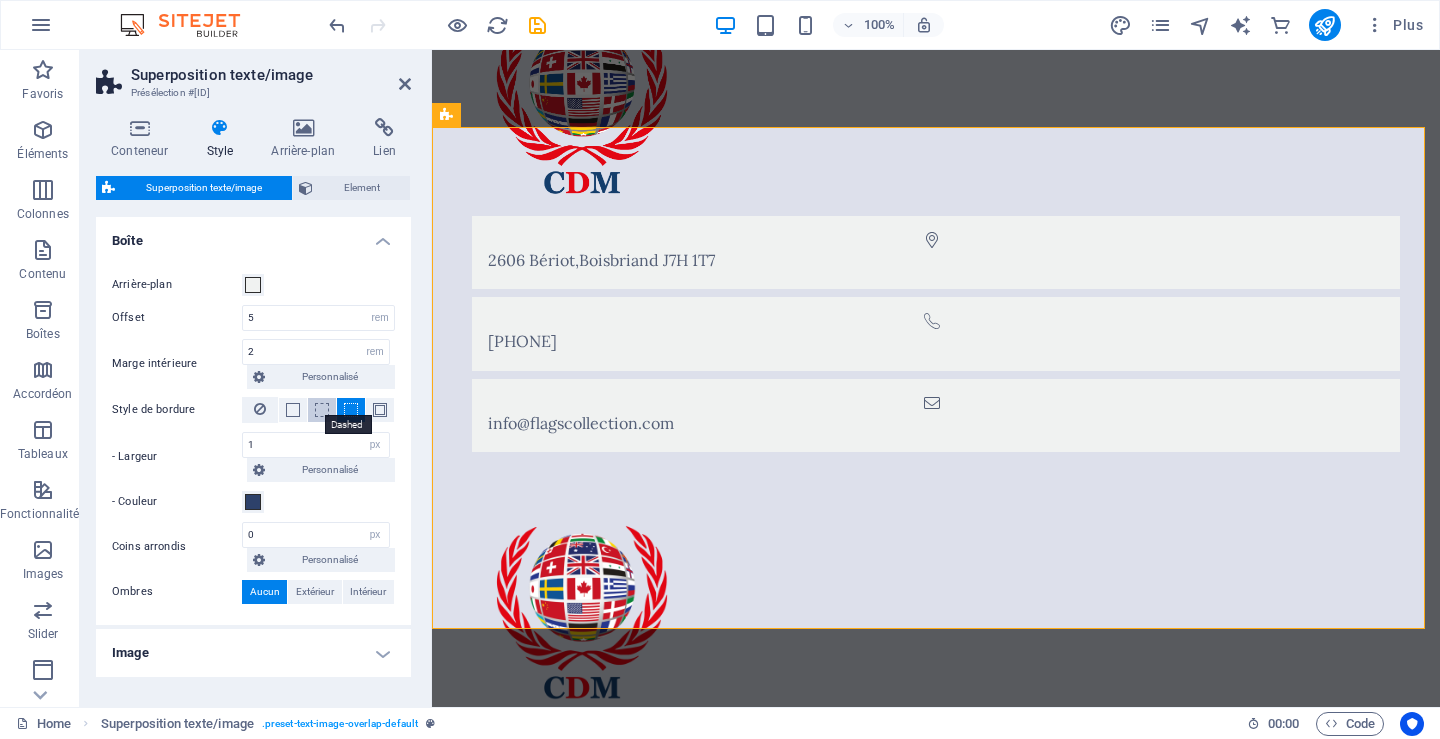 click at bounding box center (322, 410) 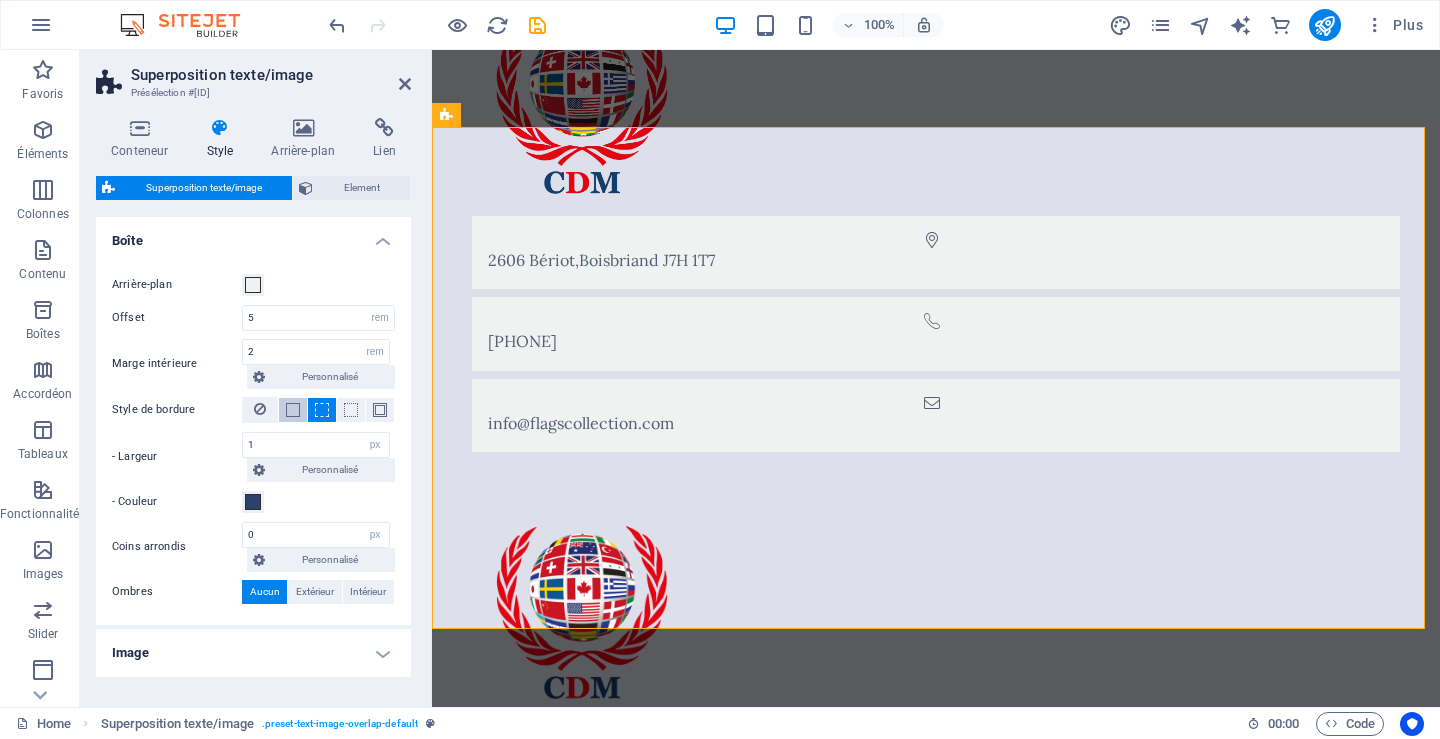 click at bounding box center (293, 410) 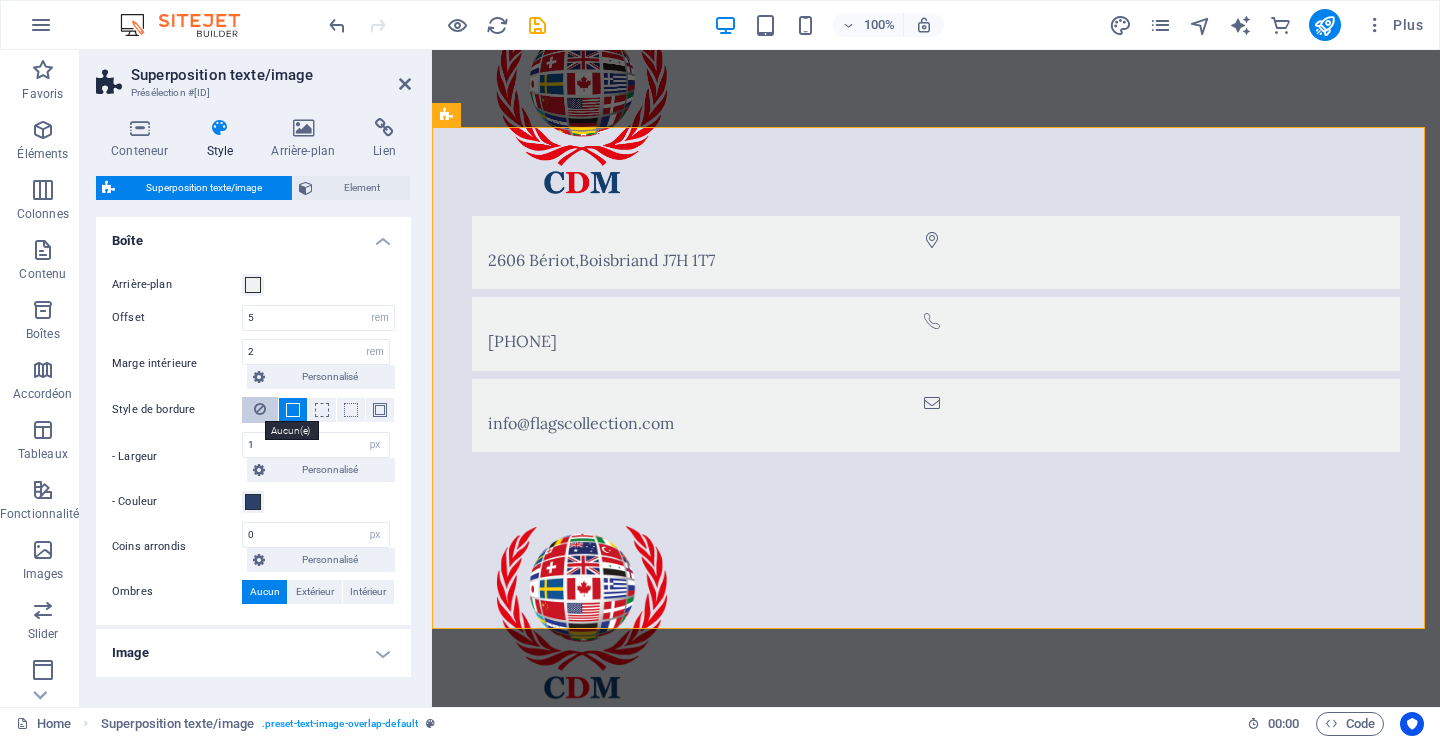 click at bounding box center [260, 409] 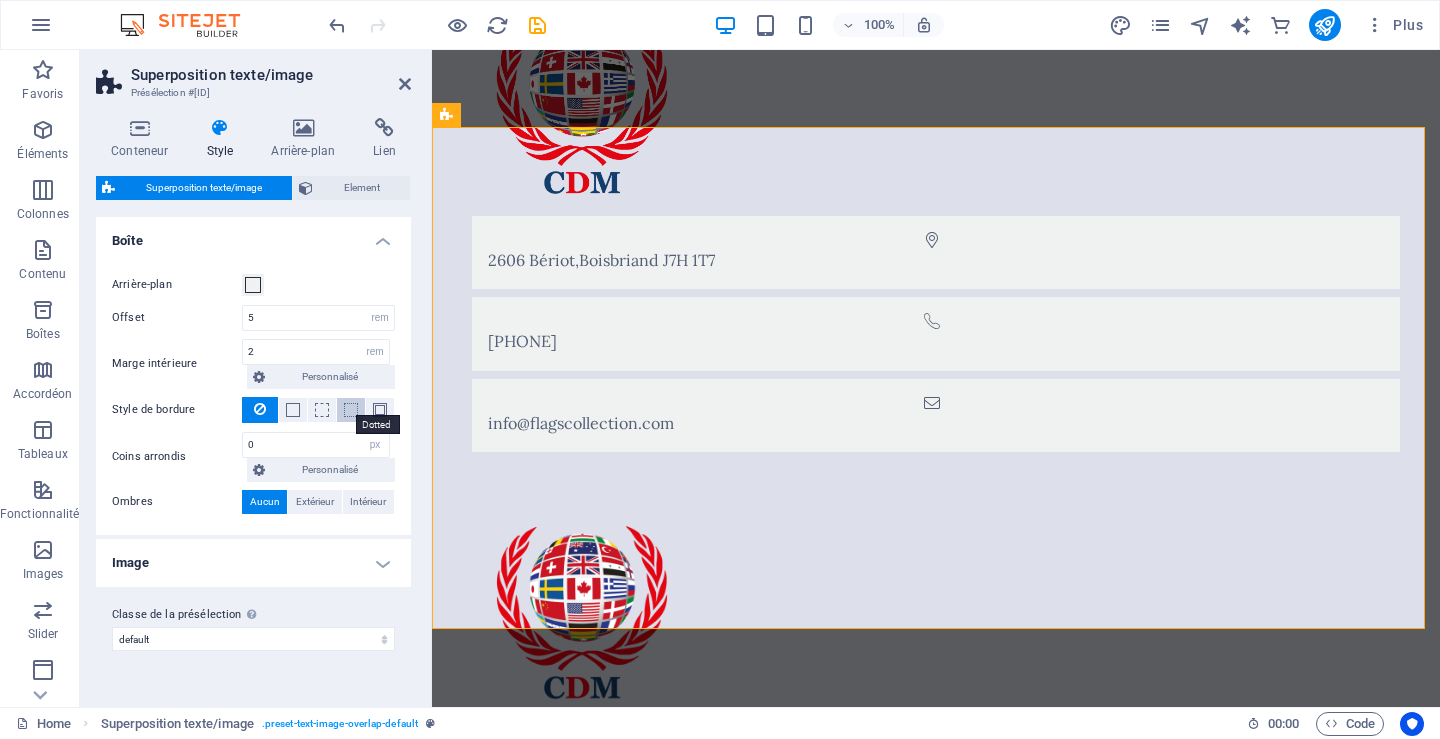 click at bounding box center (351, 410) 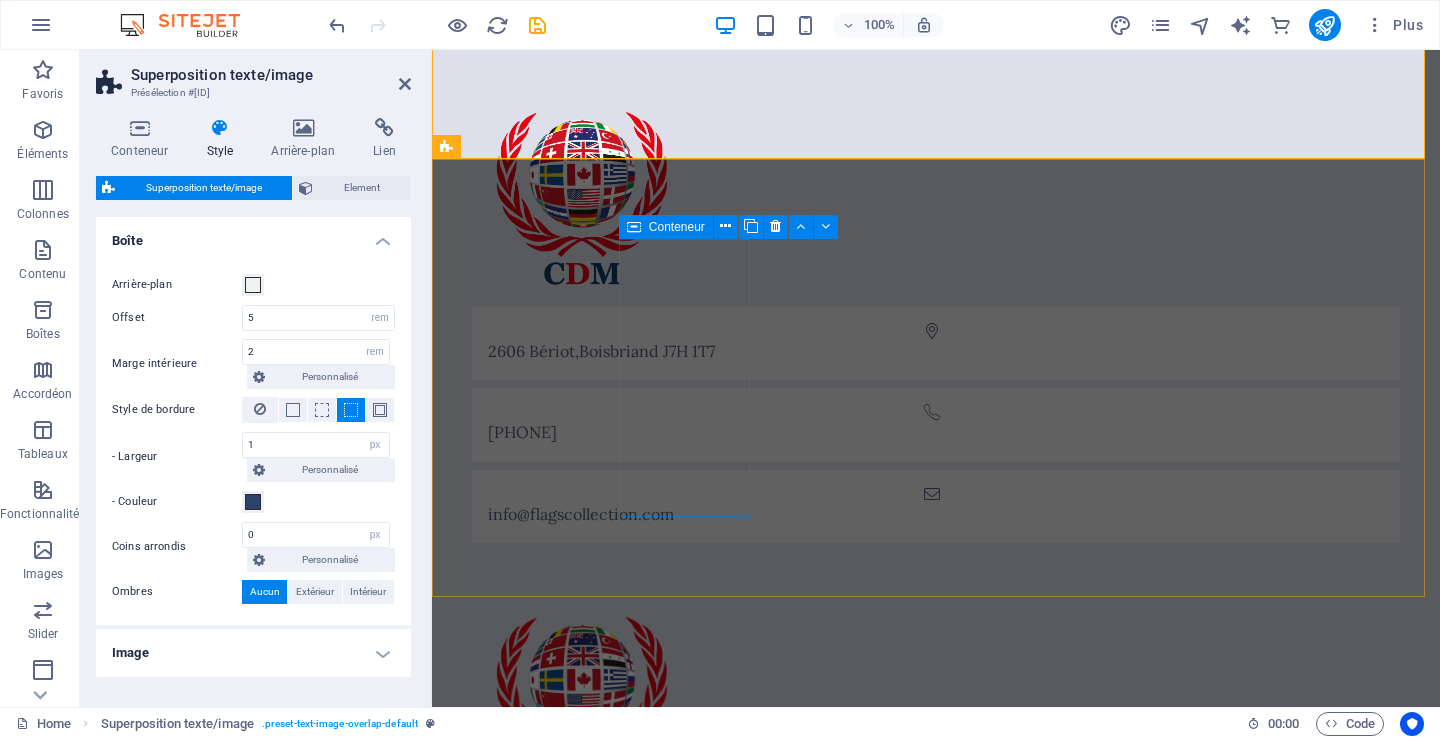 scroll, scrollTop: 619, scrollLeft: 0, axis: vertical 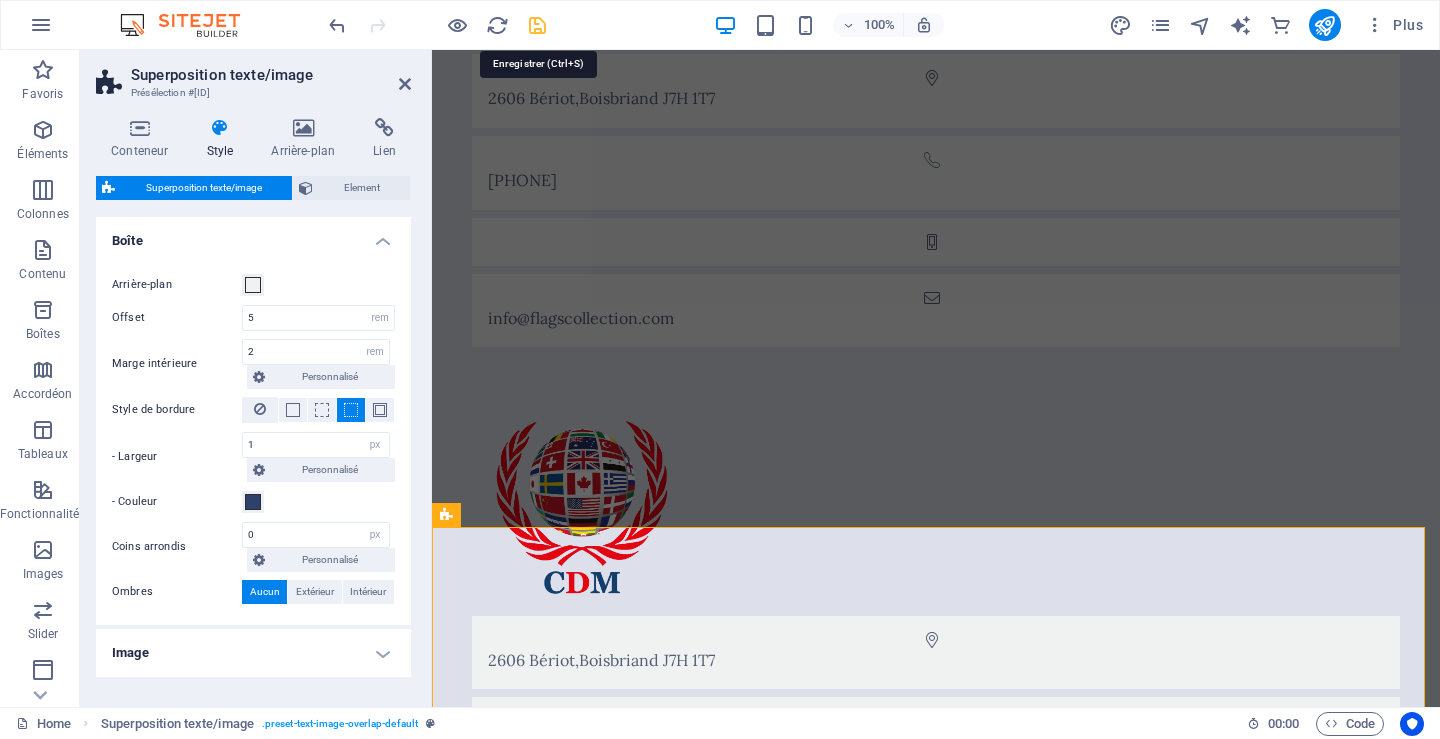 click at bounding box center (537, 25) 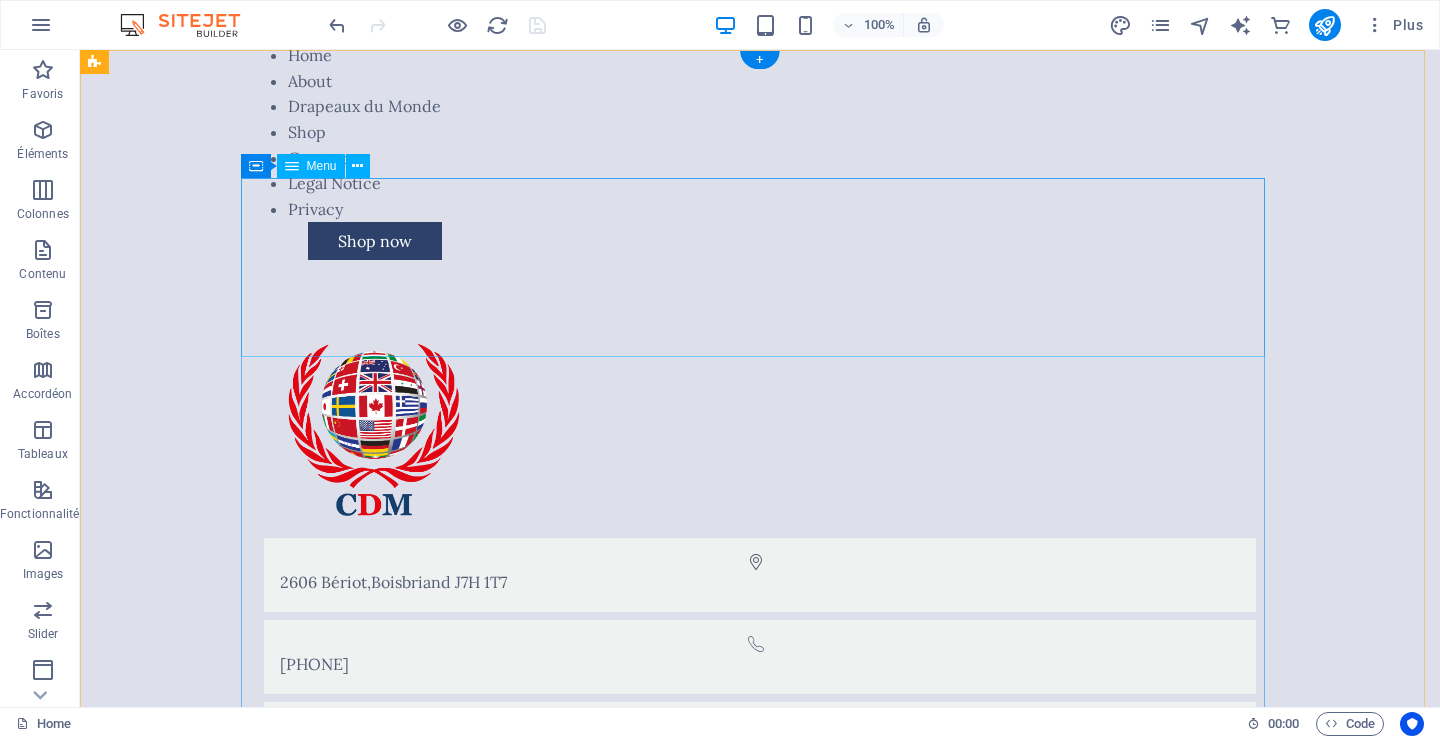 scroll, scrollTop: 0, scrollLeft: 0, axis: both 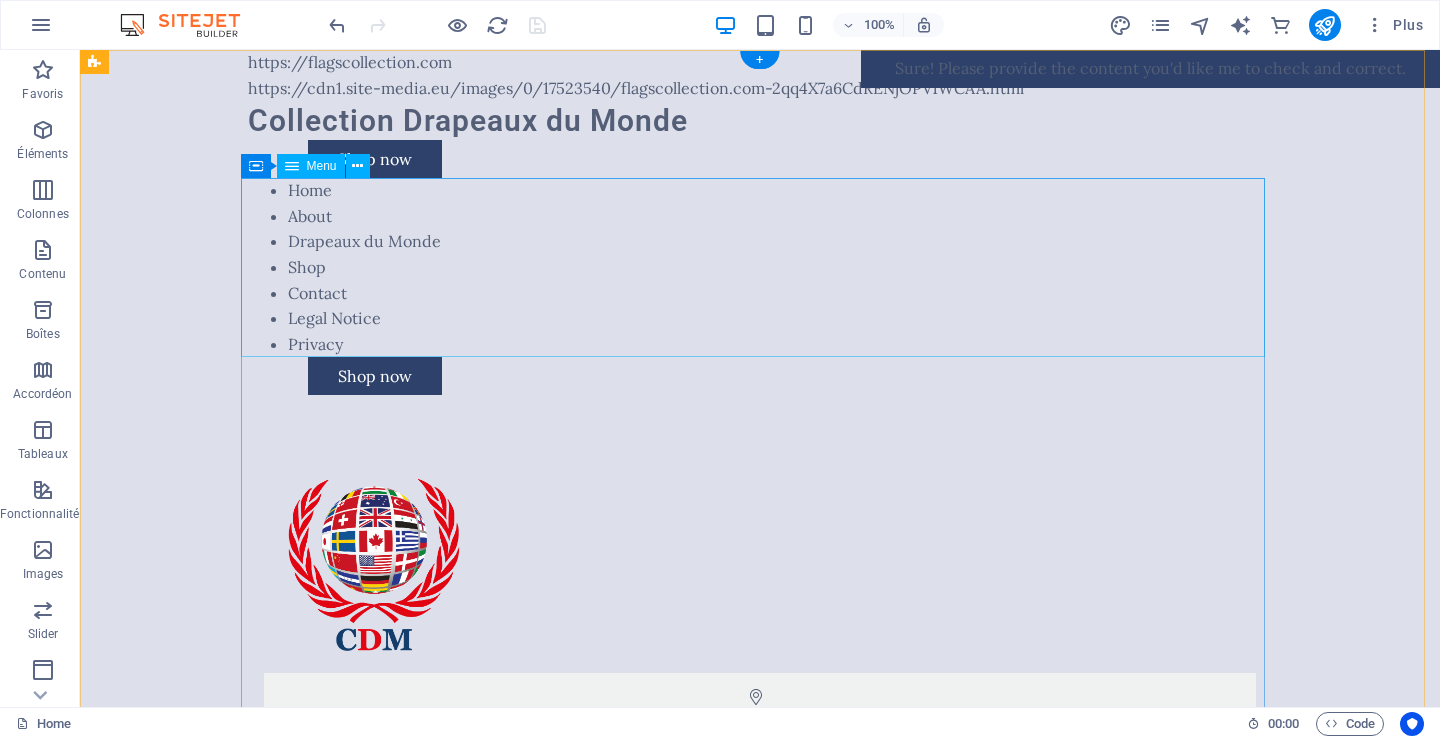 click on "Home About Drapeaux du Monde Shop Contact Legal Notice Privacy" at bounding box center (760, 267) 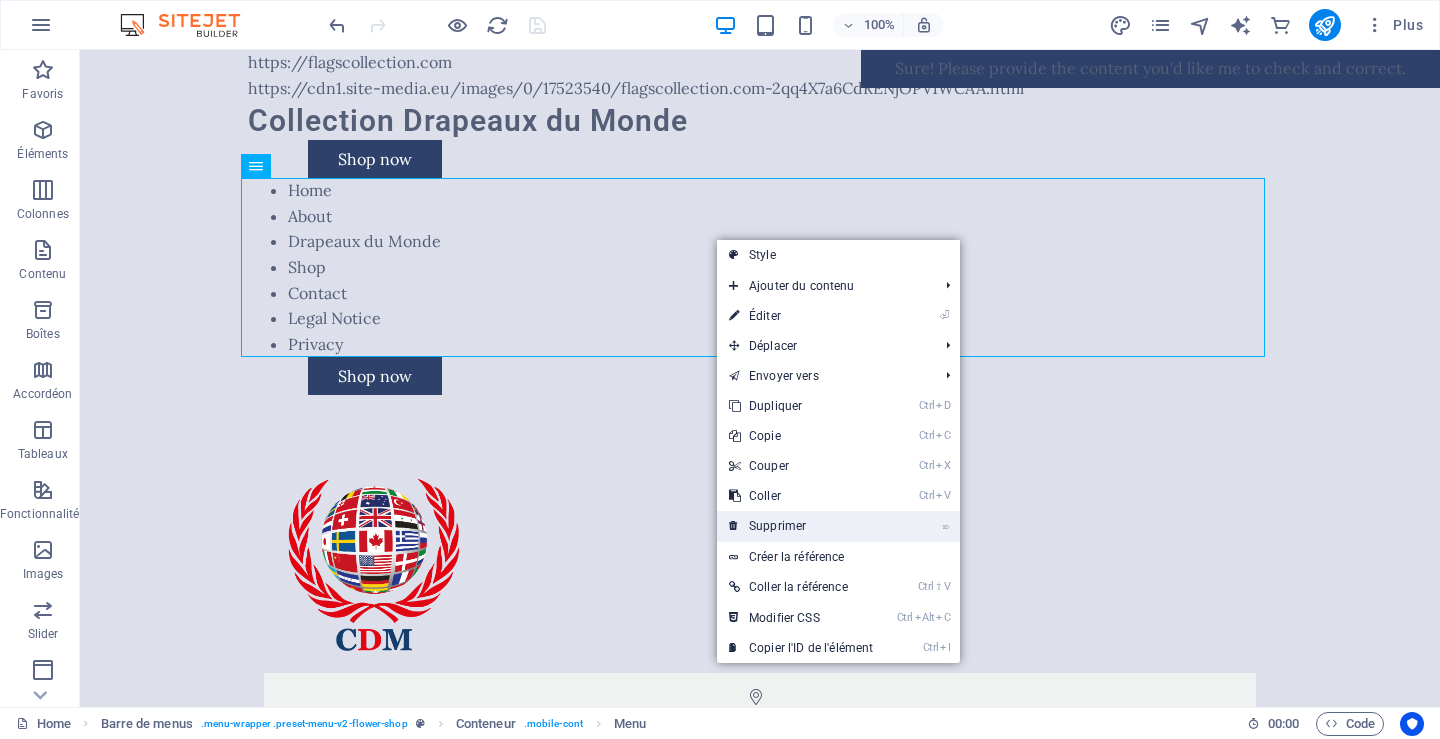 click on "⌦  Supprimer" at bounding box center [801, 526] 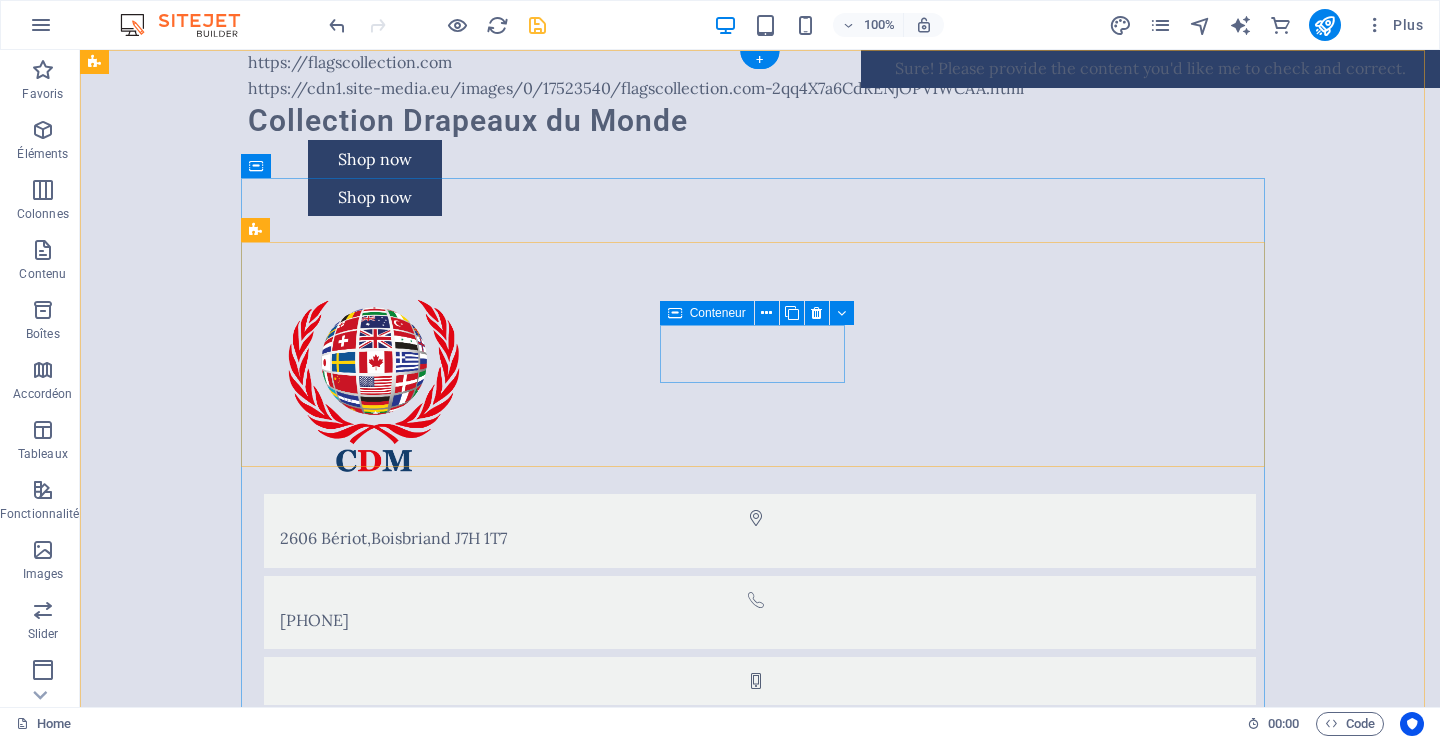 click on "[PHONE]" at bounding box center [760, 613] 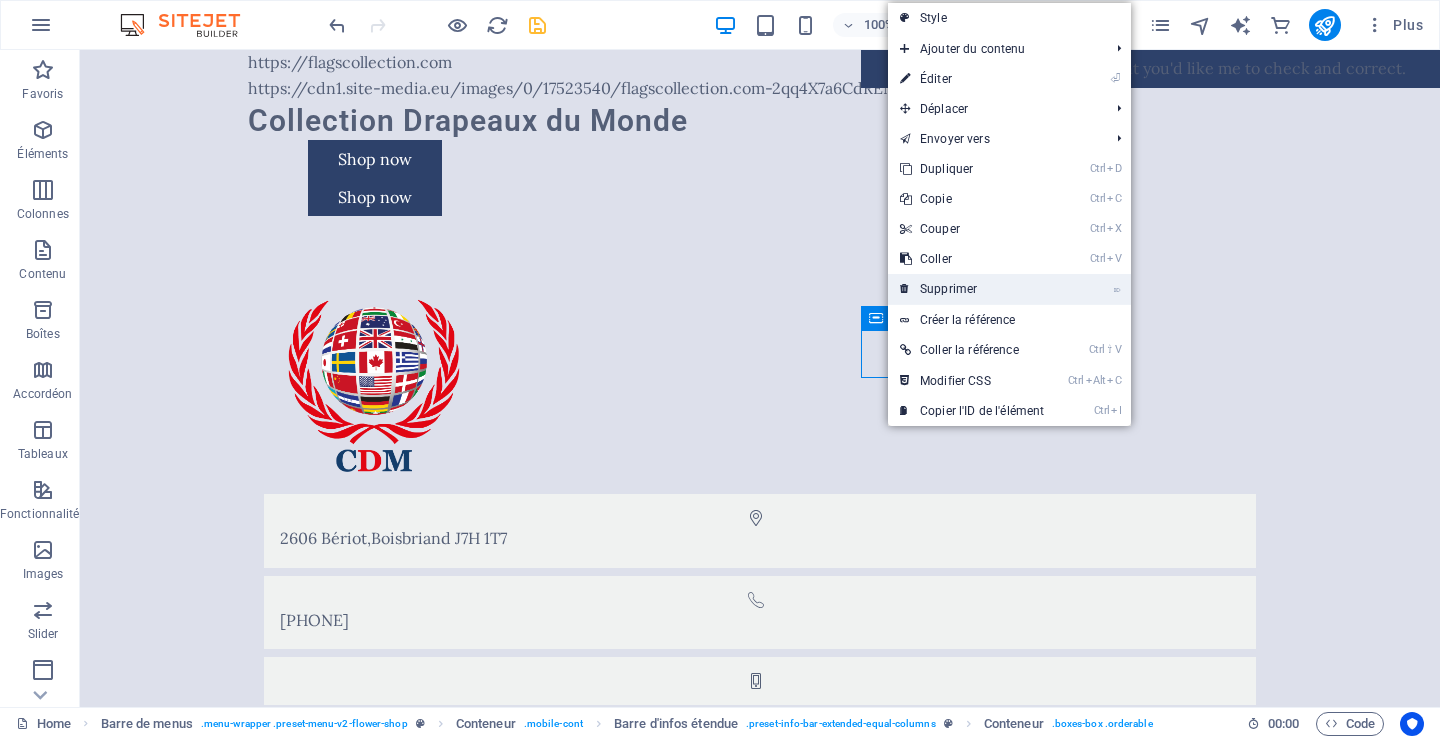 click on "⌦  Supprimer" at bounding box center (972, 289) 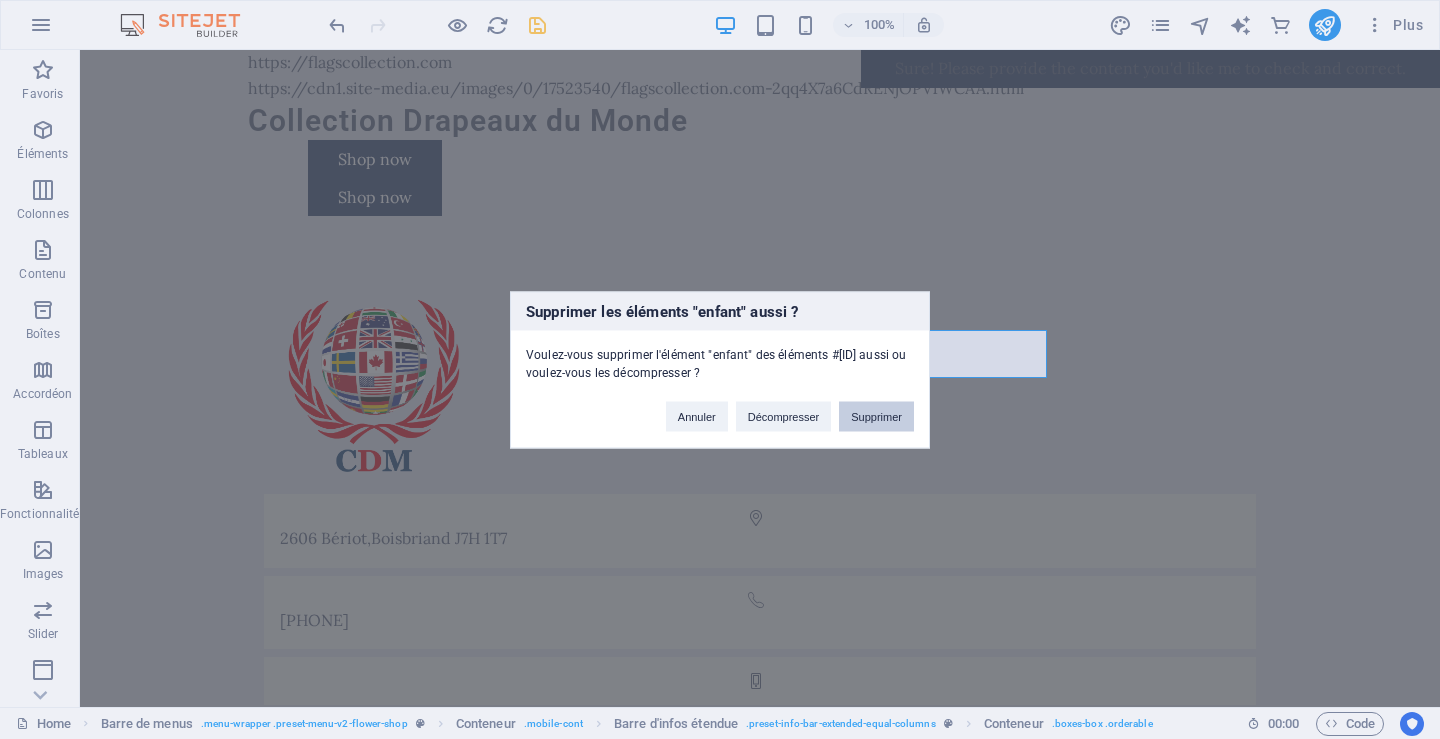 click on "Supprimer" at bounding box center (876, 416) 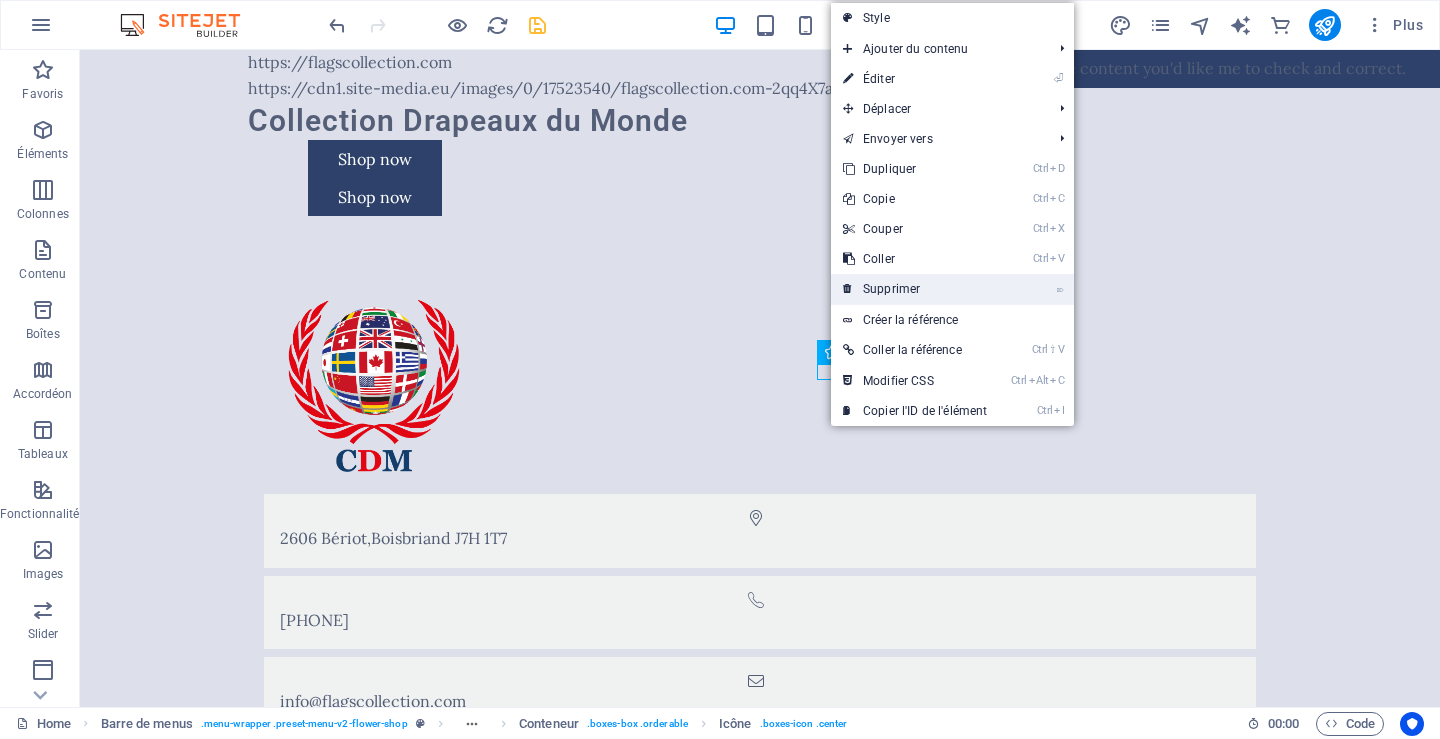 click on "⌦  Supprimer" at bounding box center (915, 289) 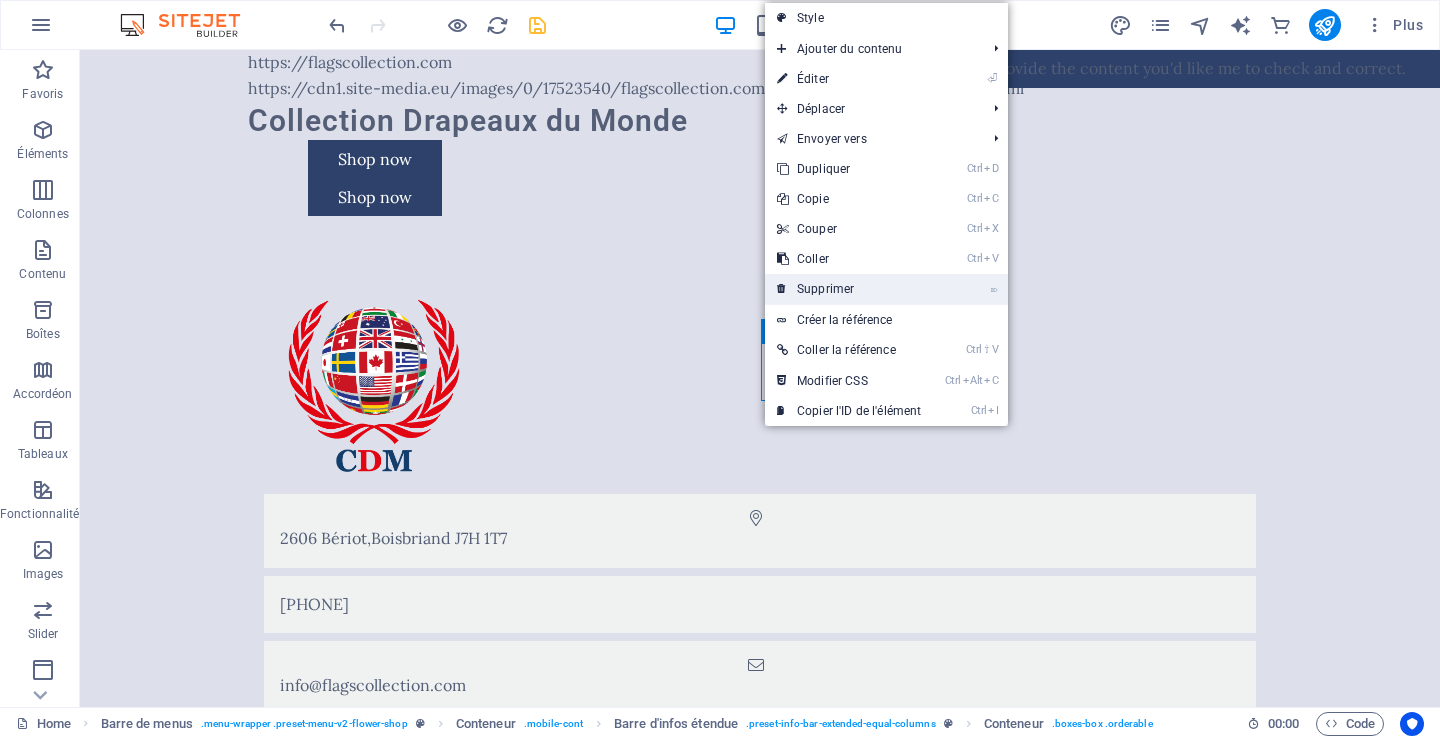 click on "⌦  Supprimer" at bounding box center [849, 289] 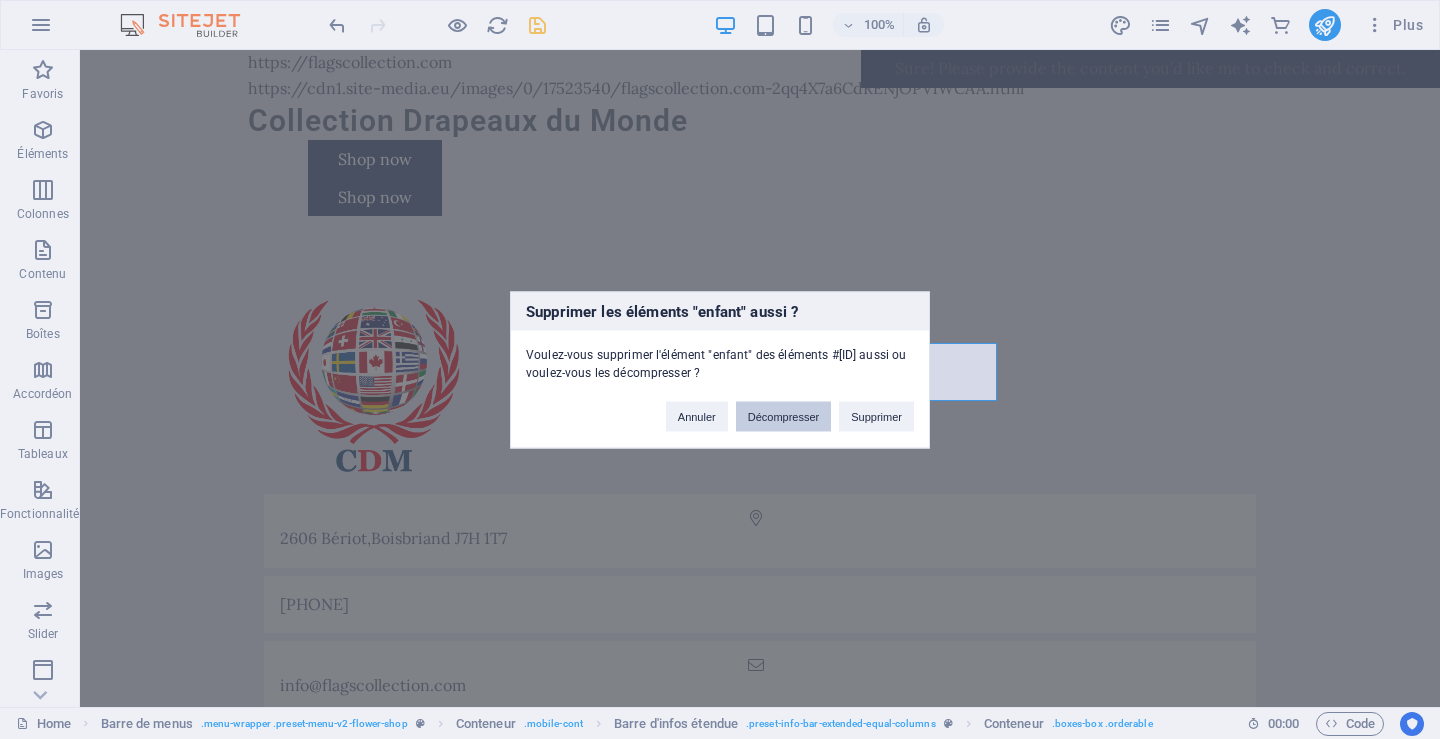 click on "Décompresser" at bounding box center [784, 416] 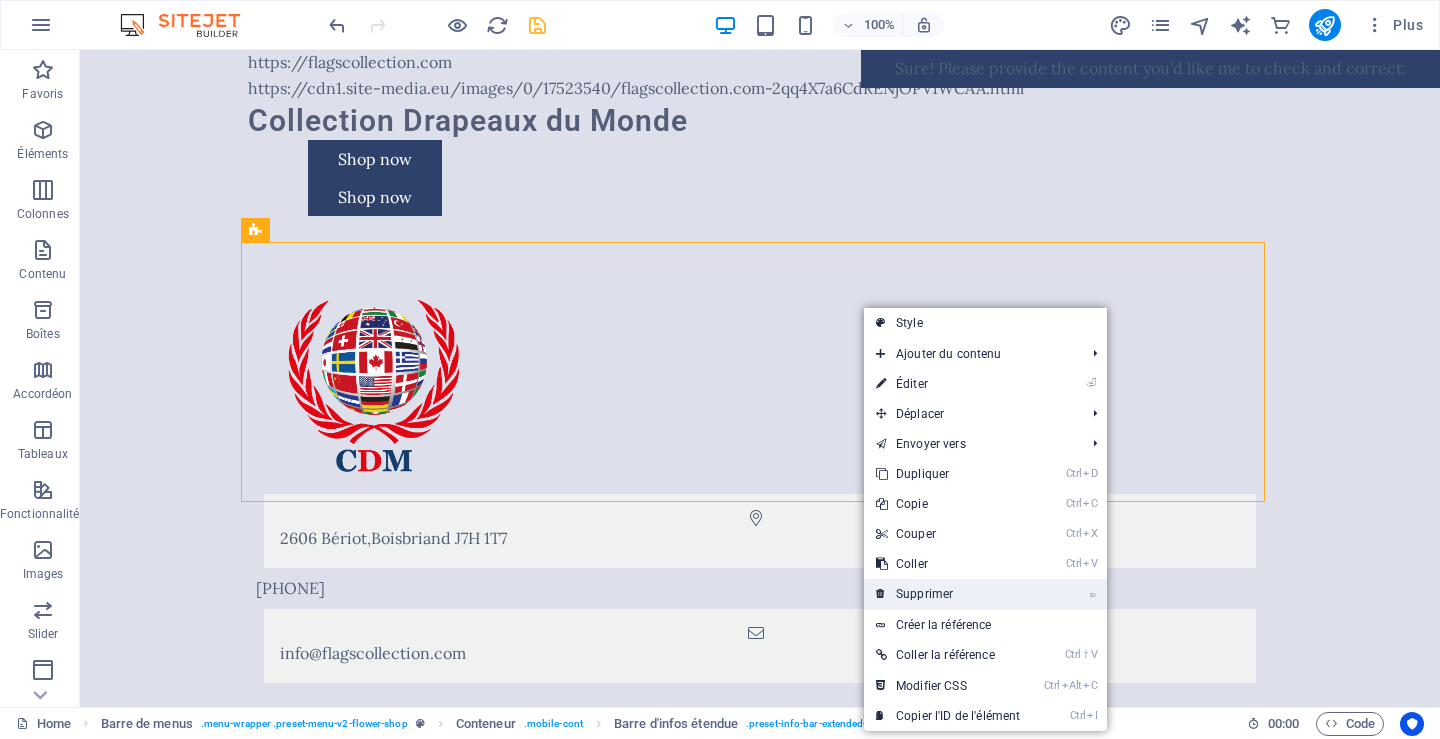 click on "⌦  Supprimer" at bounding box center [948, 594] 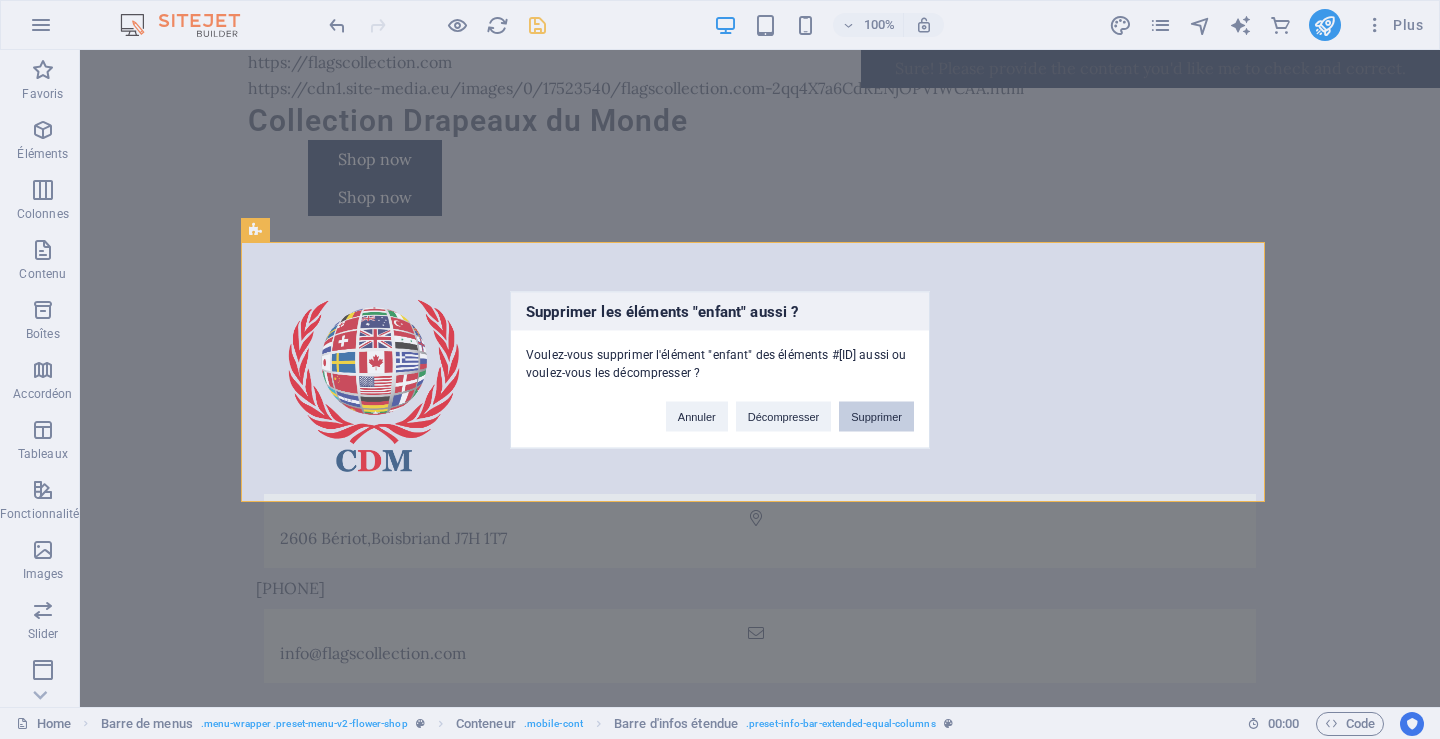click on "Supprimer" at bounding box center [876, 416] 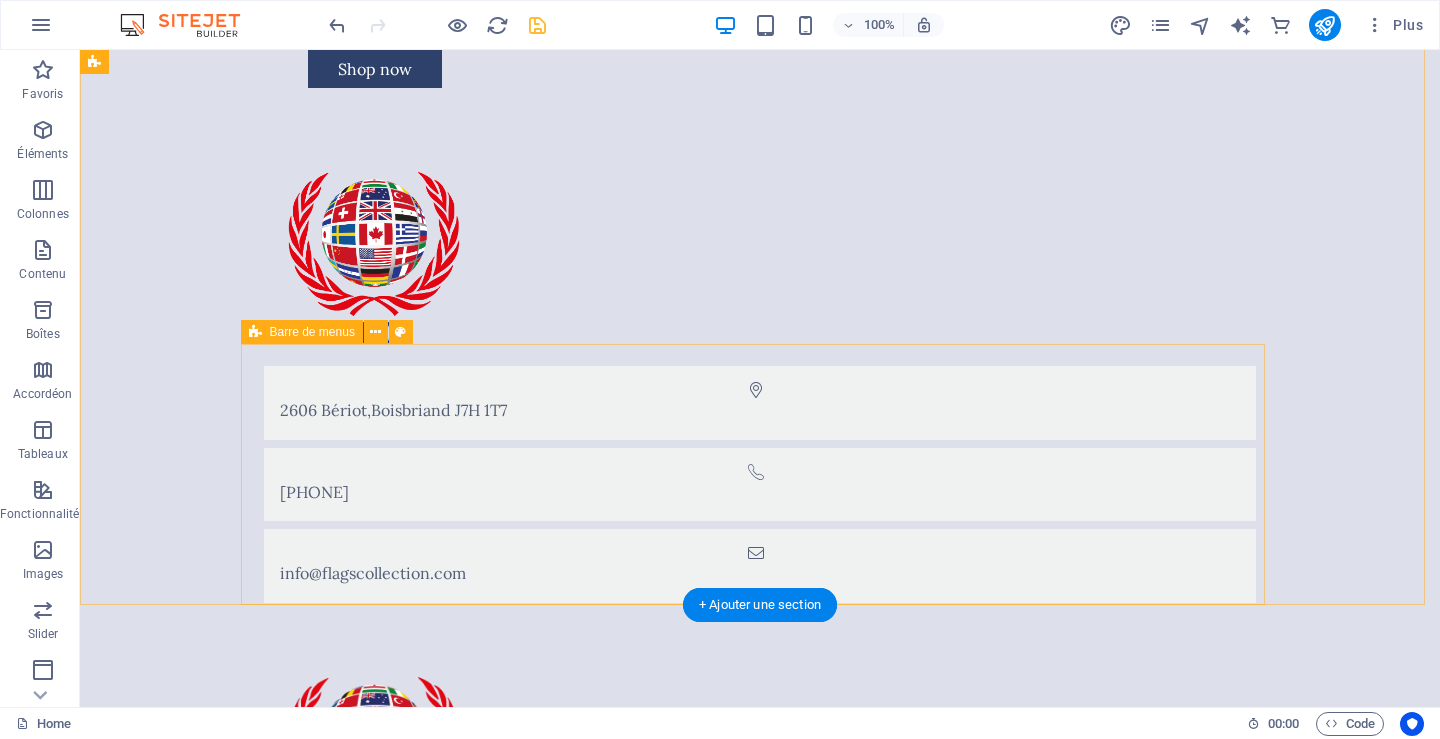 scroll, scrollTop: 100, scrollLeft: 0, axis: vertical 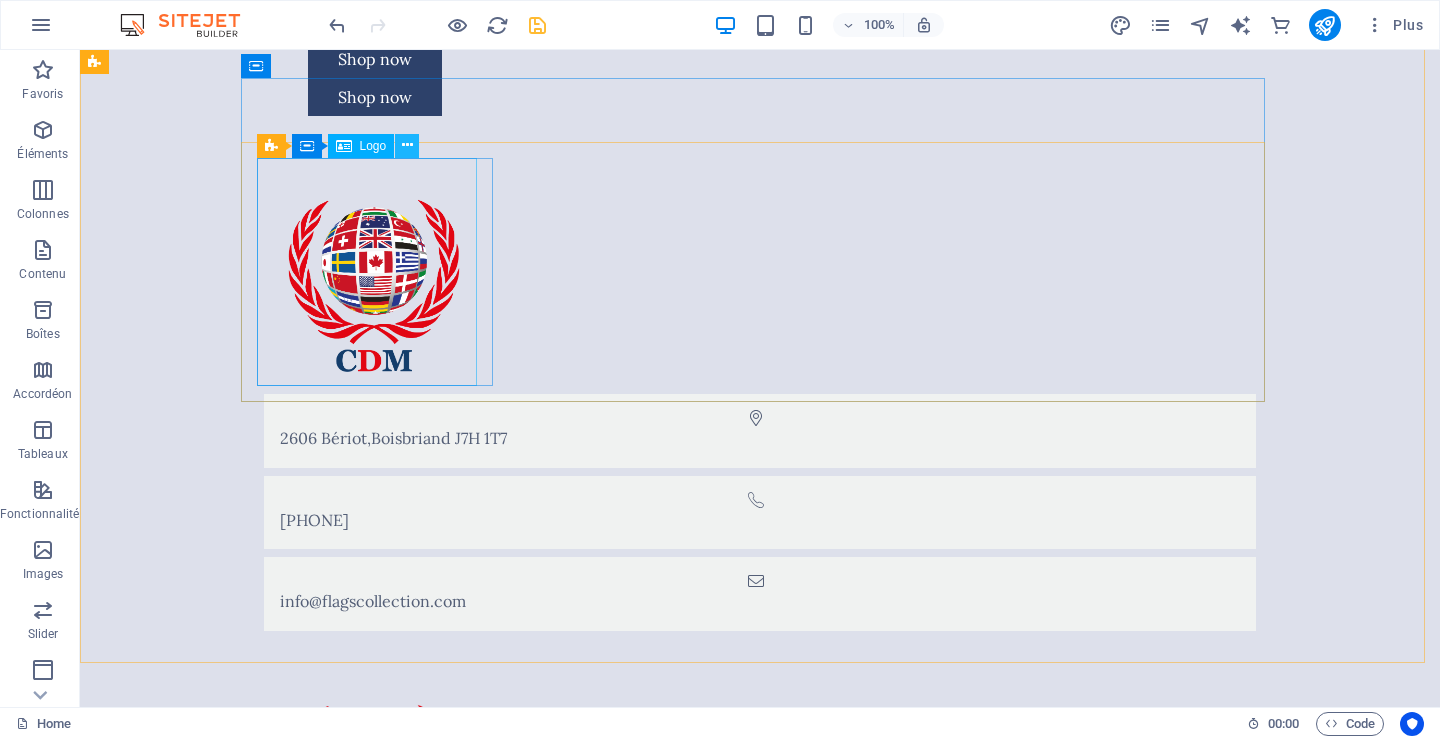 click at bounding box center (407, 145) 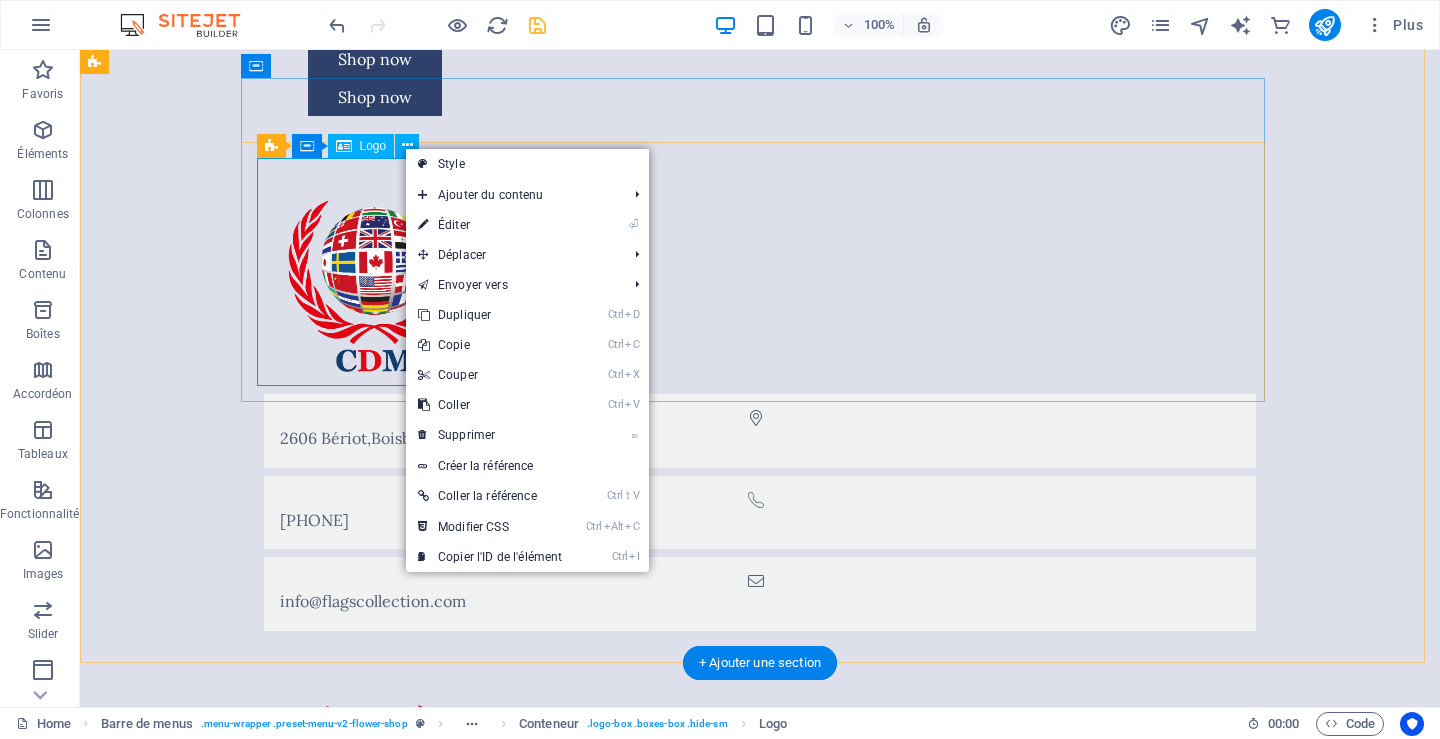 click at bounding box center (760, 272) 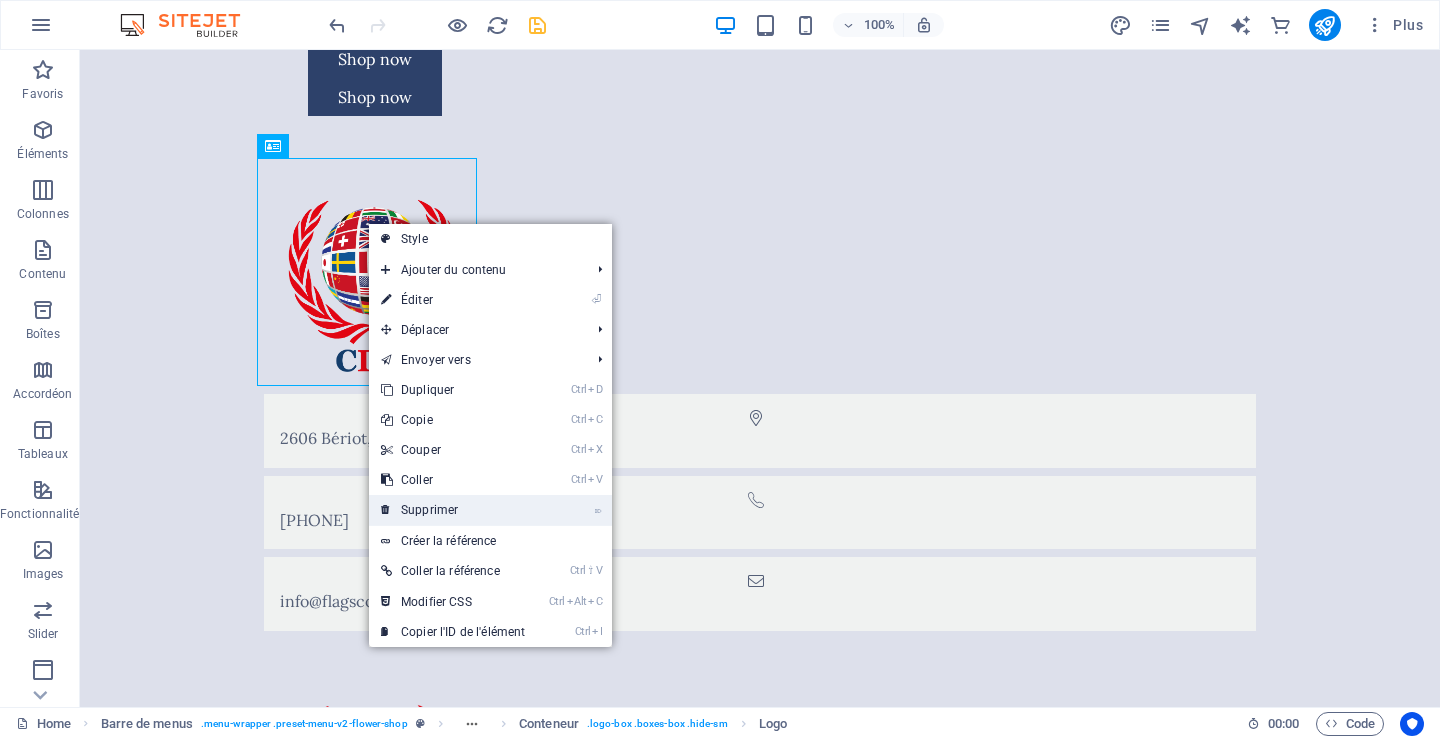 drag, startPoint x: 437, startPoint y: 497, endPoint x: 357, endPoint y: 446, distance: 94.873604 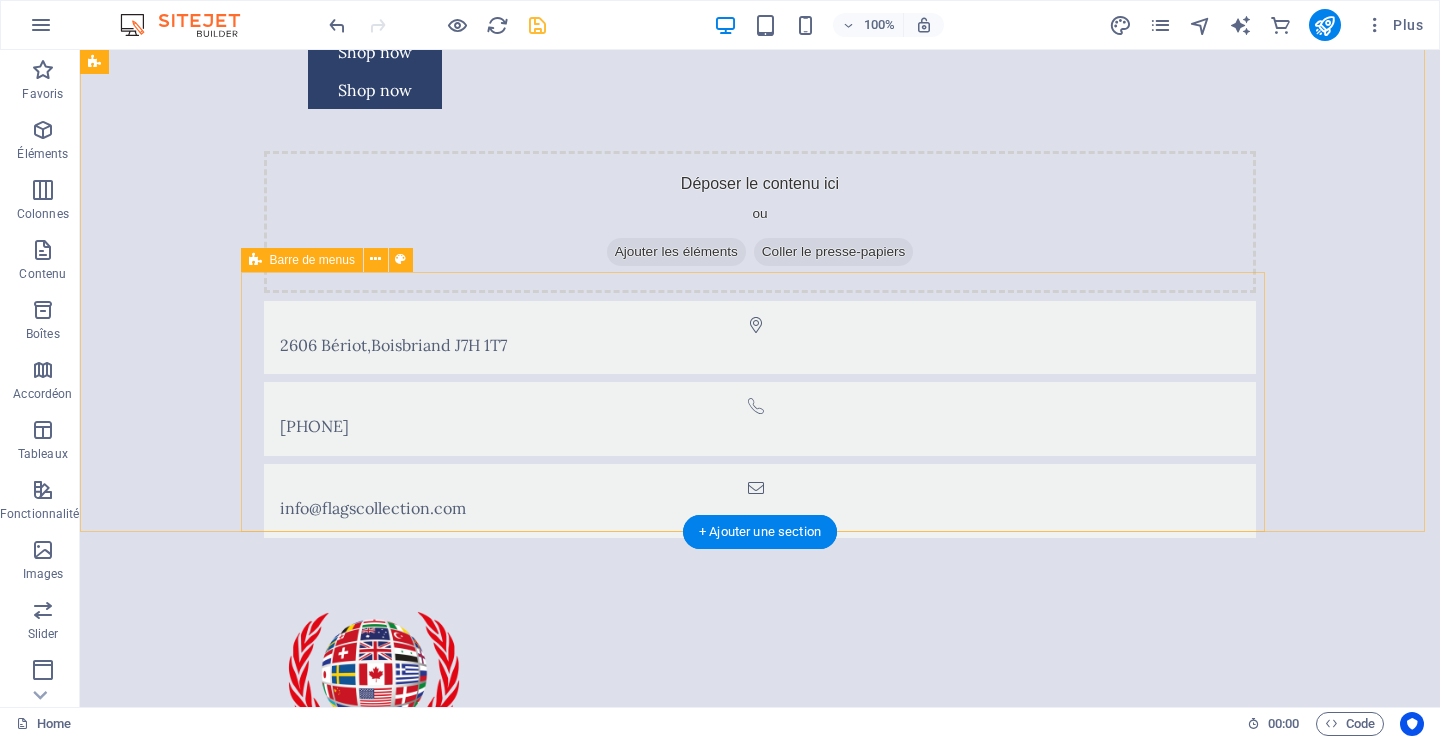 scroll, scrollTop: 0, scrollLeft: 0, axis: both 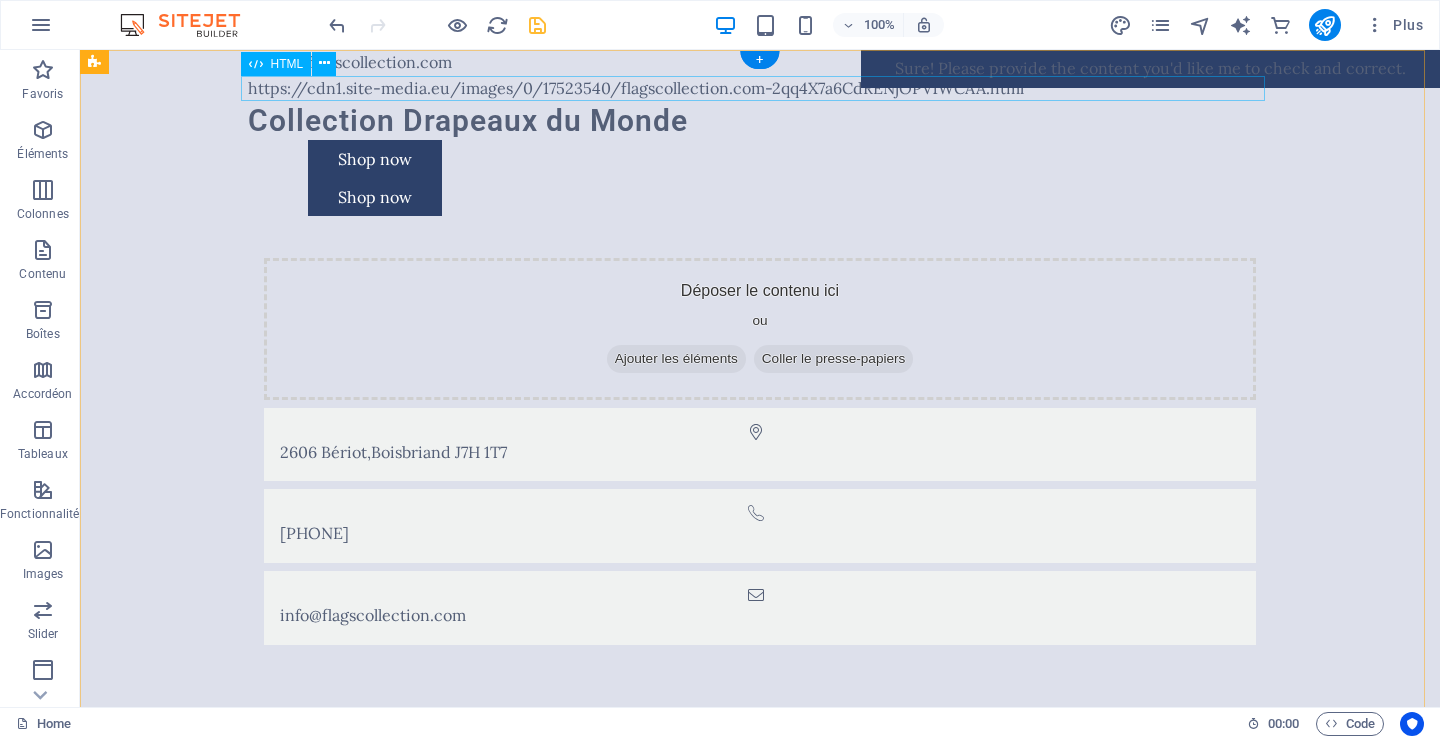 click on "https://cdn1.site-media.eu/images/0/17523540/flagscollection.com-2qq4X7a6CdRENjOPV1WCAA.html" at bounding box center (760, 89) 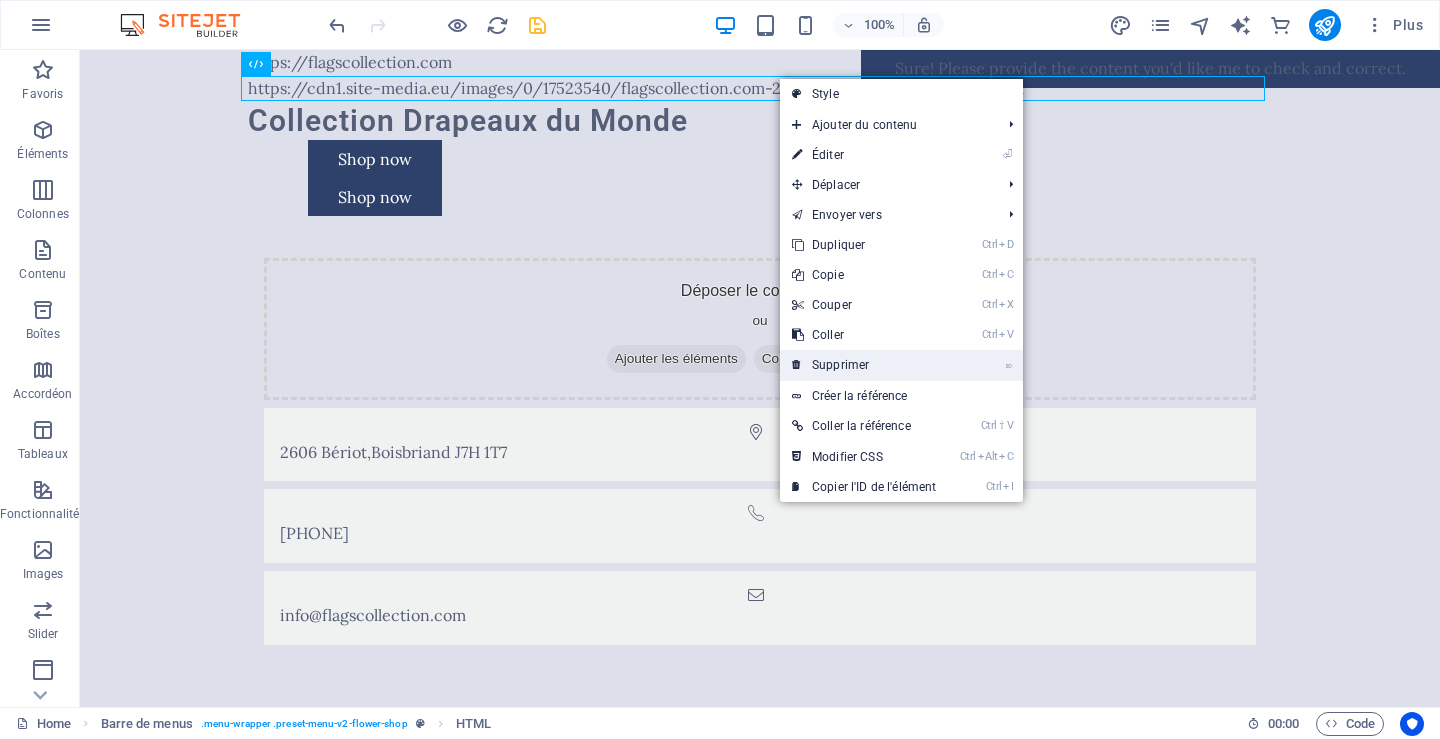 click on "⌦  Supprimer" at bounding box center (864, 365) 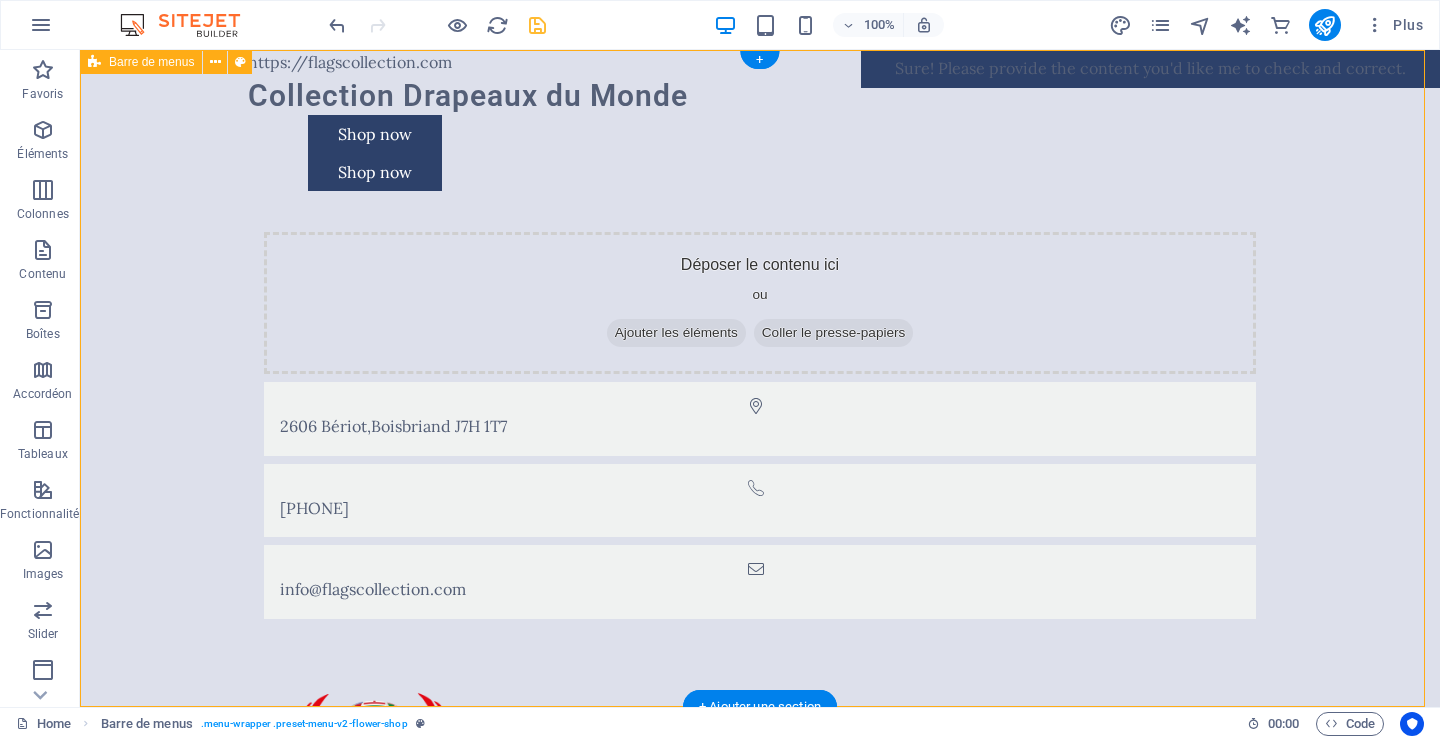 click on "https://flagscollection.com Collection Drapeaux du Monde Shop now Shop now Déposer le contenu ici ou  Ajouter les éléments  Coller le presse-papiers [NUMBER] [STREET] ,  [CITY]   [POSTAL_CODE] [PHONE] [EMAIL] Menu Home About Service Contact" at bounding box center (760, 495) 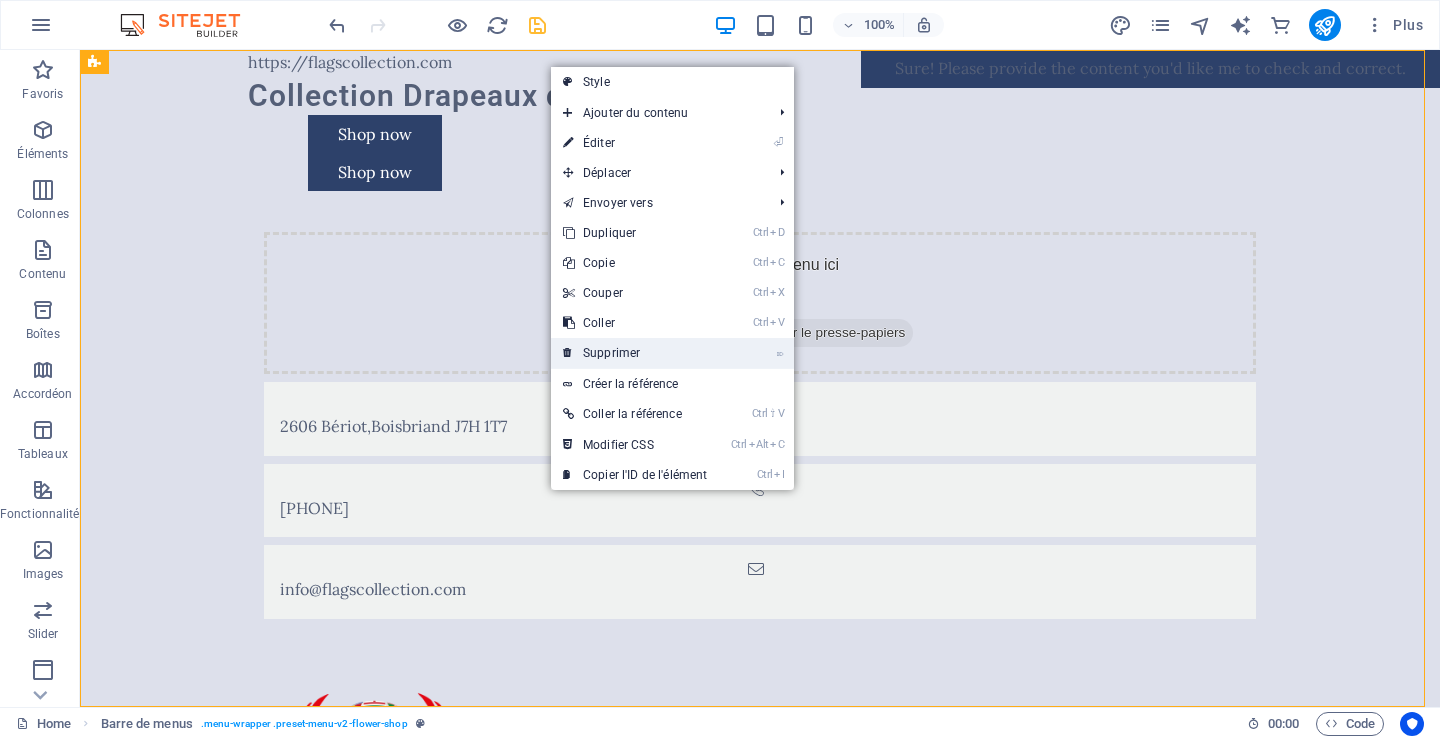 click on "⌦  Supprimer" at bounding box center (635, 353) 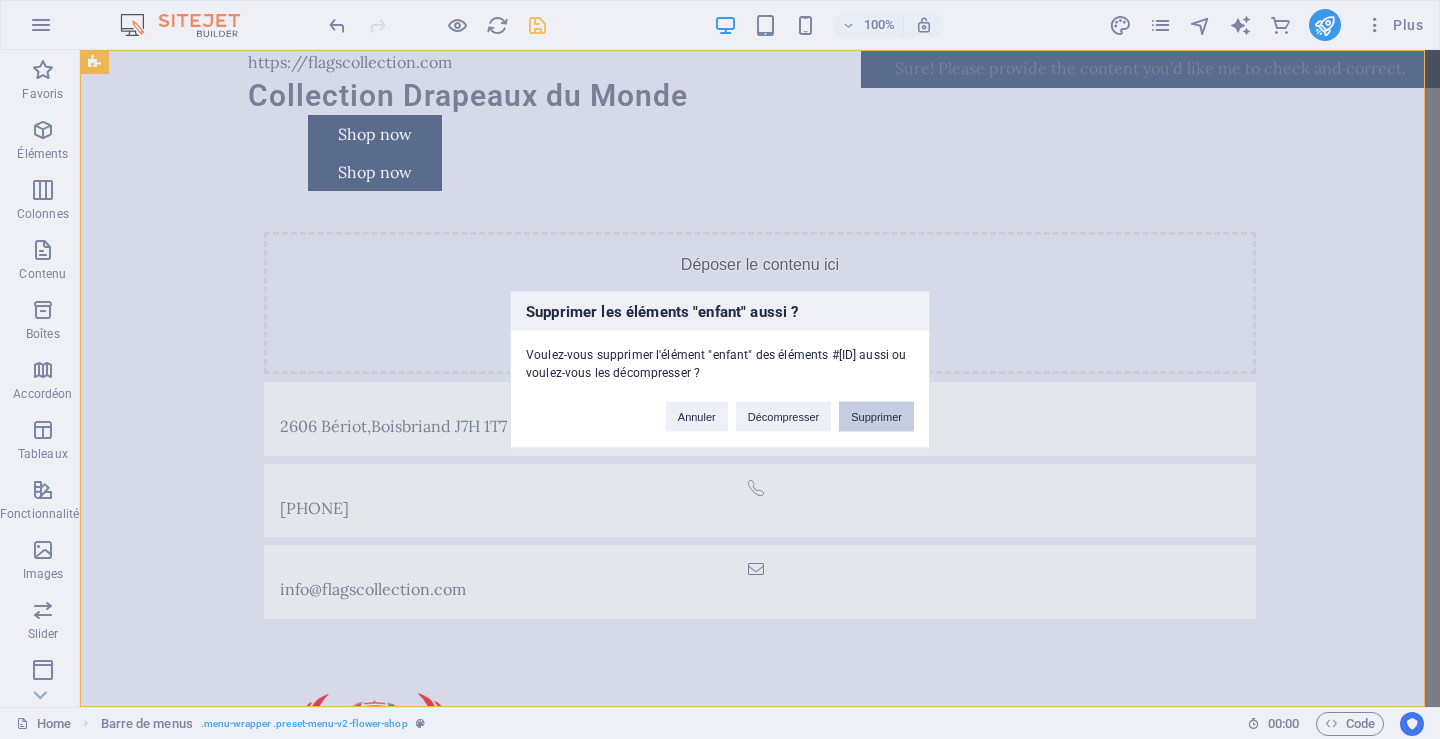 click on "Supprimer" at bounding box center [876, 416] 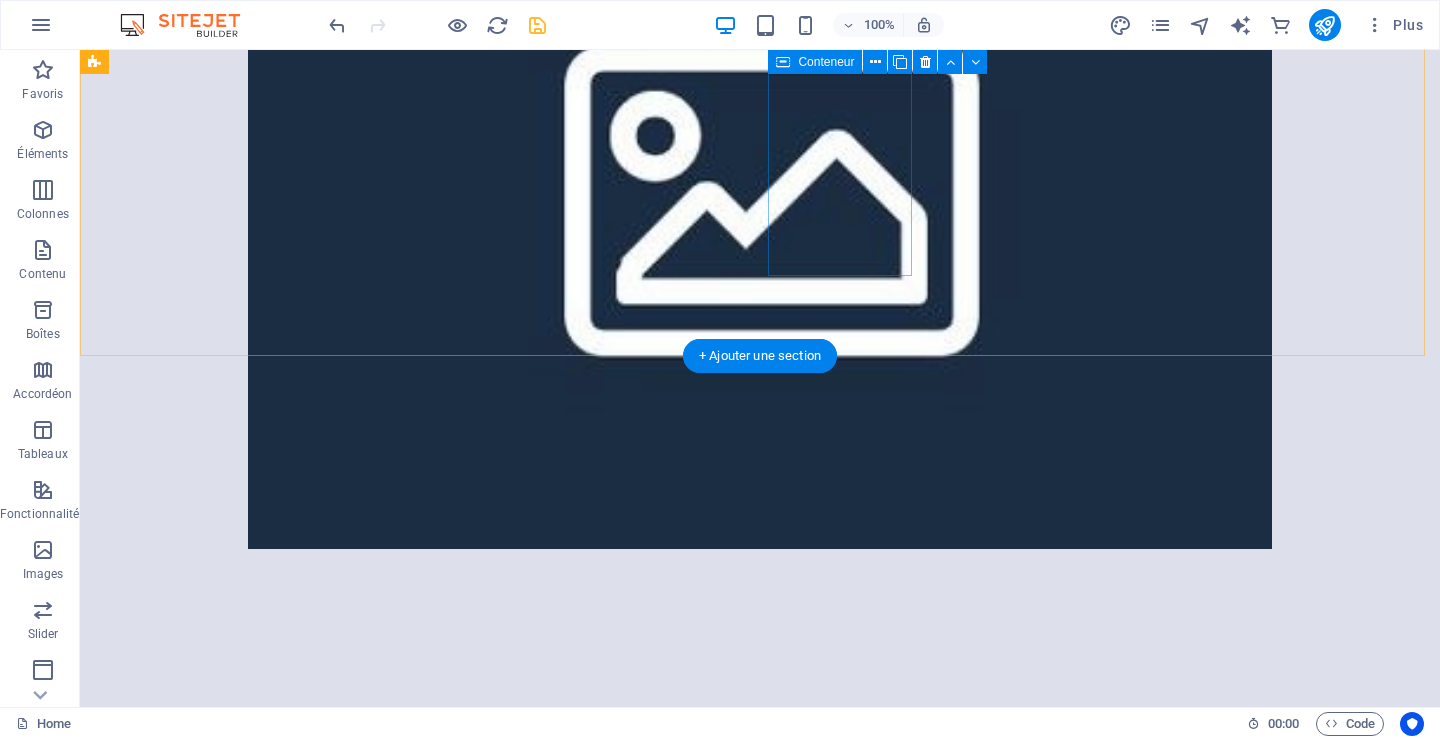 scroll, scrollTop: 700, scrollLeft: 0, axis: vertical 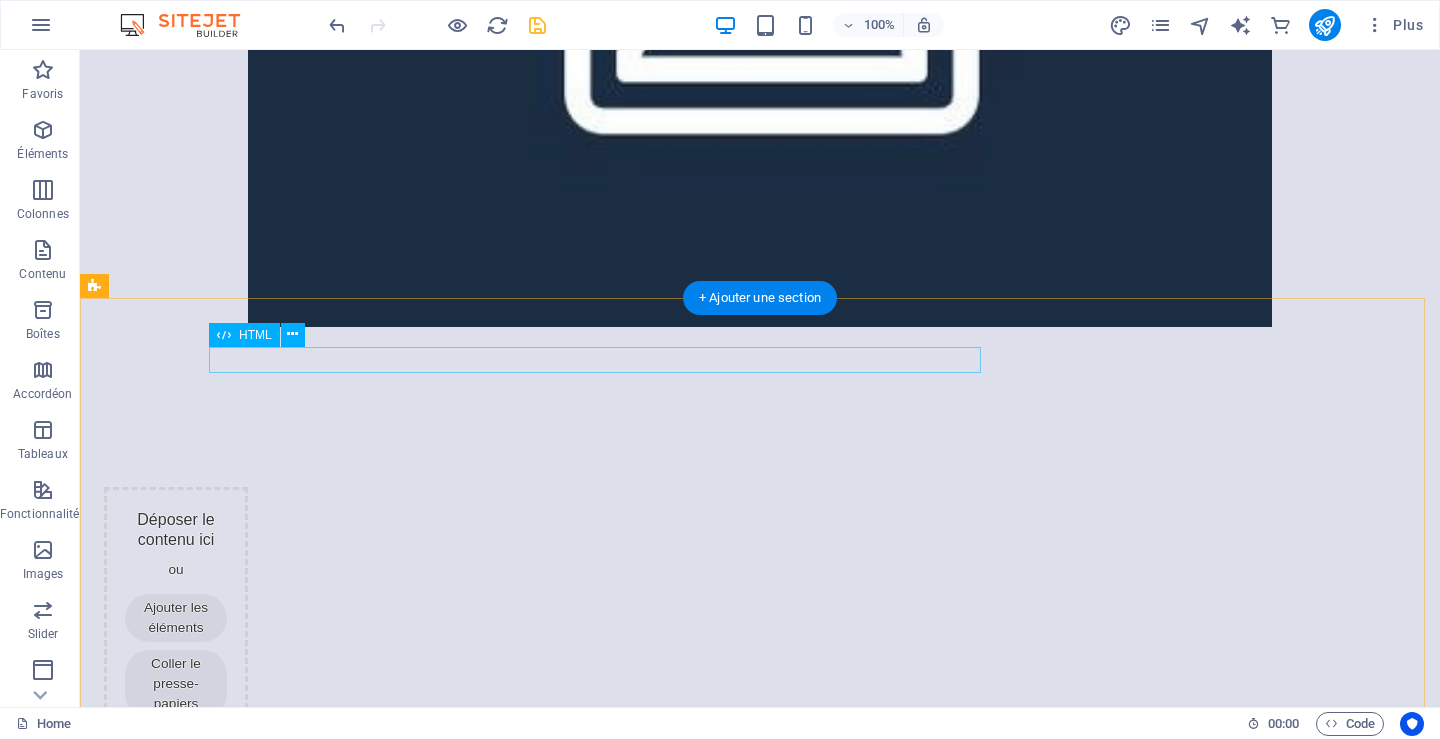 click on "https://cdn1.site-media.eu/images/0/17523540/flagscollection.com-2qq4X7a6CdRENjOPV1WCAA.html" at bounding box center [616, 2257] 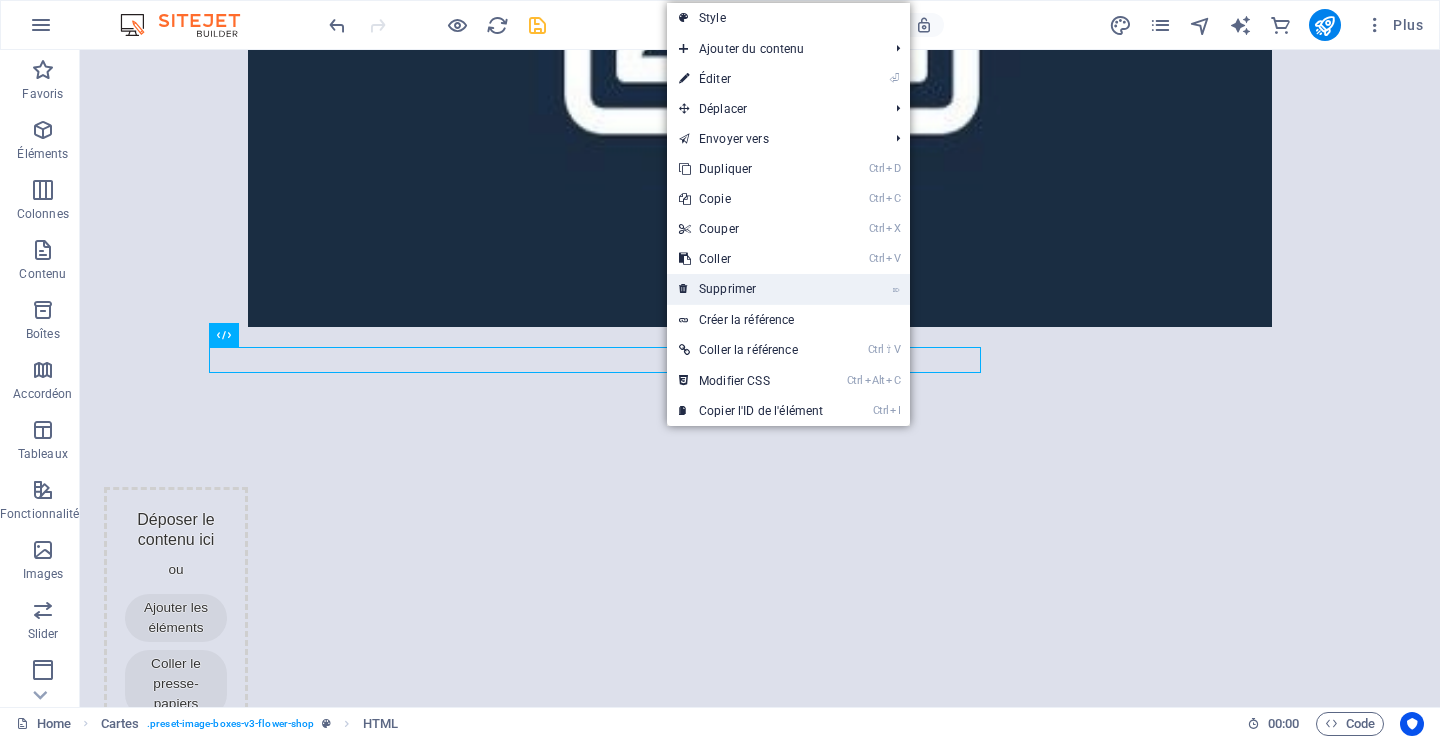click on "⌦  Supprimer" at bounding box center [751, 289] 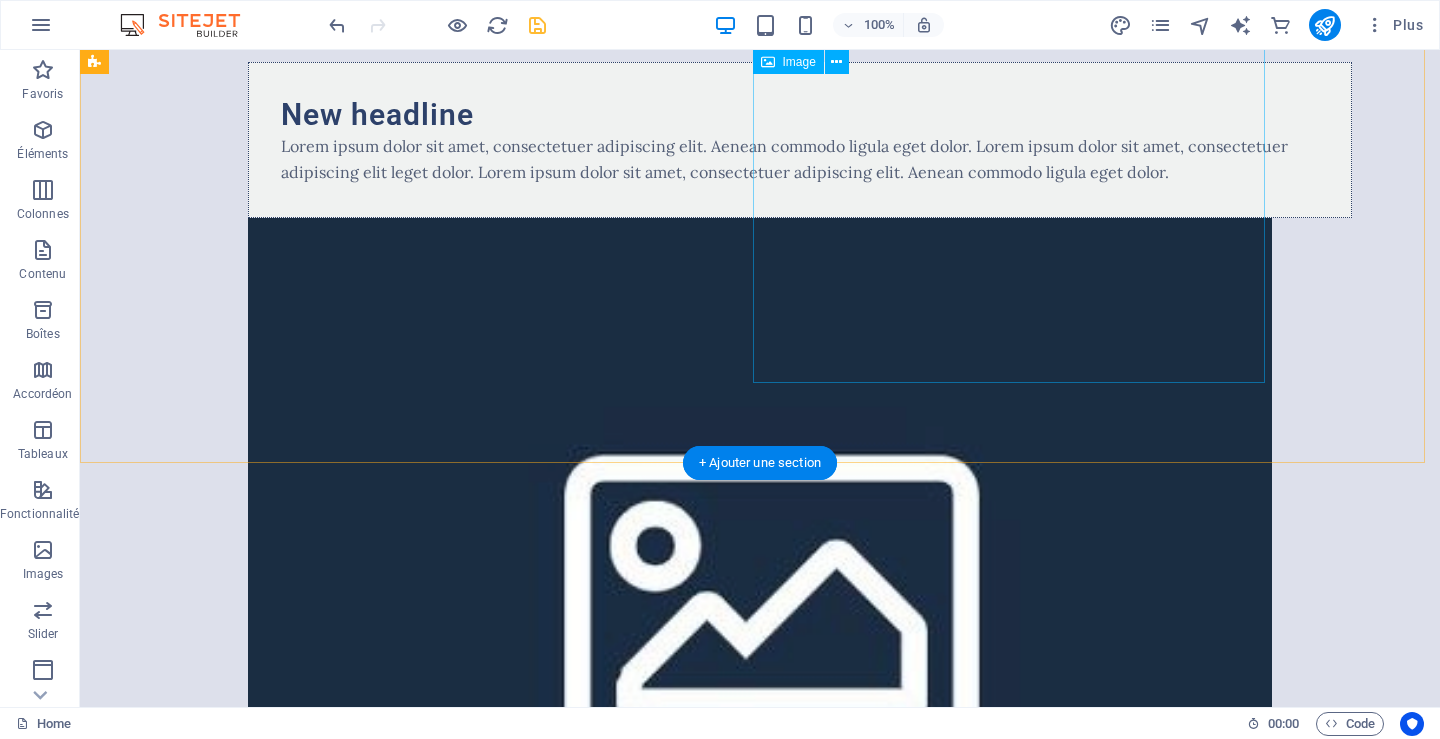 scroll, scrollTop: 0, scrollLeft: 0, axis: both 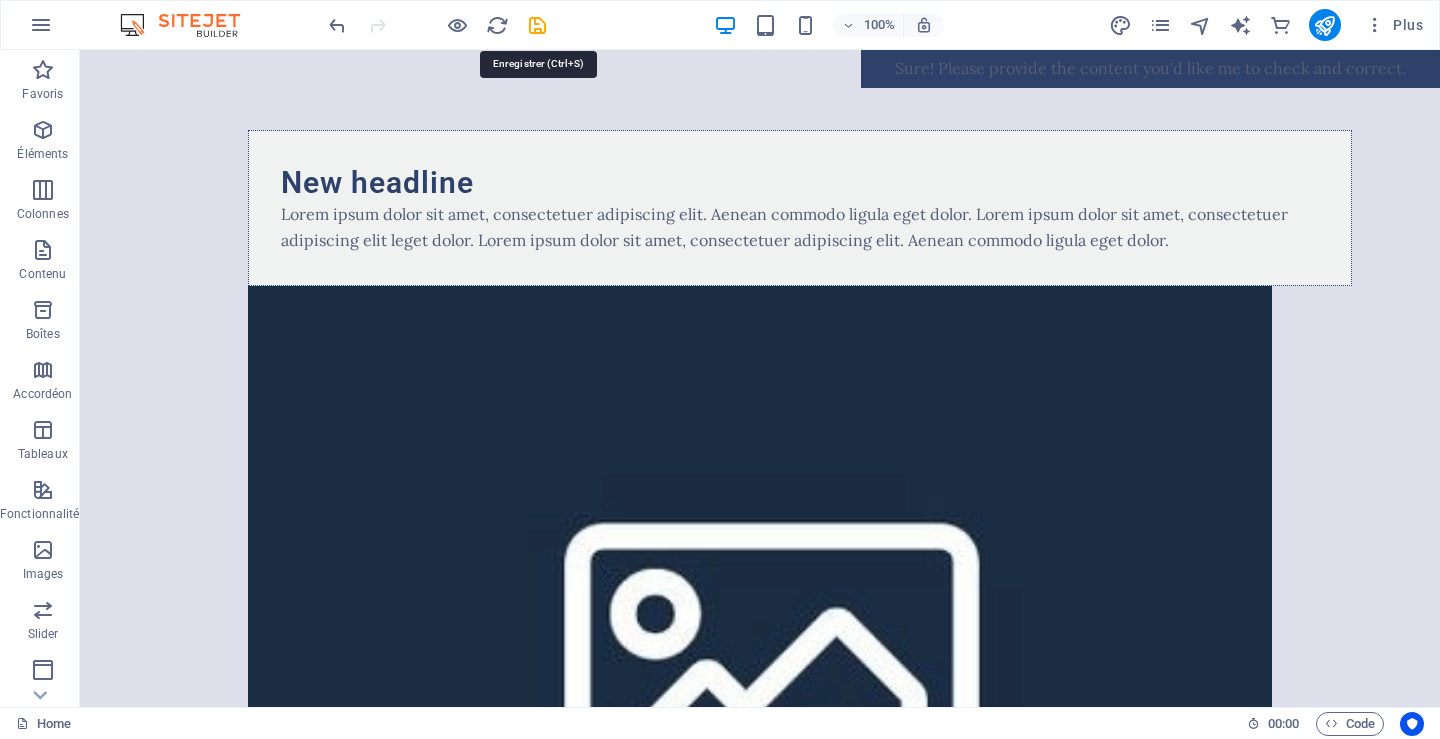click at bounding box center (537, 25) 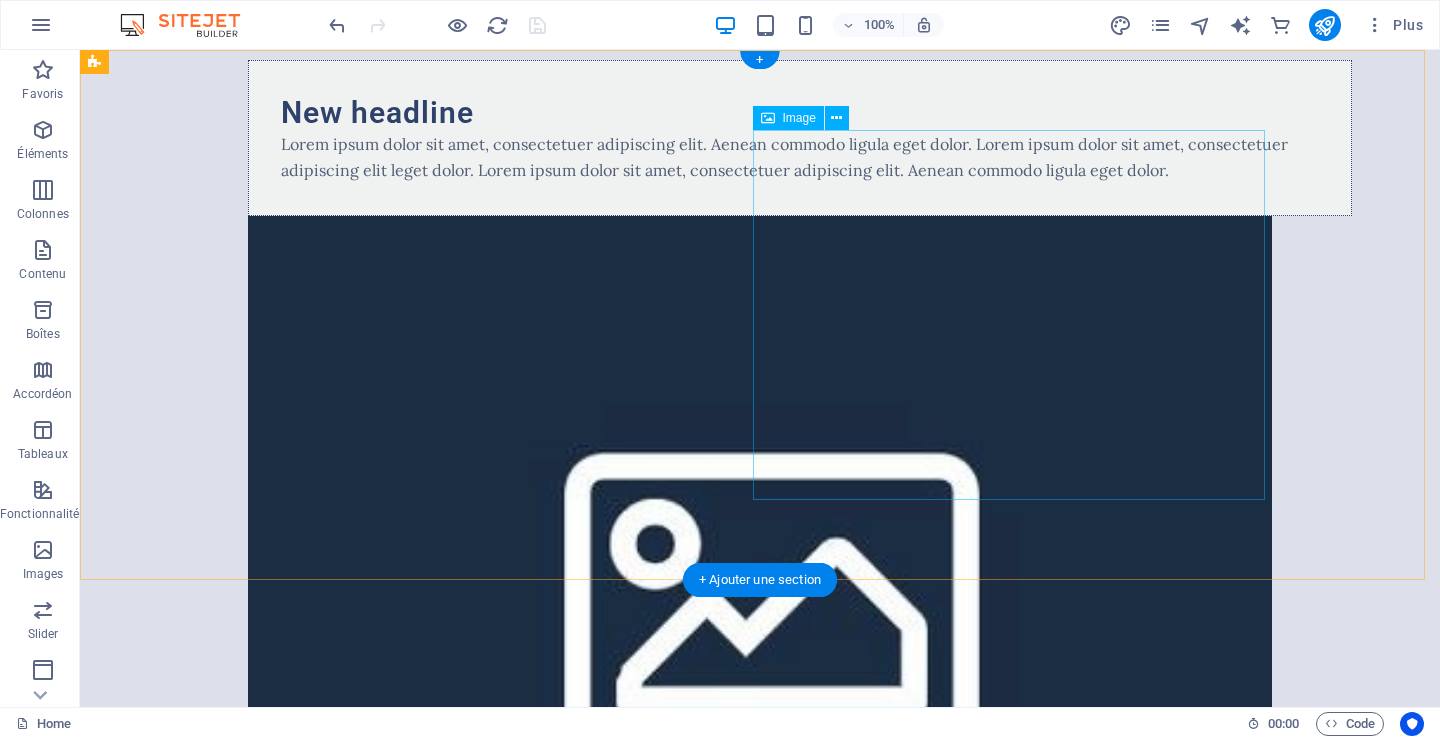 scroll, scrollTop: 0, scrollLeft: 0, axis: both 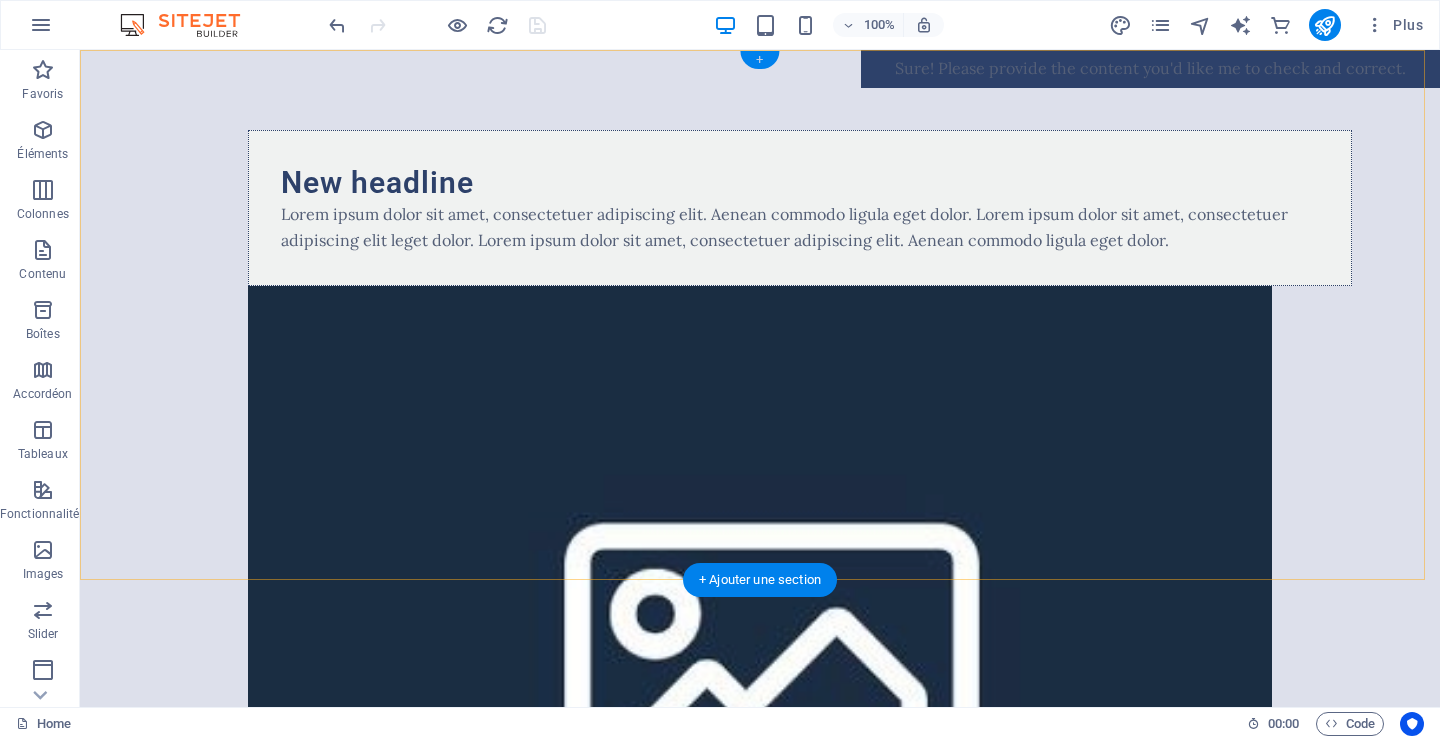 click on "+" at bounding box center [759, 60] 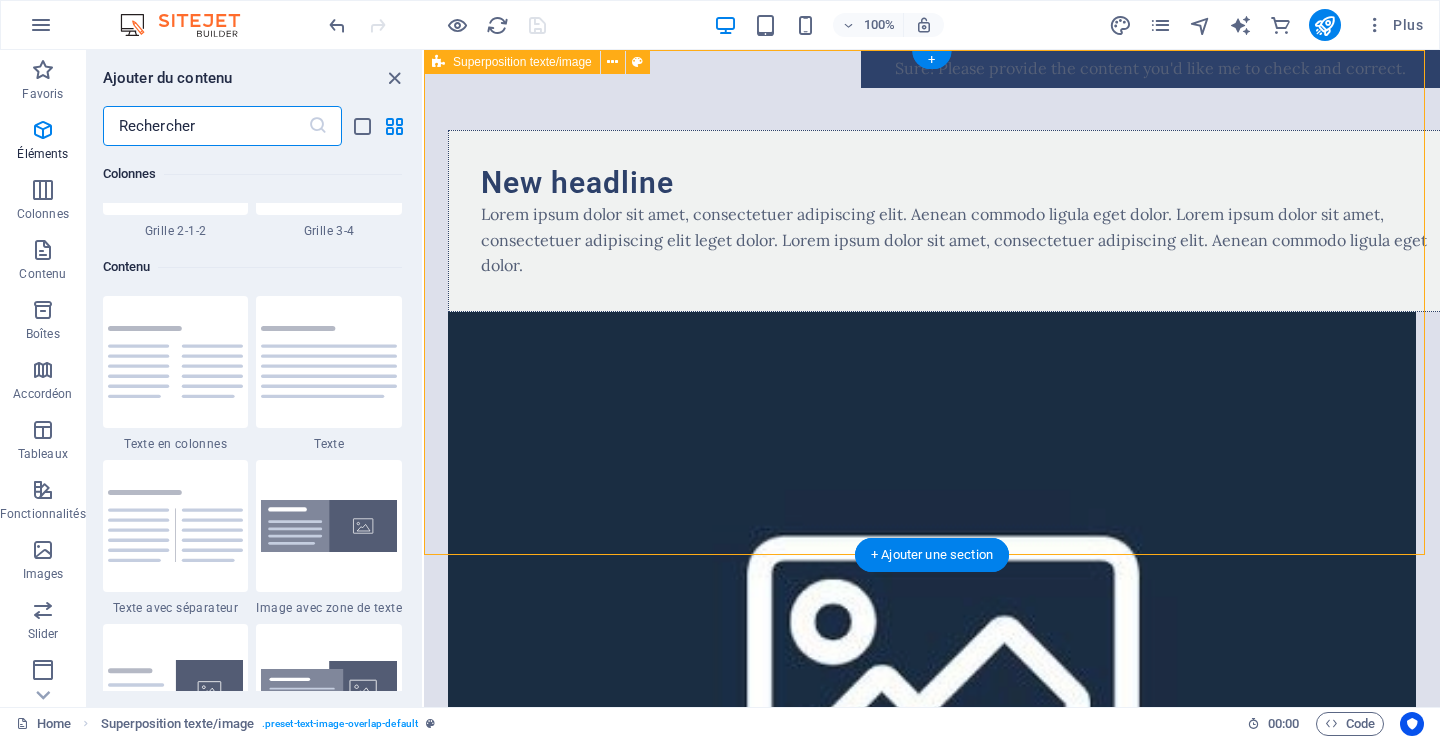 scroll, scrollTop: 3499, scrollLeft: 0, axis: vertical 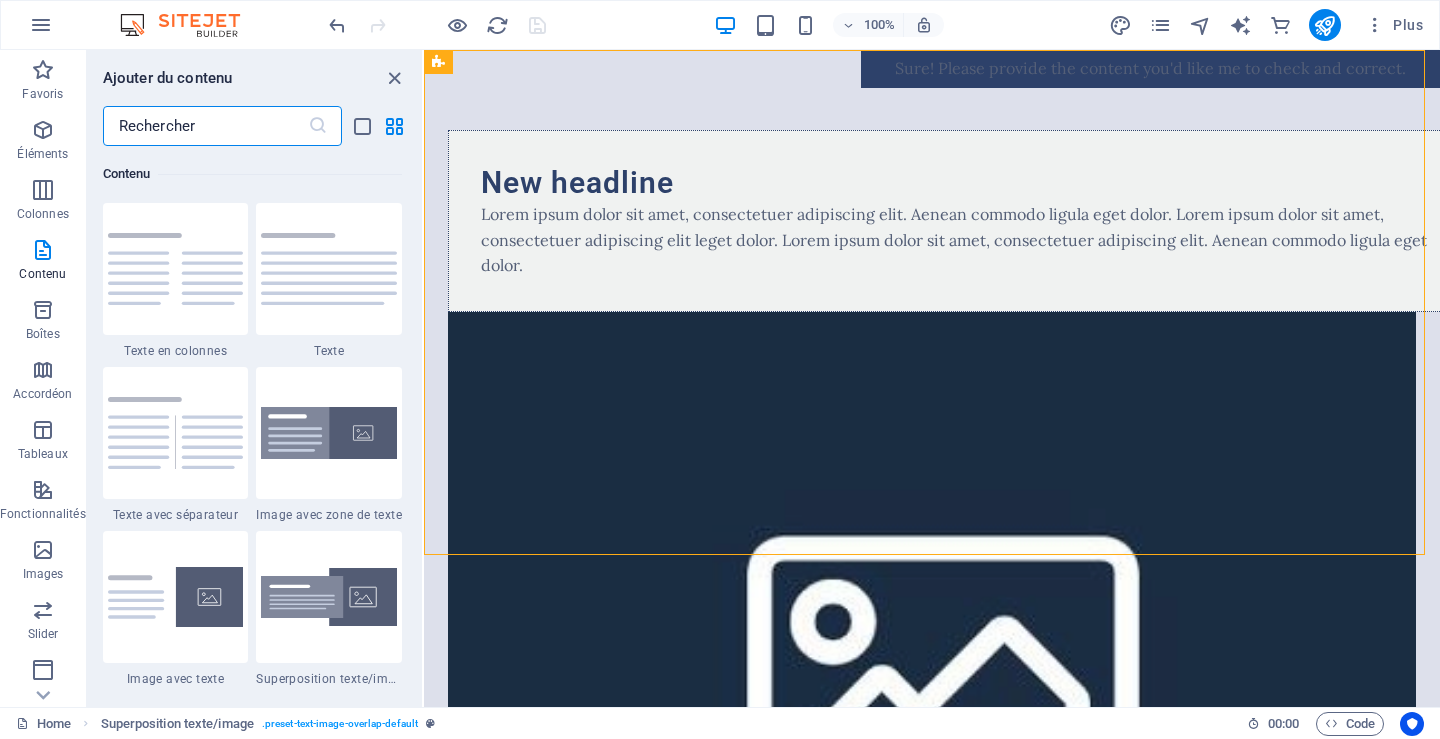click at bounding box center [205, 126] 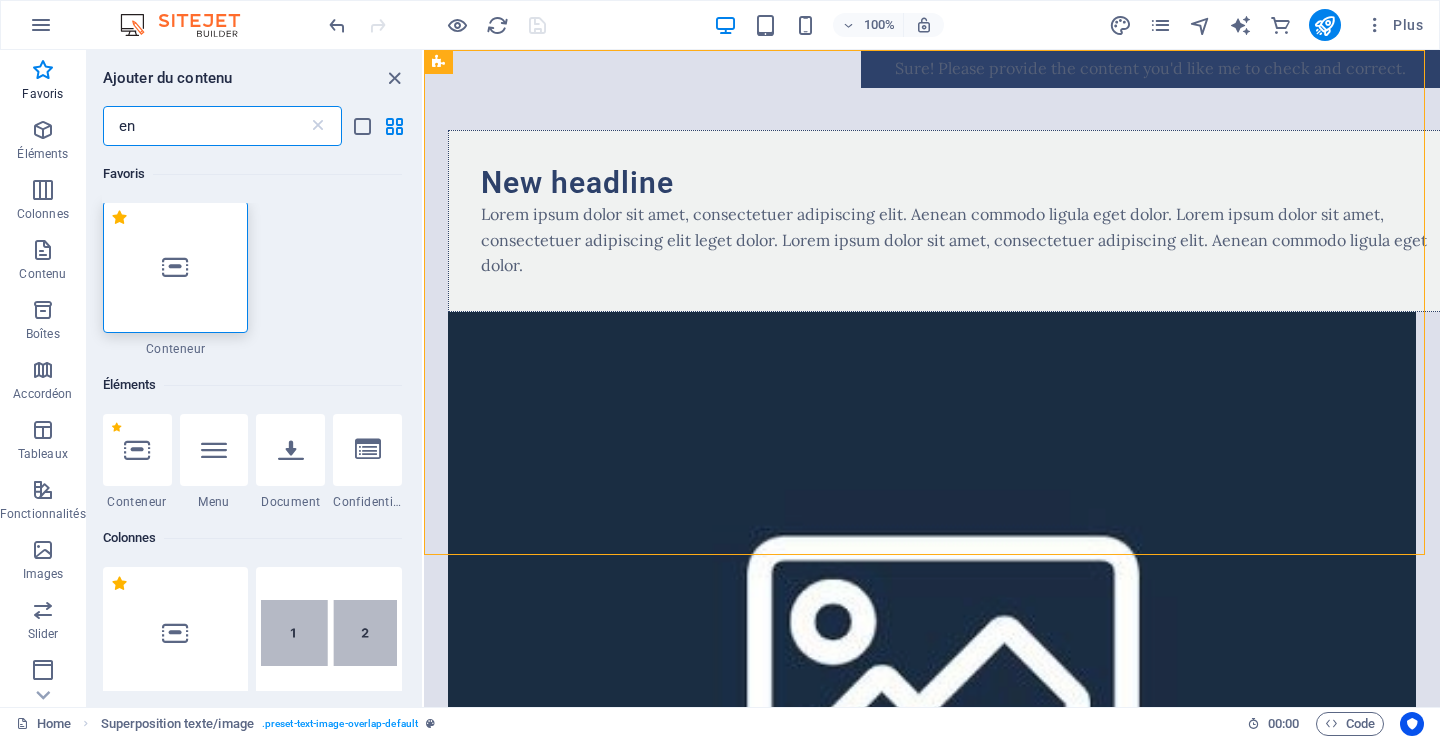 scroll, scrollTop: 0, scrollLeft: 0, axis: both 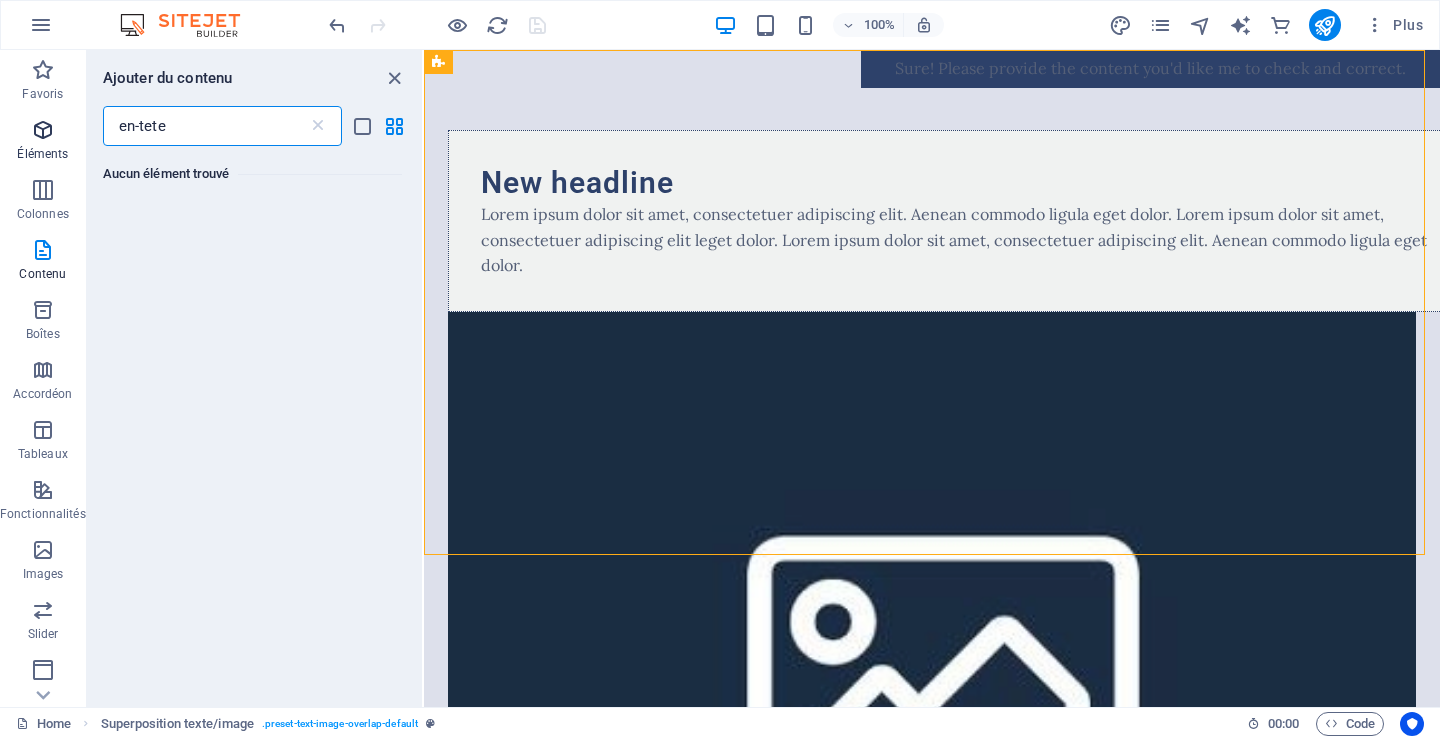 type on "en-tete" 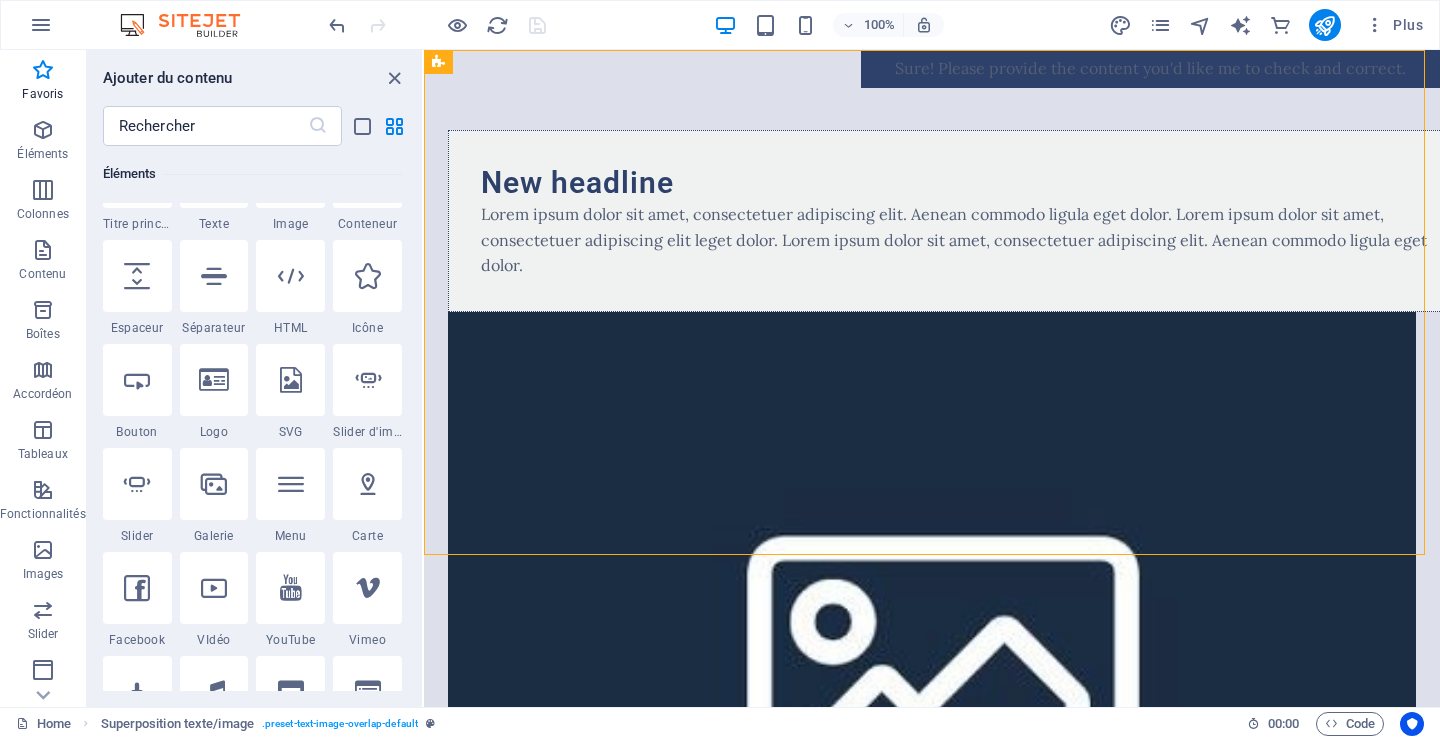 scroll, scrollTop: 13, scrollLeft: 0, axis: vertical 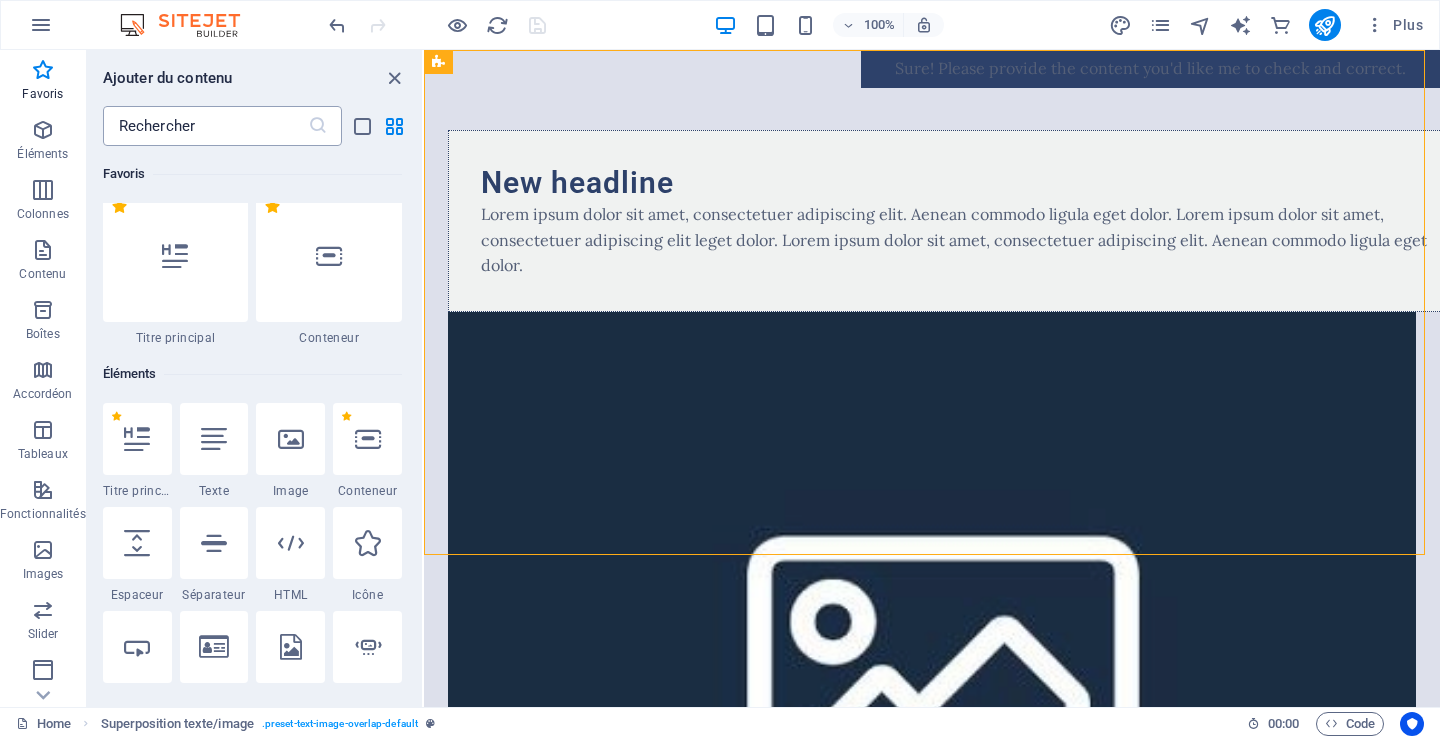 click at bounding box center (205, 126) 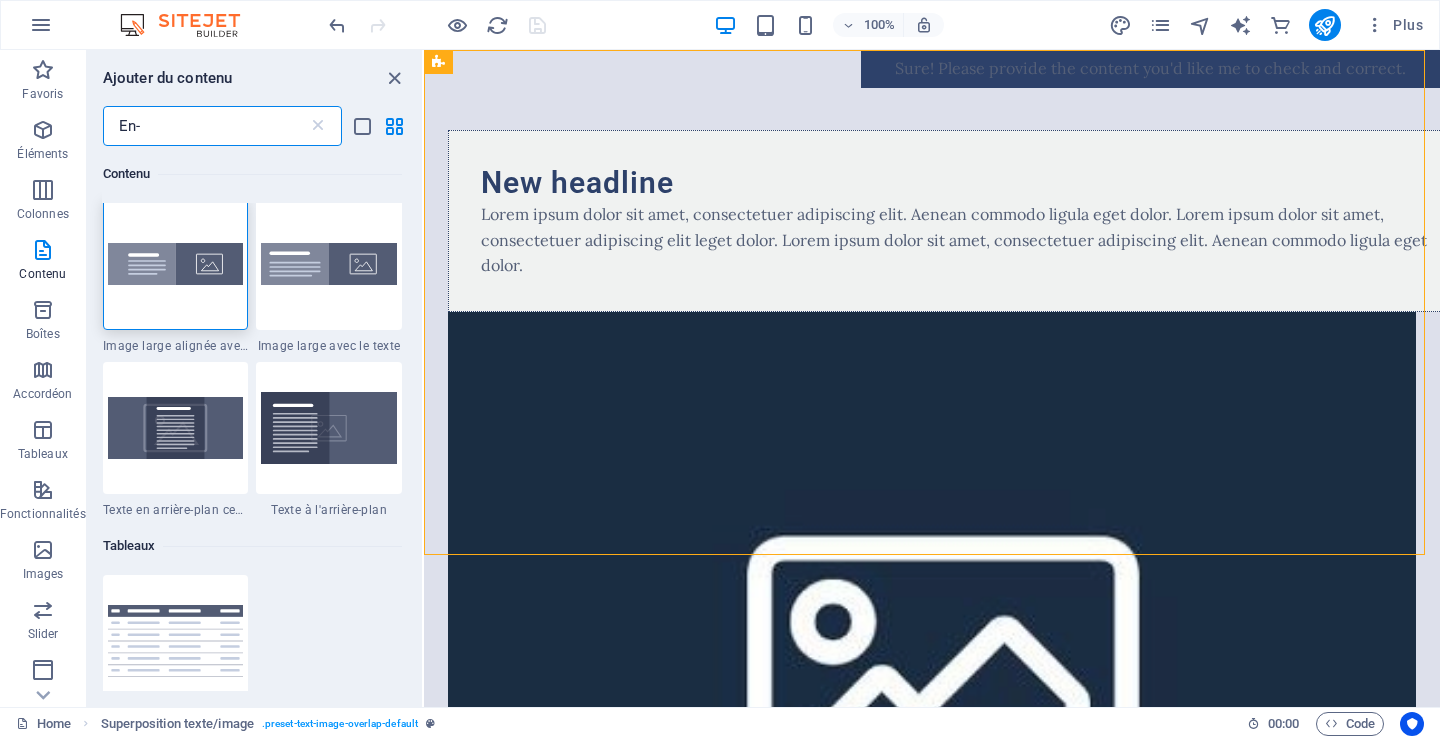 scroll, scrollTop: 0, scrollLeft: 0, axis: both 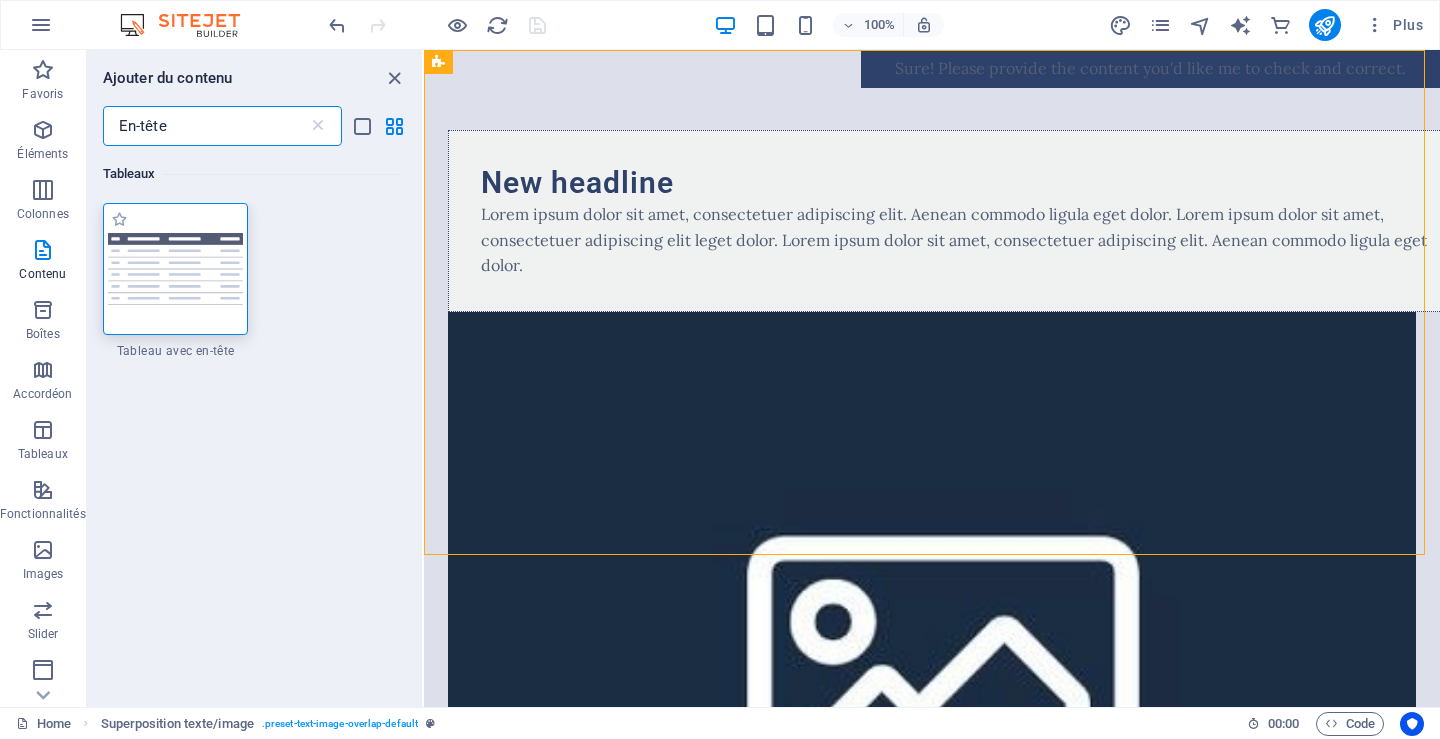 type on "En-tête" 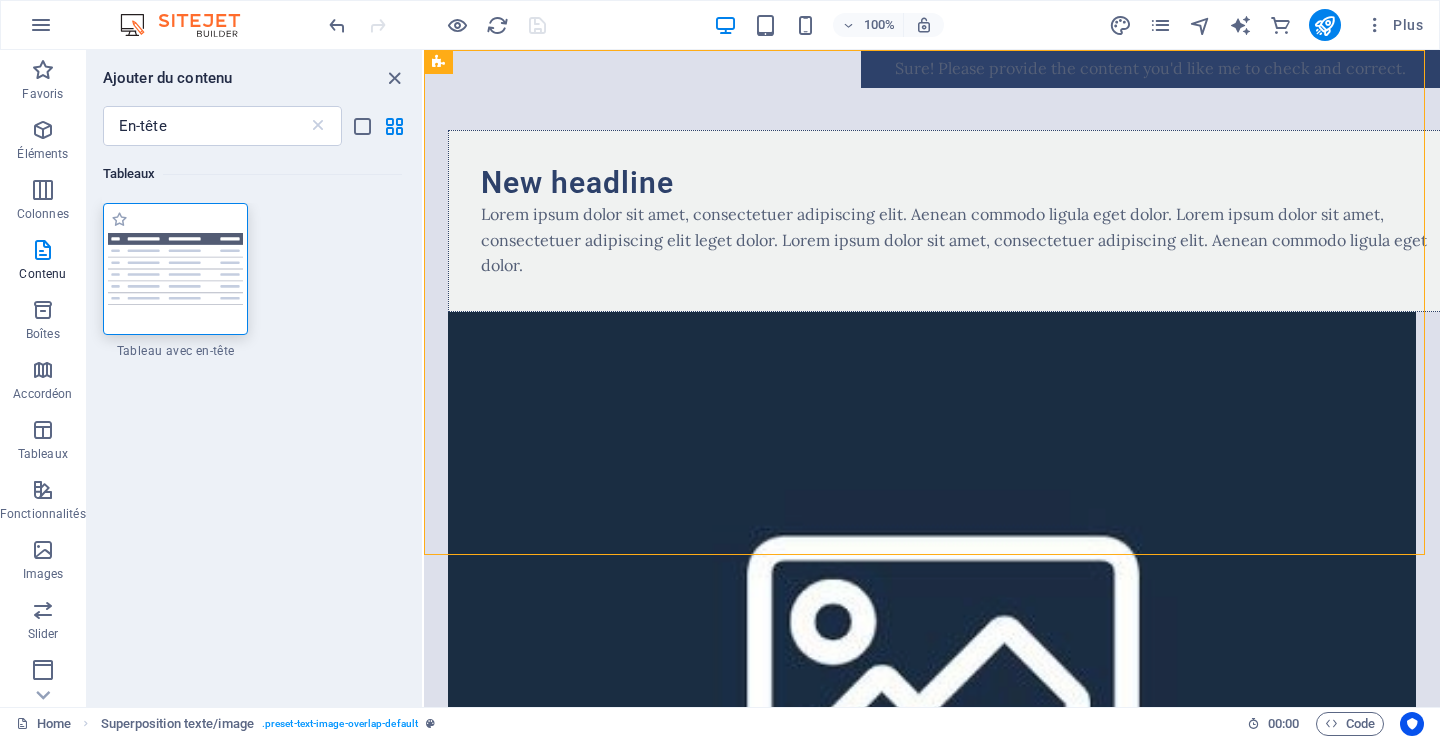 click at bounding box center (176, 269) 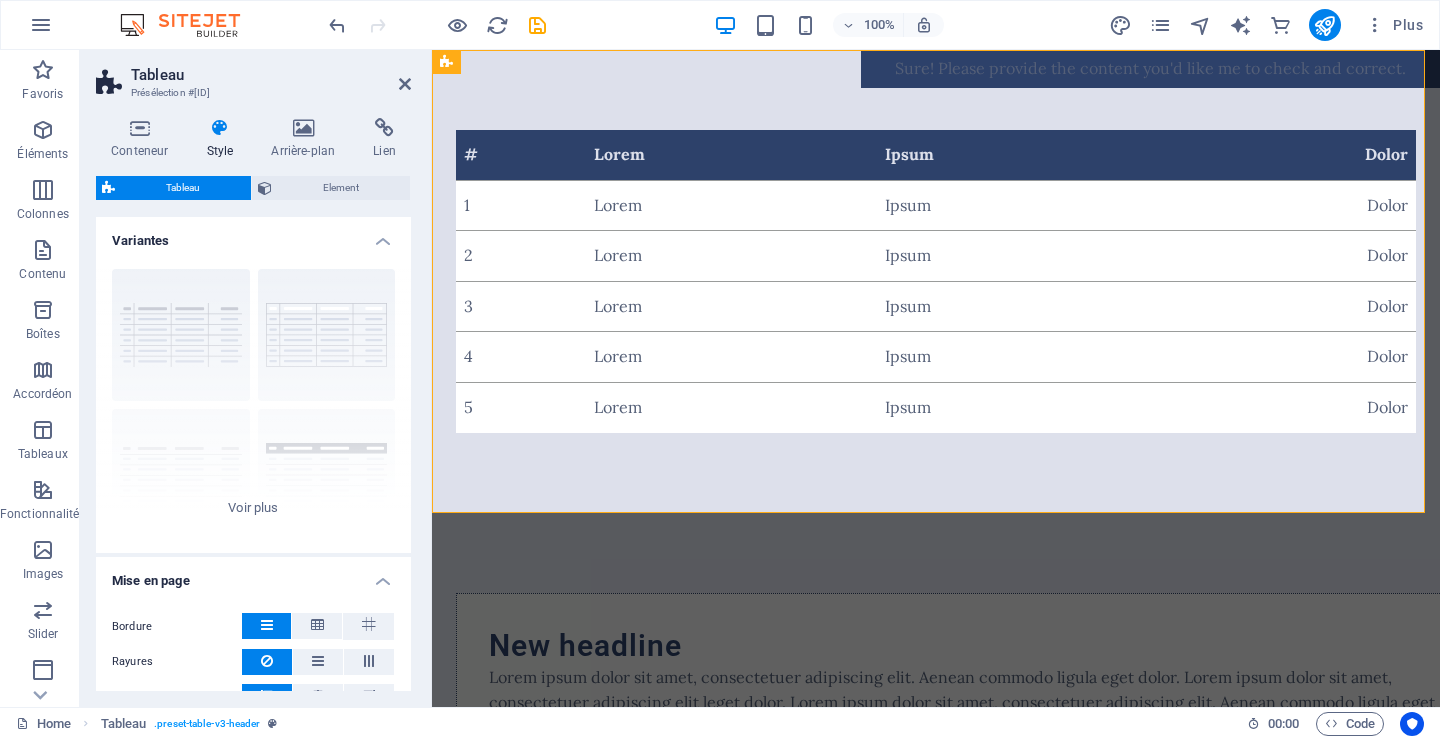 click on "Style" at bounding box center [223, 139] 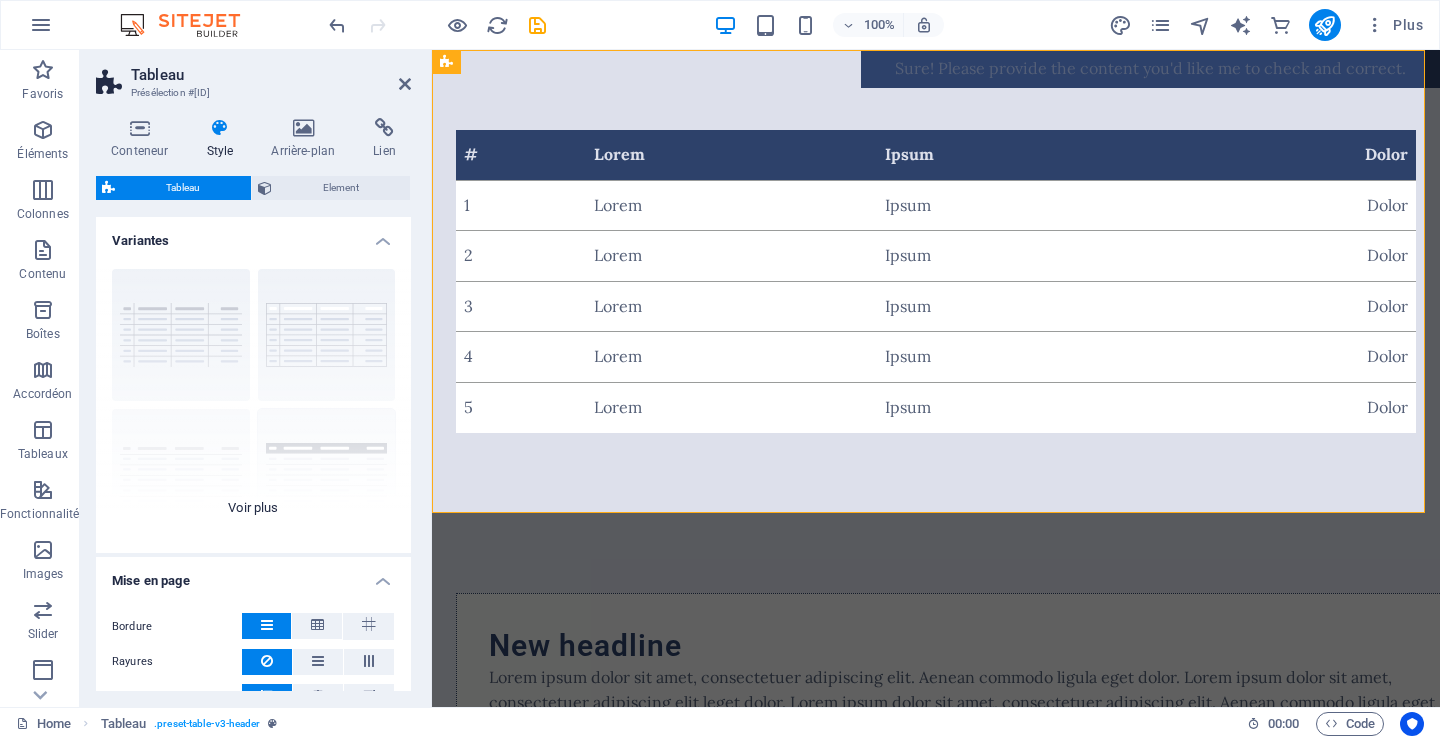 click on "sous forme de grille avec bordure Par défaut avec en-tête rayures horizontales rayures verticales" at bounding box center (253, 403) 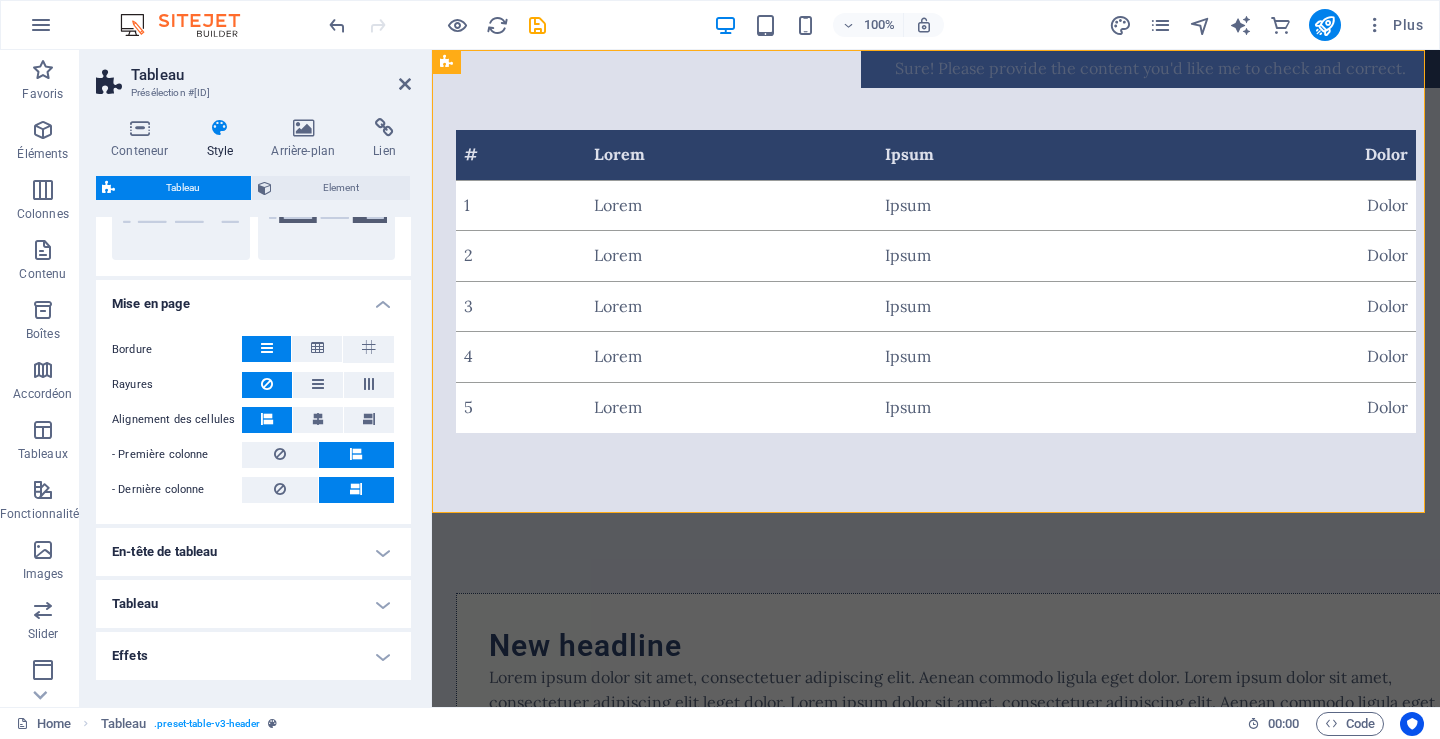scroll, scrollTop: 490, scrollLeft: 0, axis: vertical 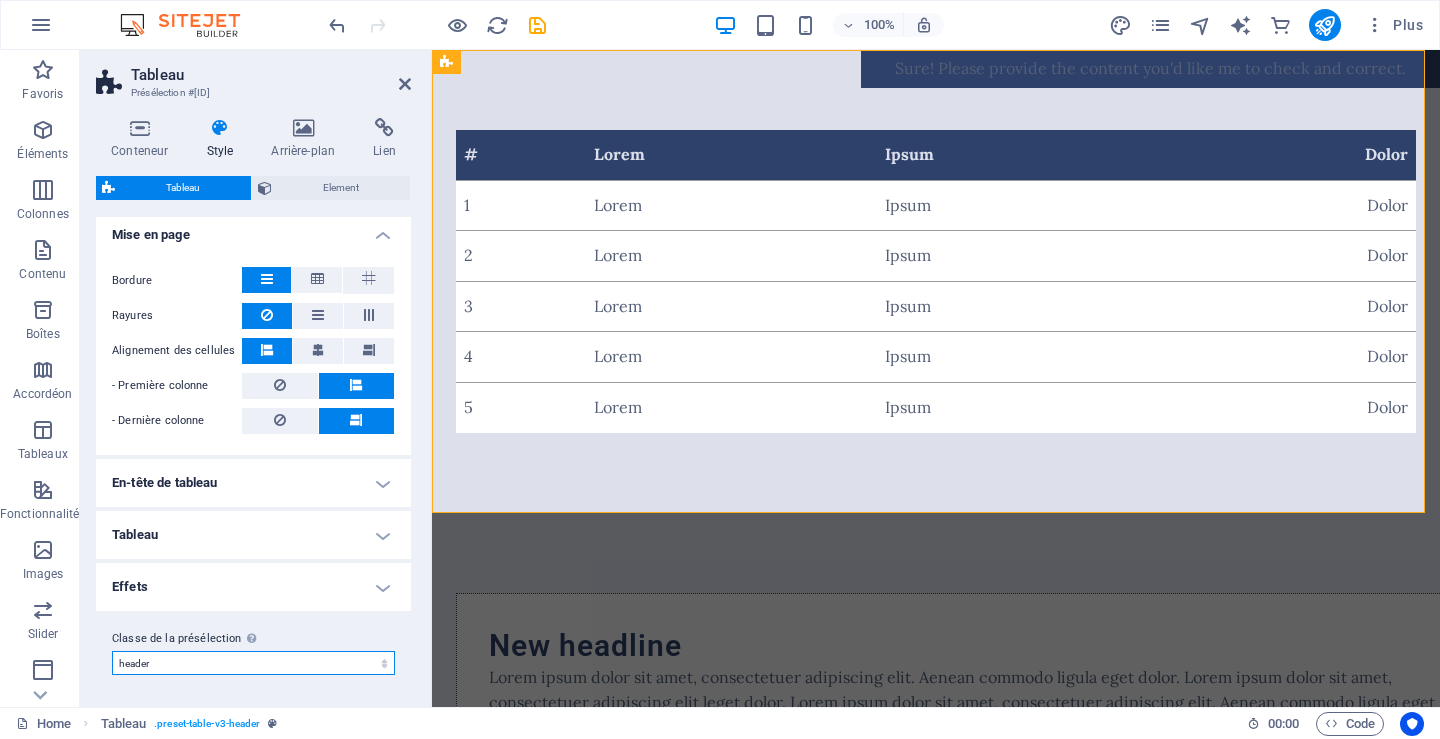 click on "header Ajouter la classe de la présélection" at bounding box center [253, 663] 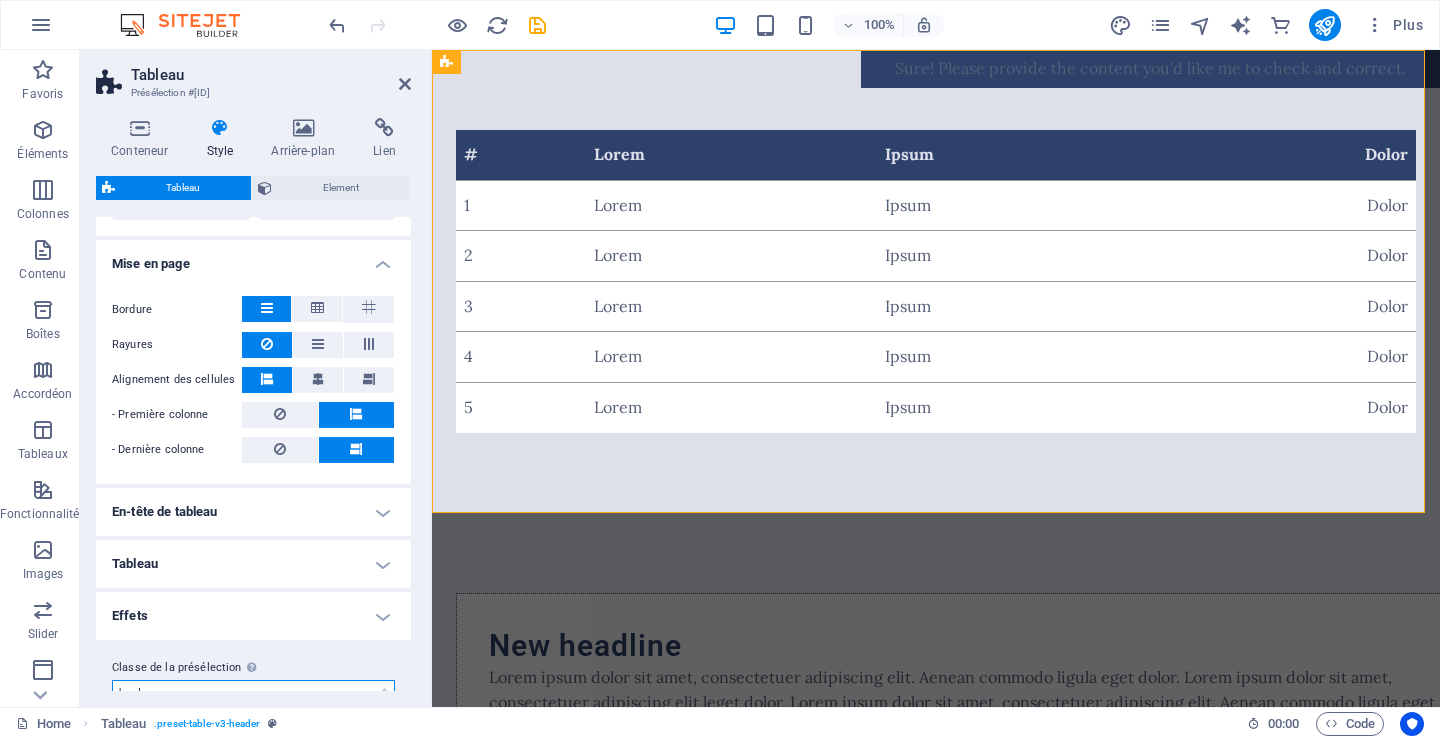 scroll, scrollTop: 490, scrollLeft: 0, axis: vertical 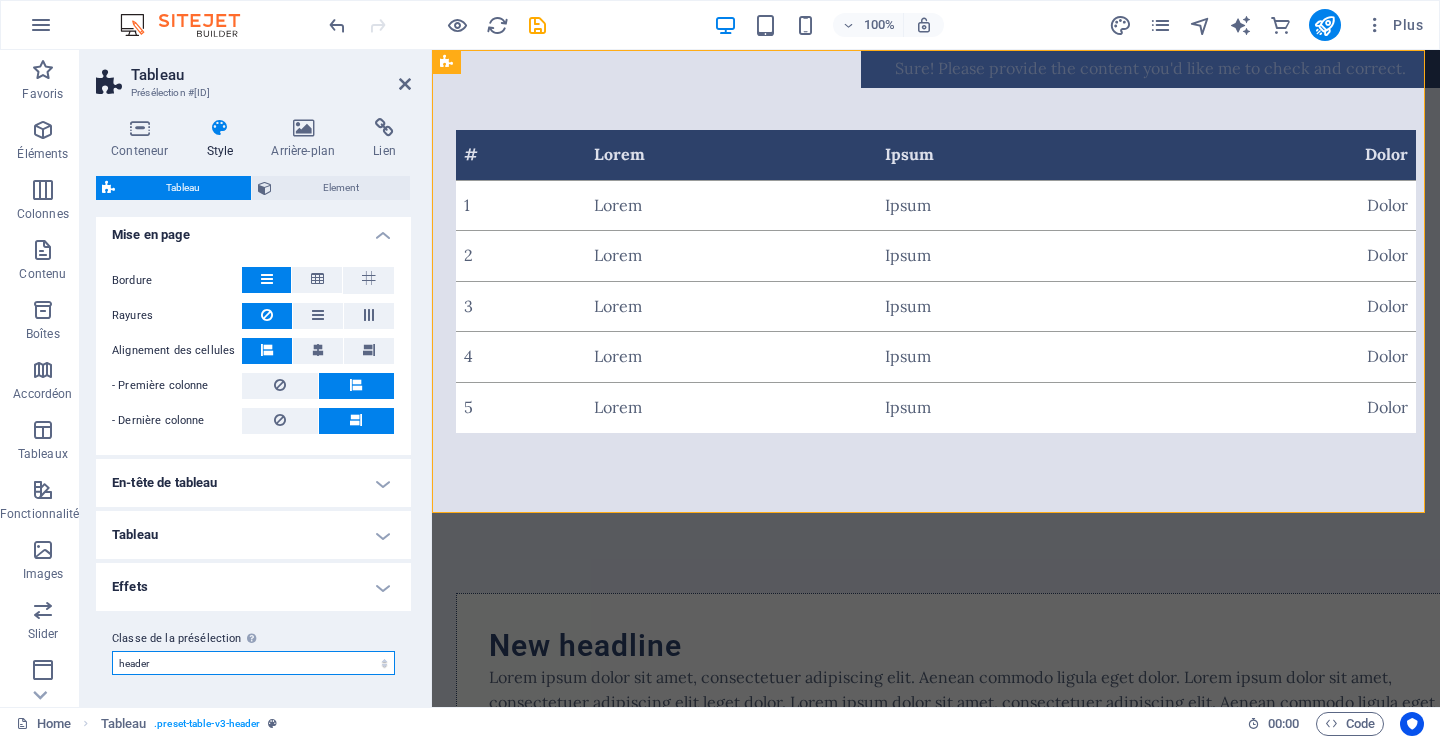 click on "header Ajouter la classe de la présélection" at bounding box center (253, 663) 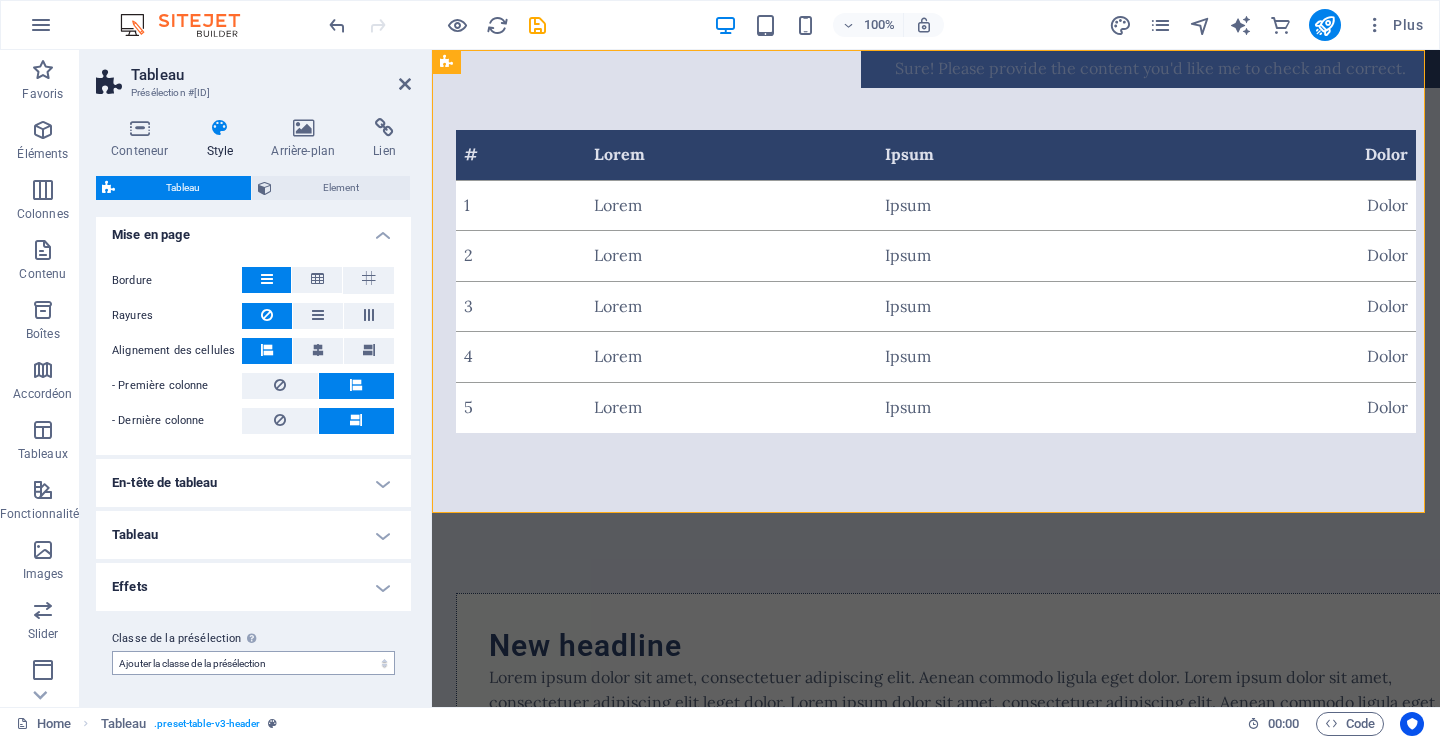 click on "header Ajouter la classe de la présélection" at bounding box center (253, 663) 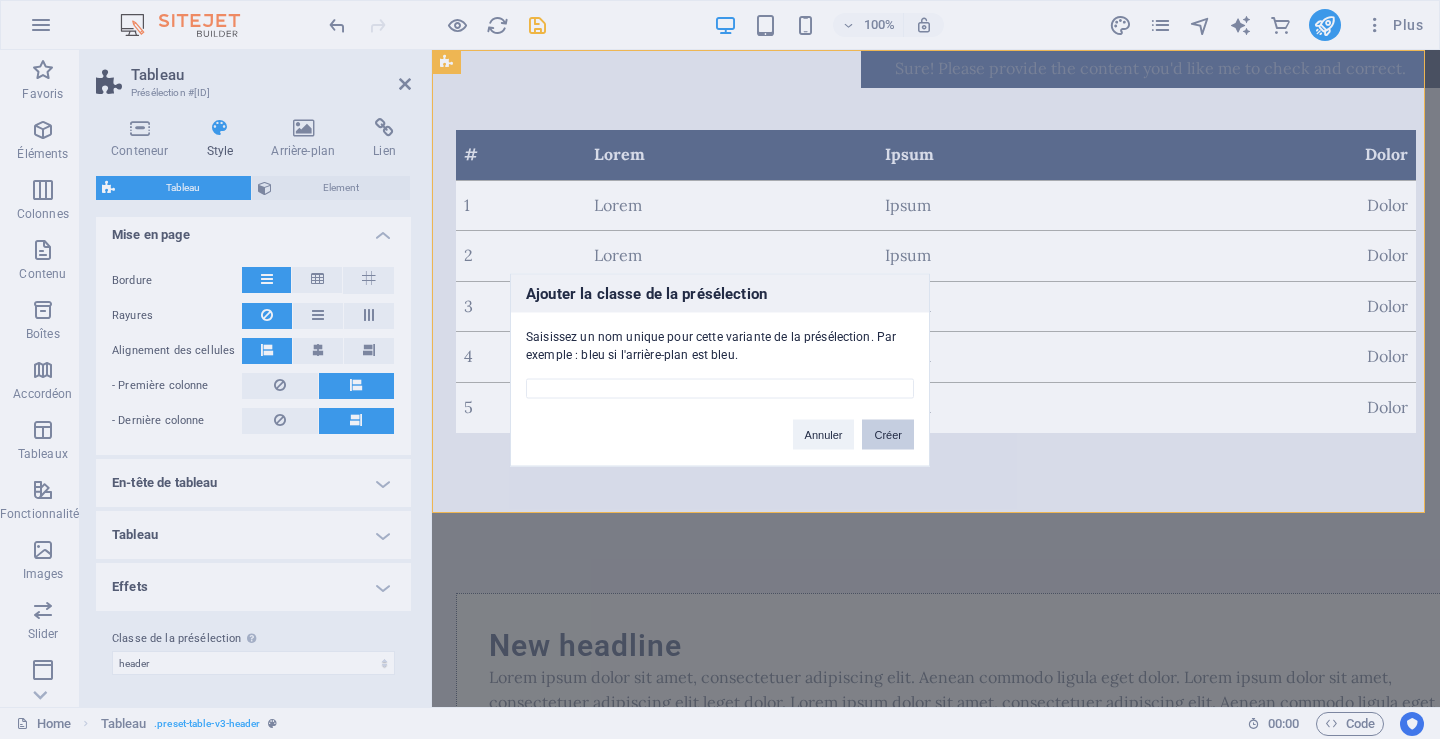 click on "Créer" at bounding box center (888, 434) 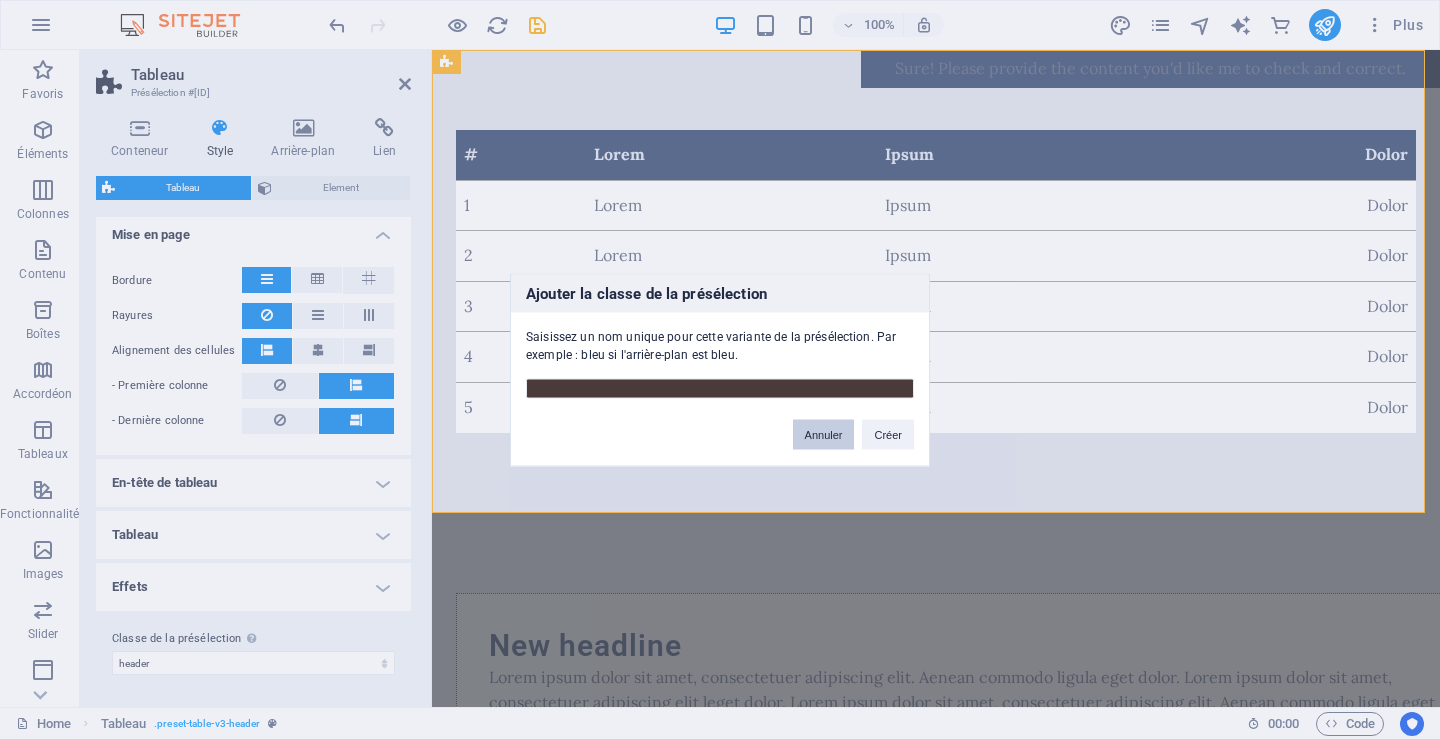 click on "Annuler" at bounding box center [824, 434] 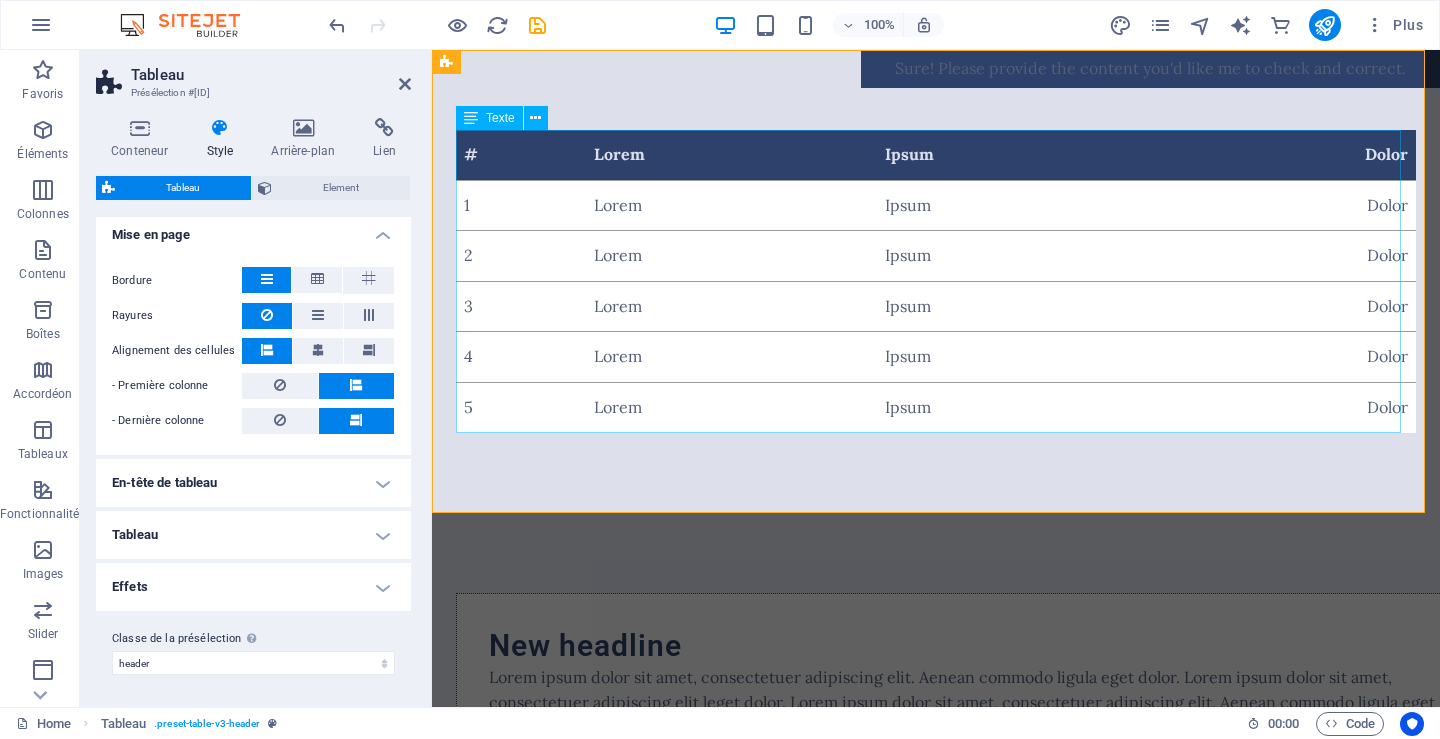 click on "# Lorem Ipsum Dolor 1 Lorem  Ipsum Dolor 2 Lorem Ipsum Dolor 3 Lorem Ipsum Dolor 4 Lorem Ipsum Dolor 5 Lorem Ipsum Dolor" at bounding box center (936, 281) 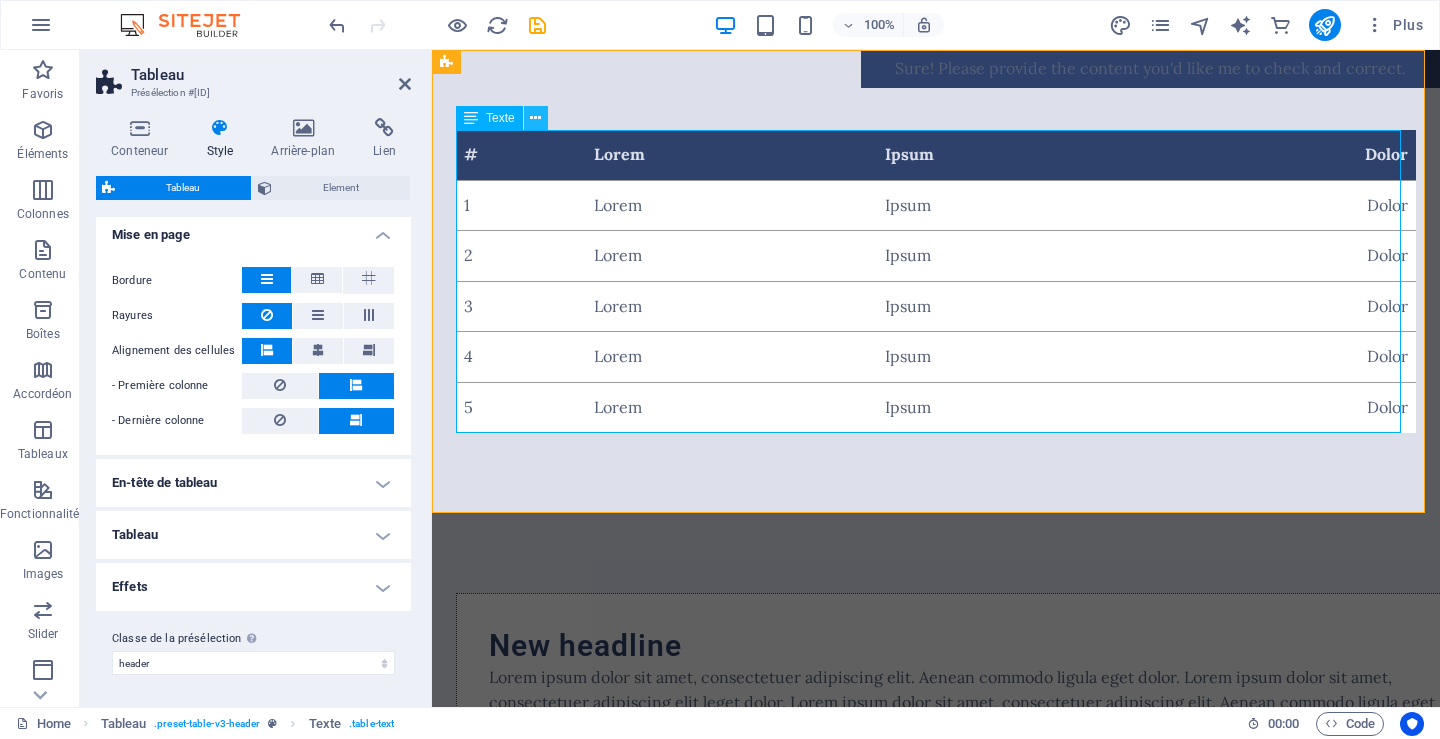 click at bounding box center (535, 118) 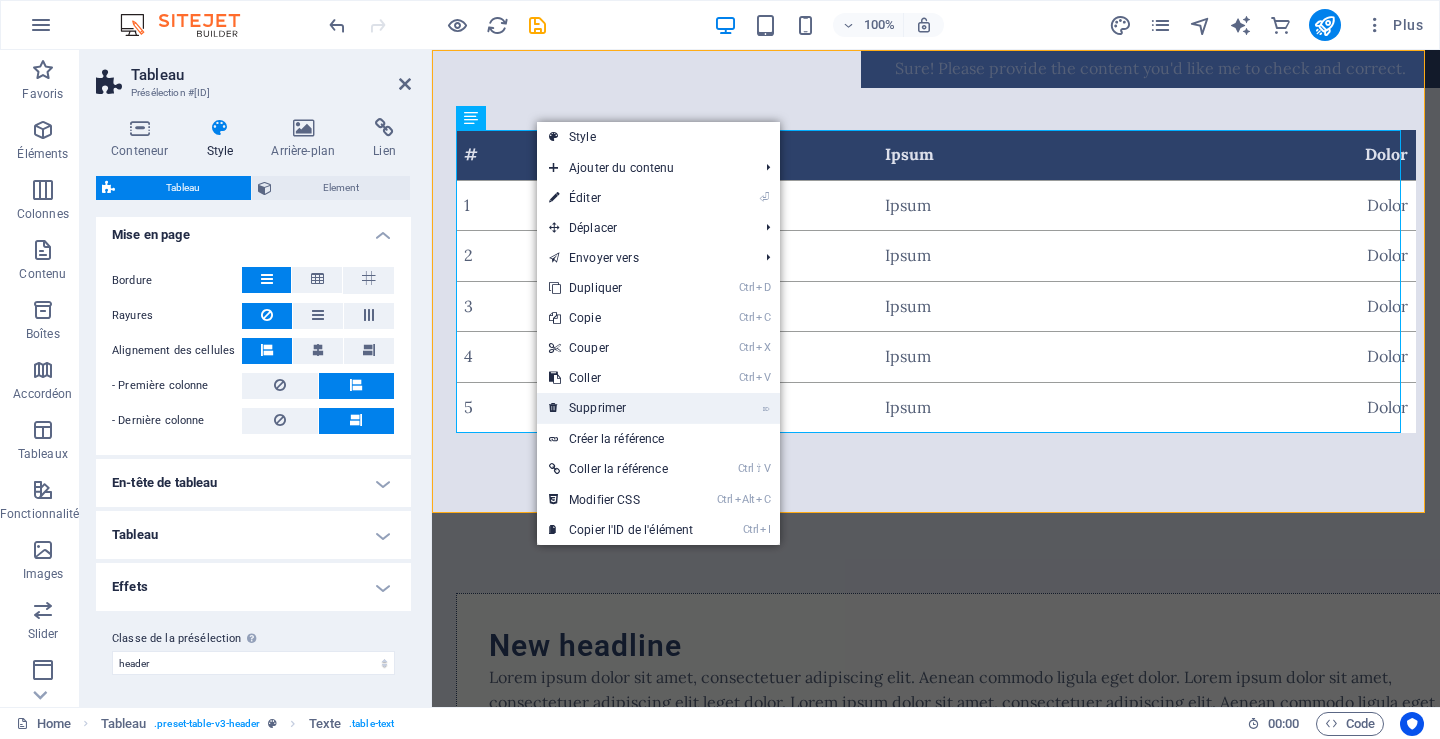 click on "⌦  Supprimer" at bounding box center [621, 408] 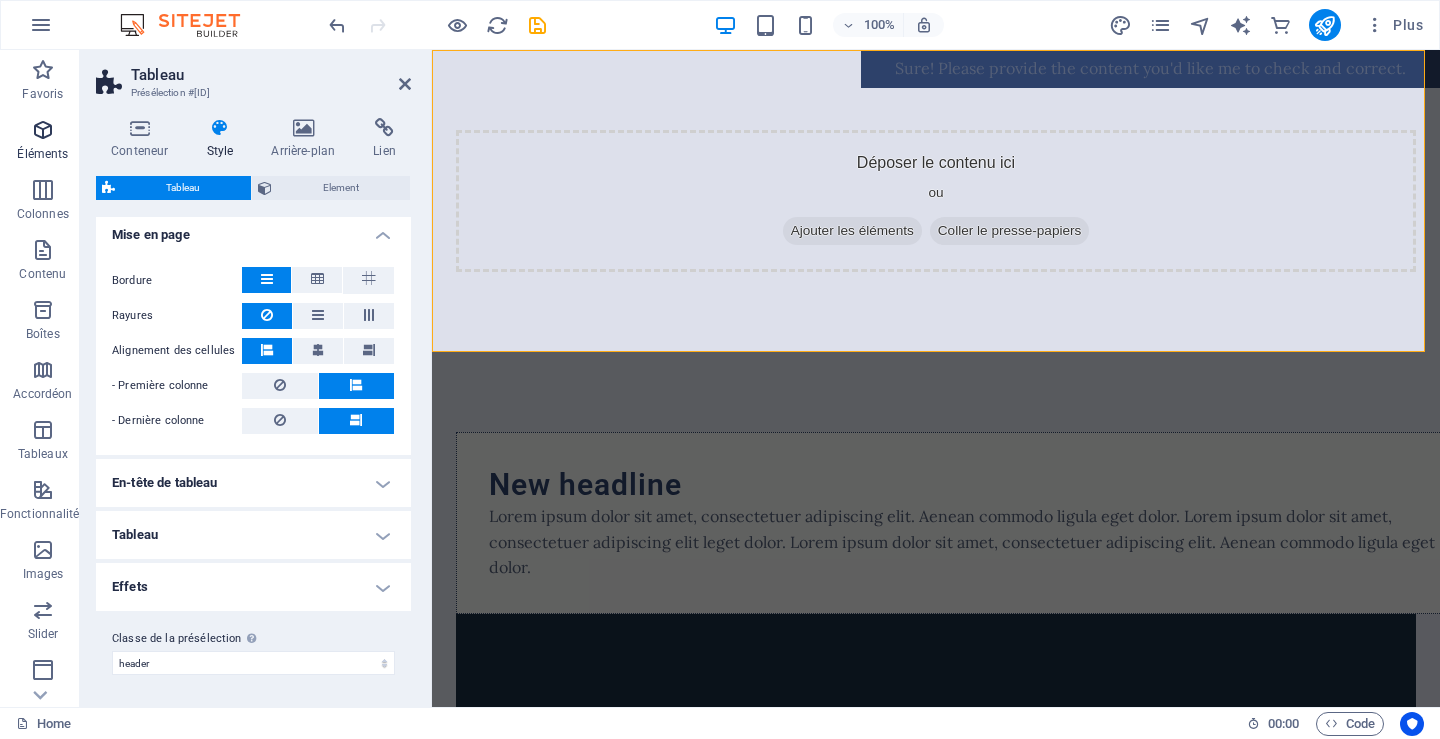 click on "Éléments" at bounding box center (42, 154) 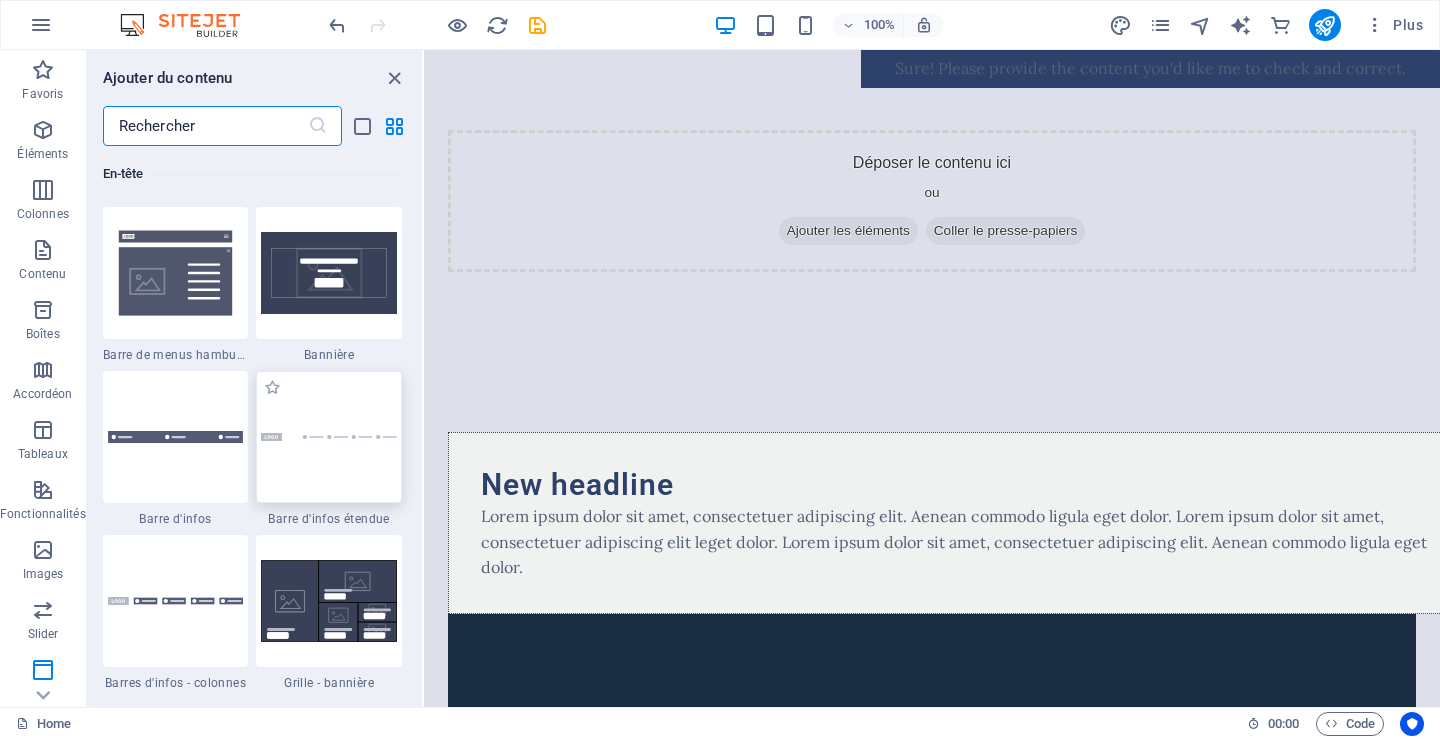 scroll, scrollTop: 12713, scrollLeft: 0, axis: vertical 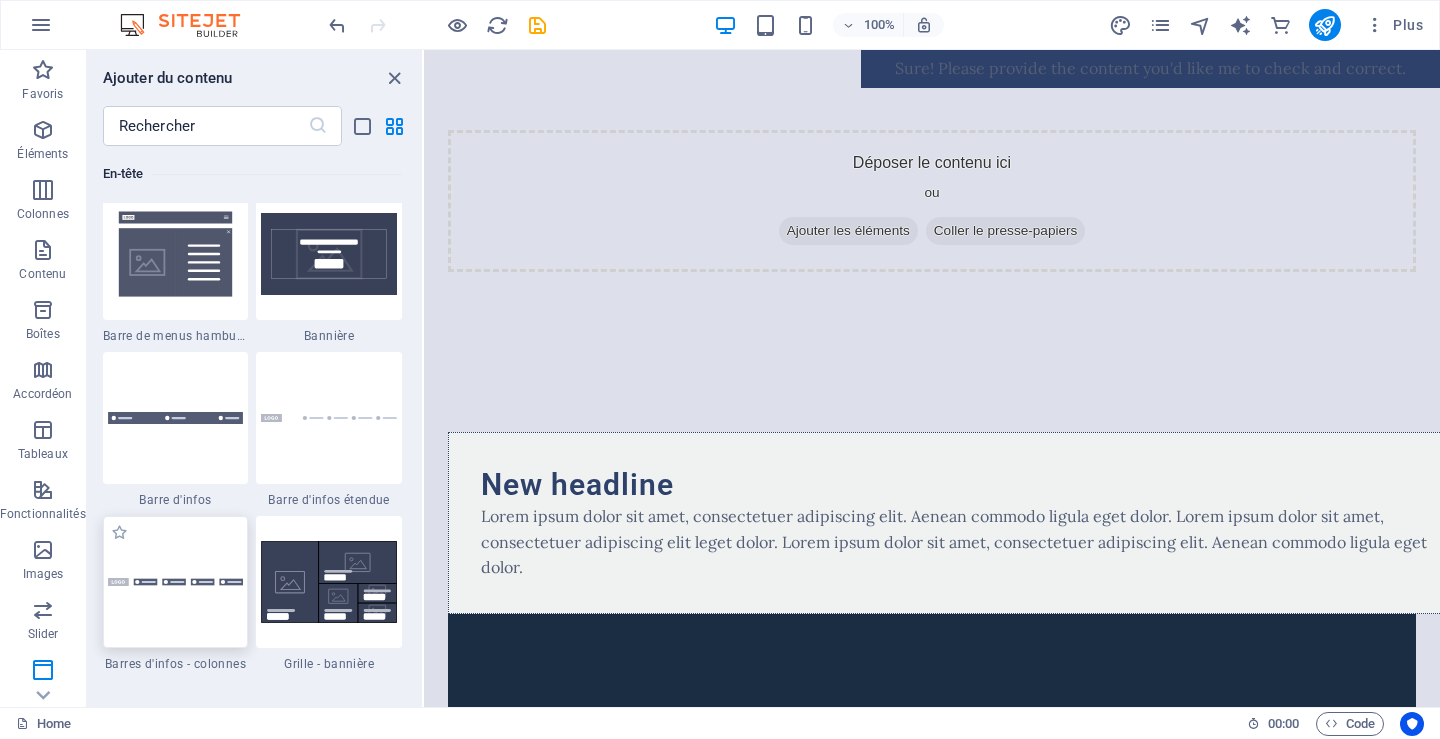click at bounding box center (176, 582) 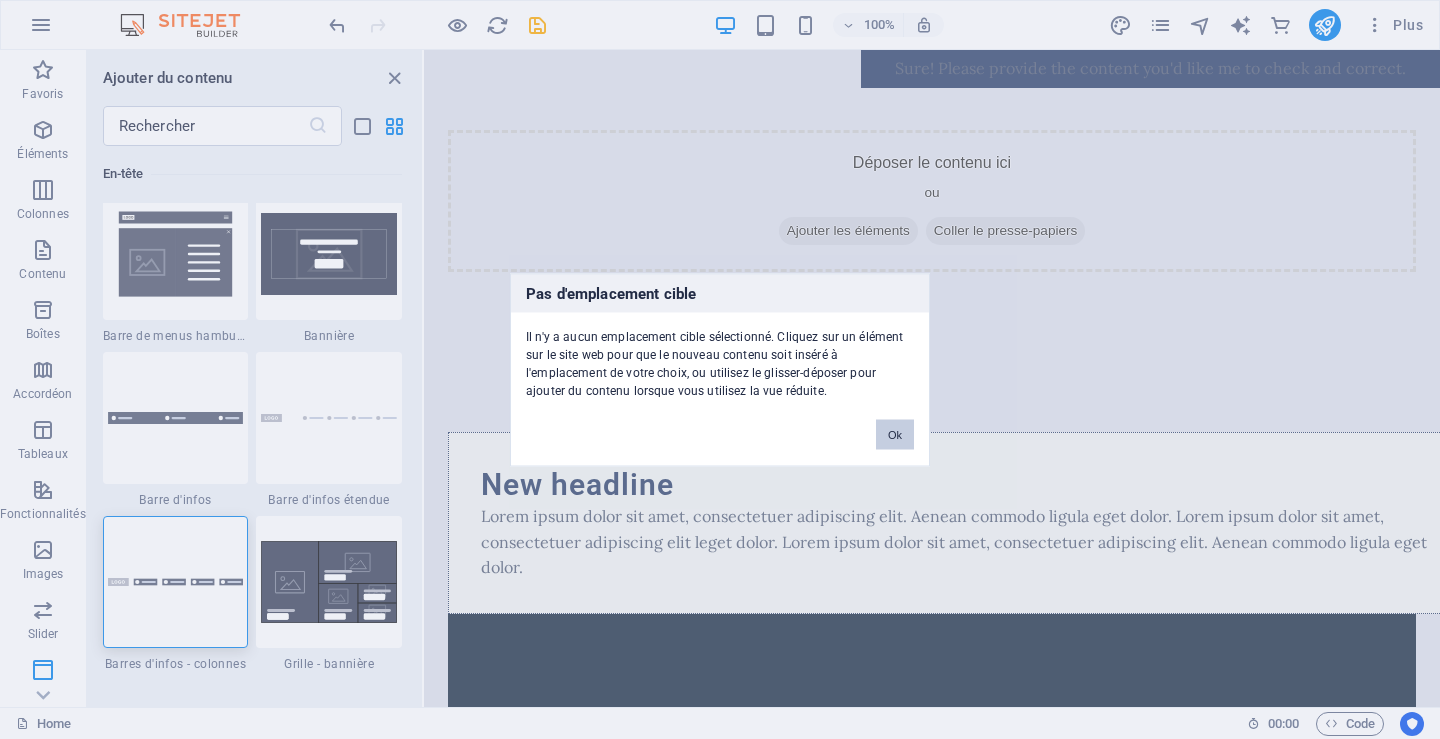 click on "Ok" at bounding box center [895, 434] 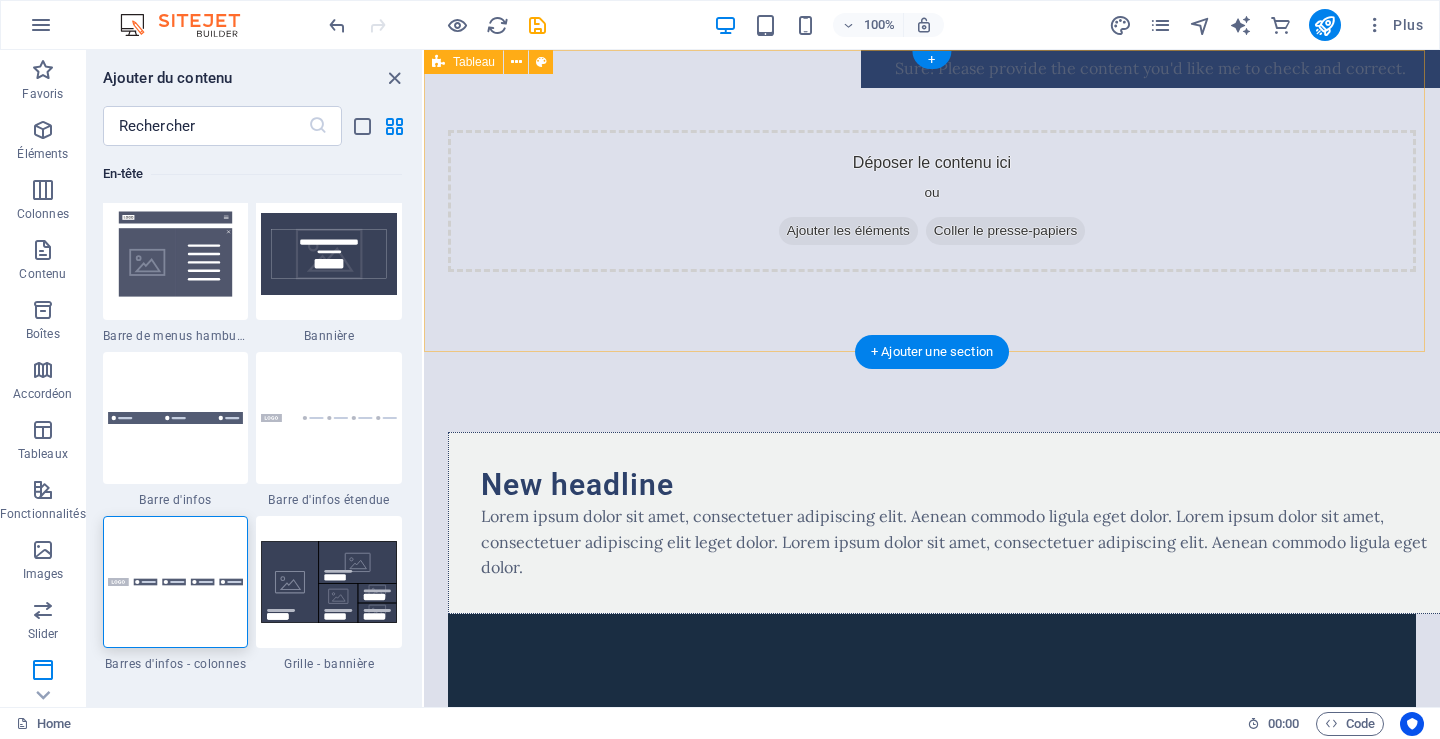 click on "Déposer le contenu ici ou  Ajouter les éléments  Coller le presse-papiers" at bounding box center (932, 201) 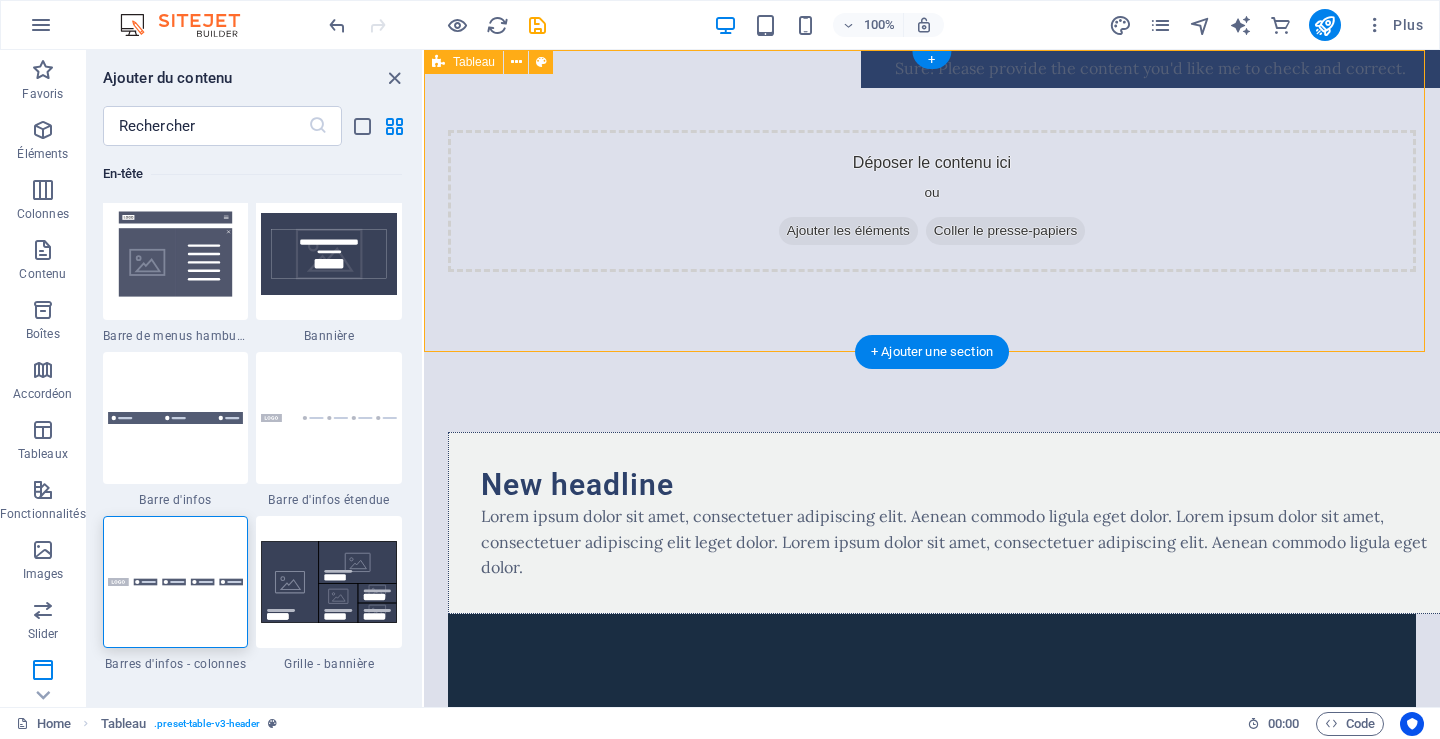 click on "Déposer le contenu ici ou  Ajouter les éléments  Coller le presse-papiers" at bounding box center (932, 201) 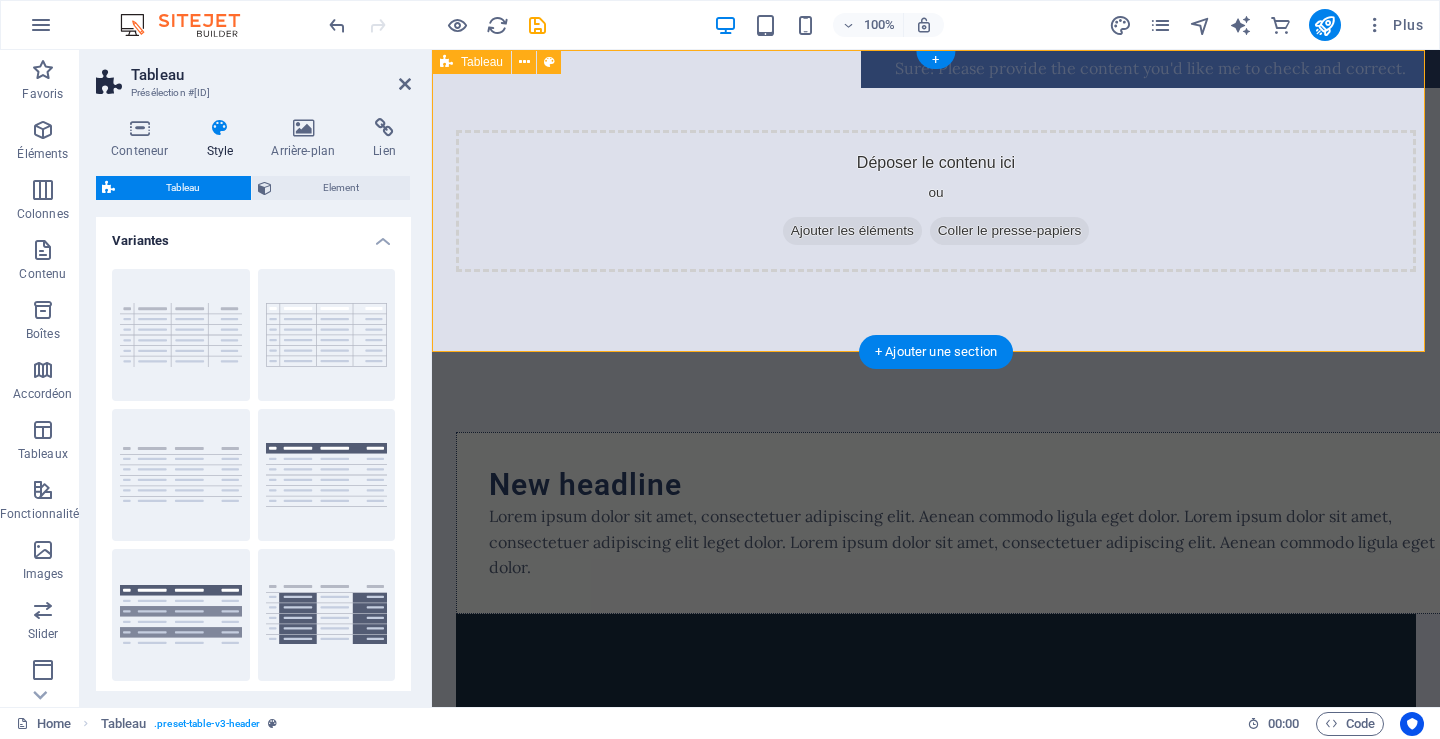 click on "Déposer le contenu ici ou  Ajouter les éléments  Coller le presse-papiers" at bounding box center (936, 201) 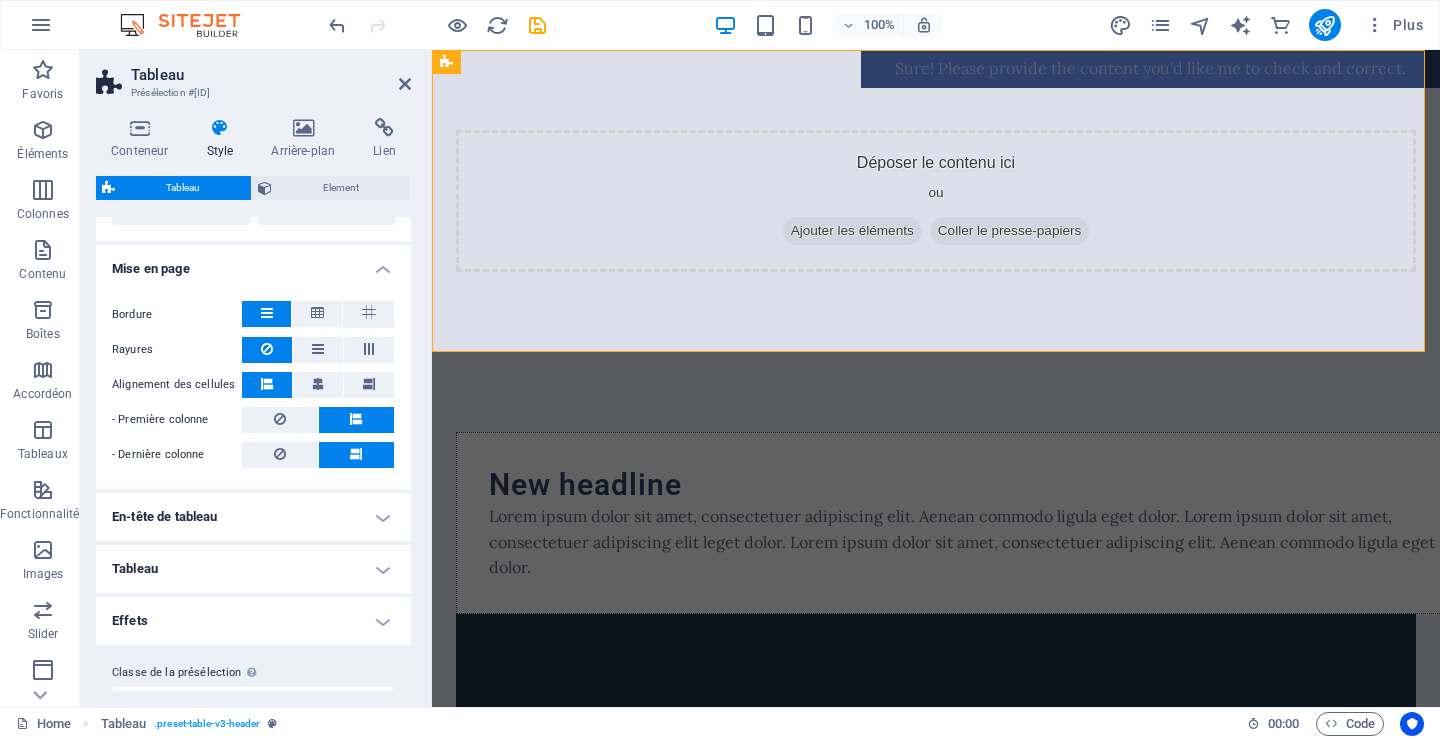 scroll, scrollTop: 490, scrollLeft: 0, axis: vertical 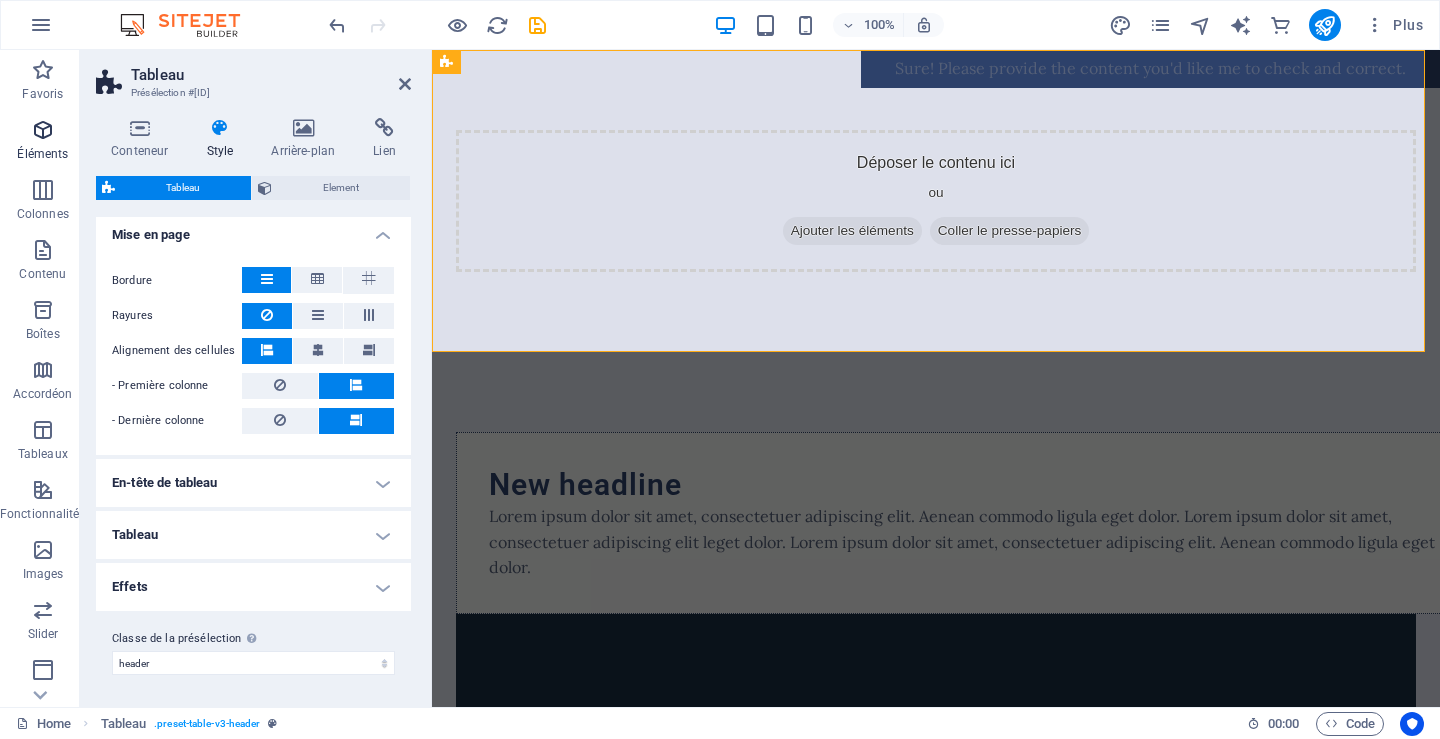 click on "Éléments" at bounding box center [42, 154] 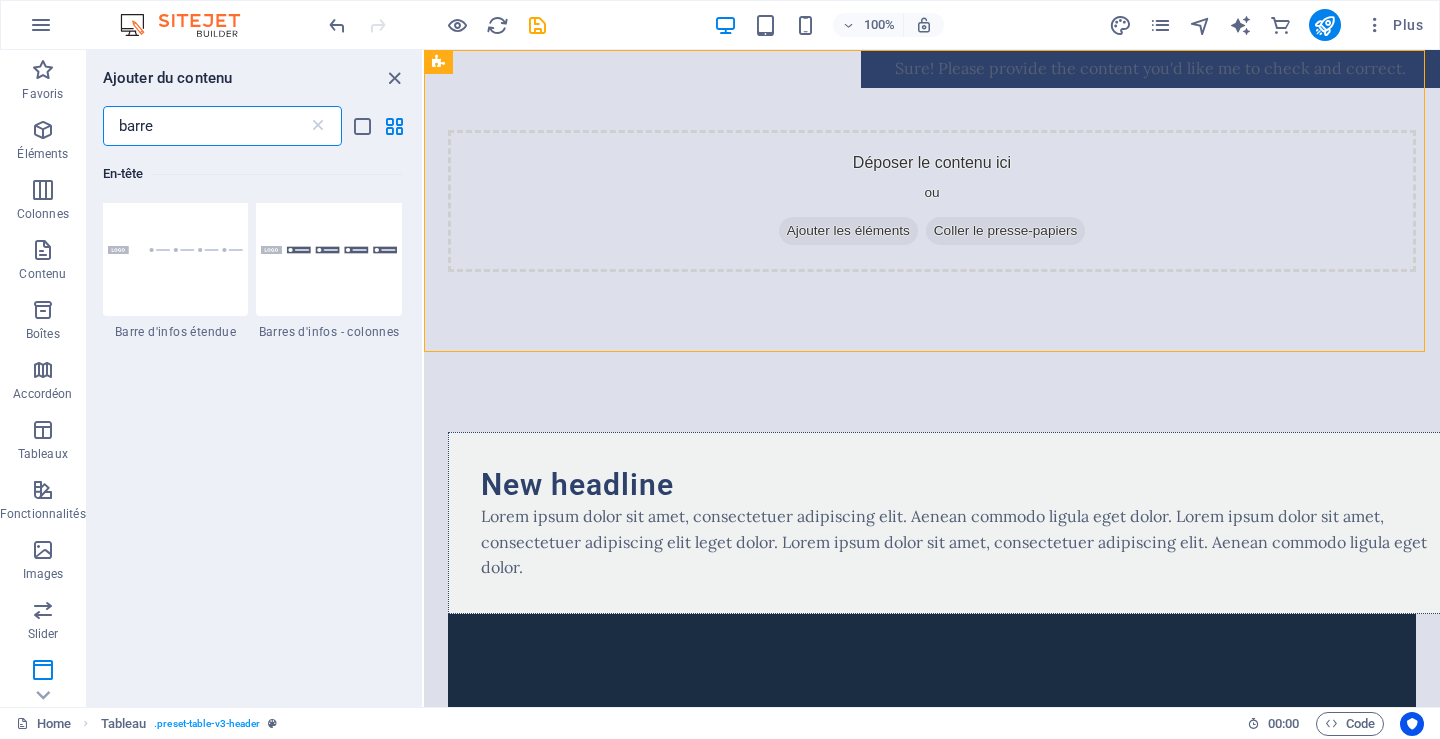 scroll, scrollTop: 1100, scrollLeft: 0, axis: vertical 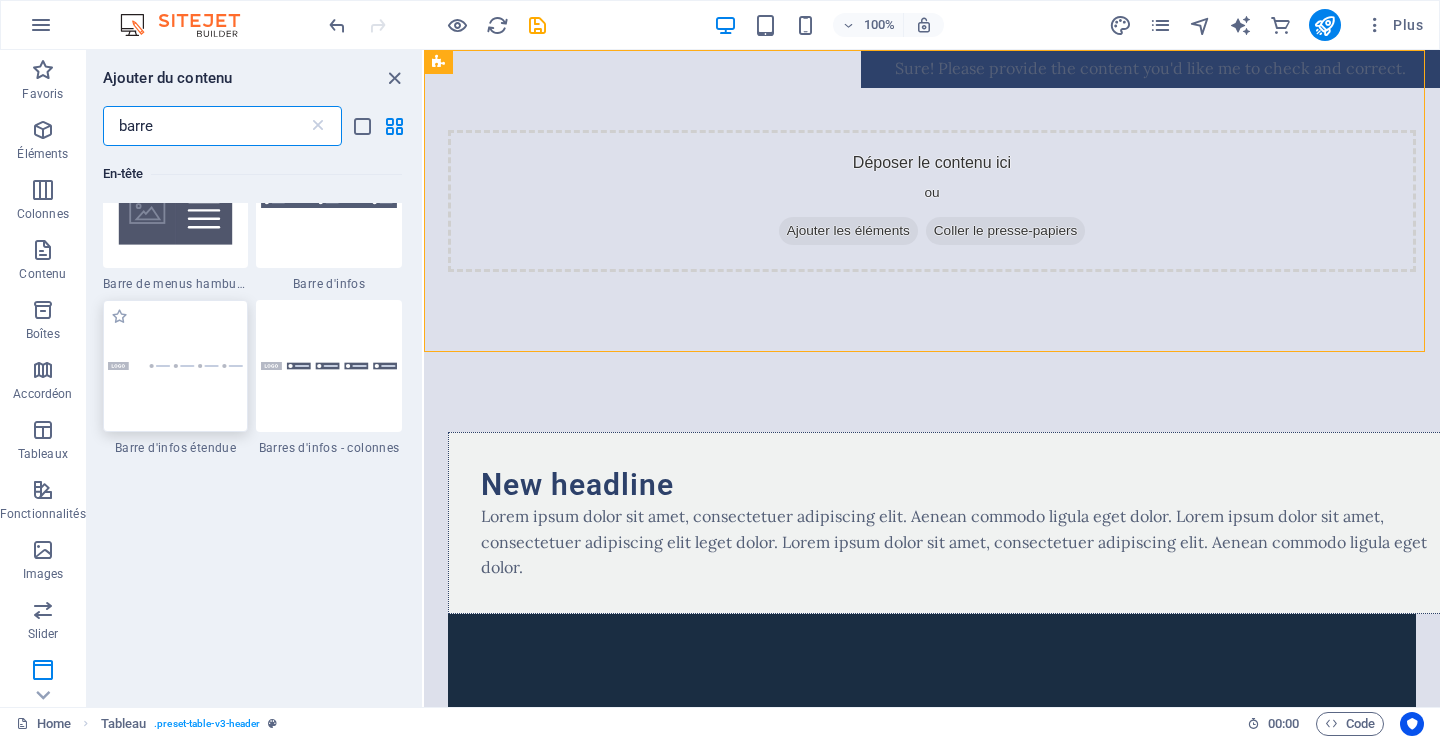 type on "barre" 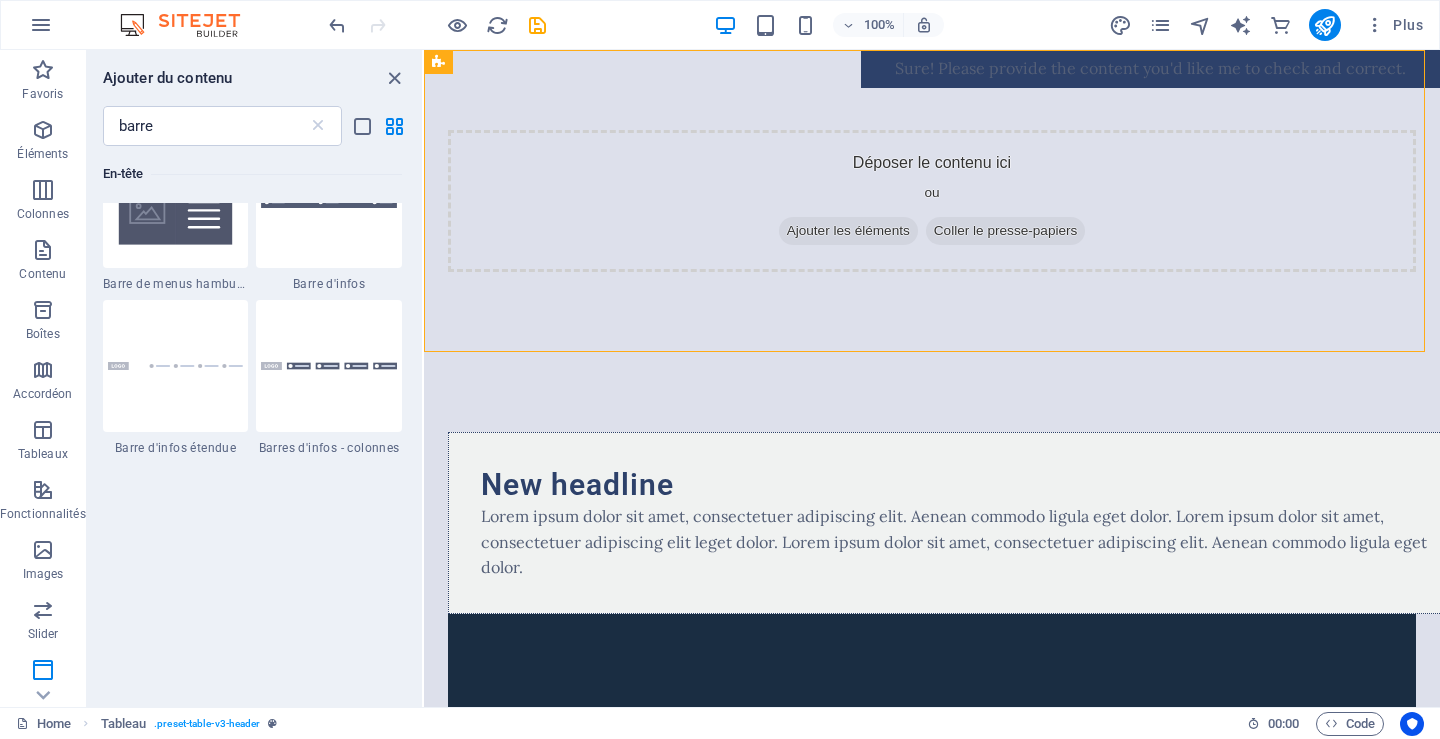 click at bounding box center (176, 366) 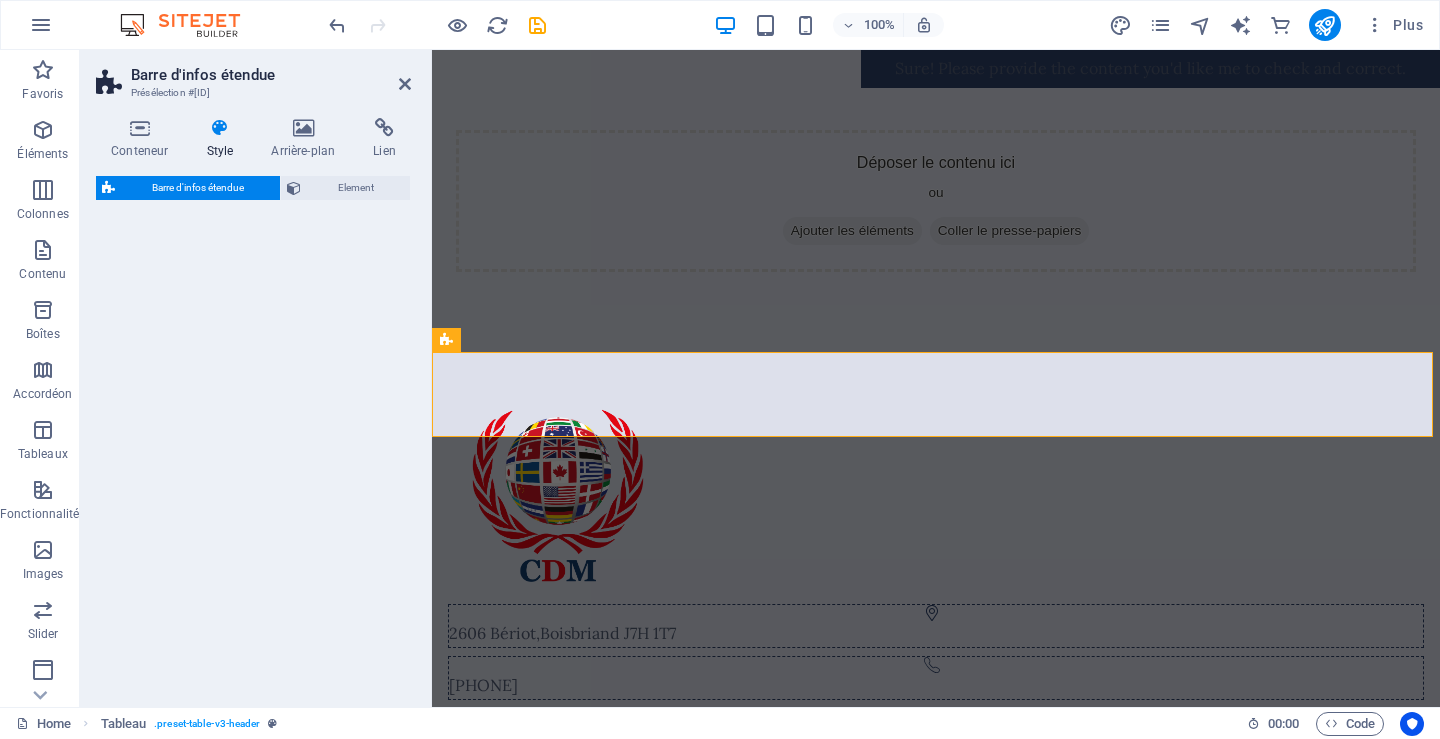 select on "rem" 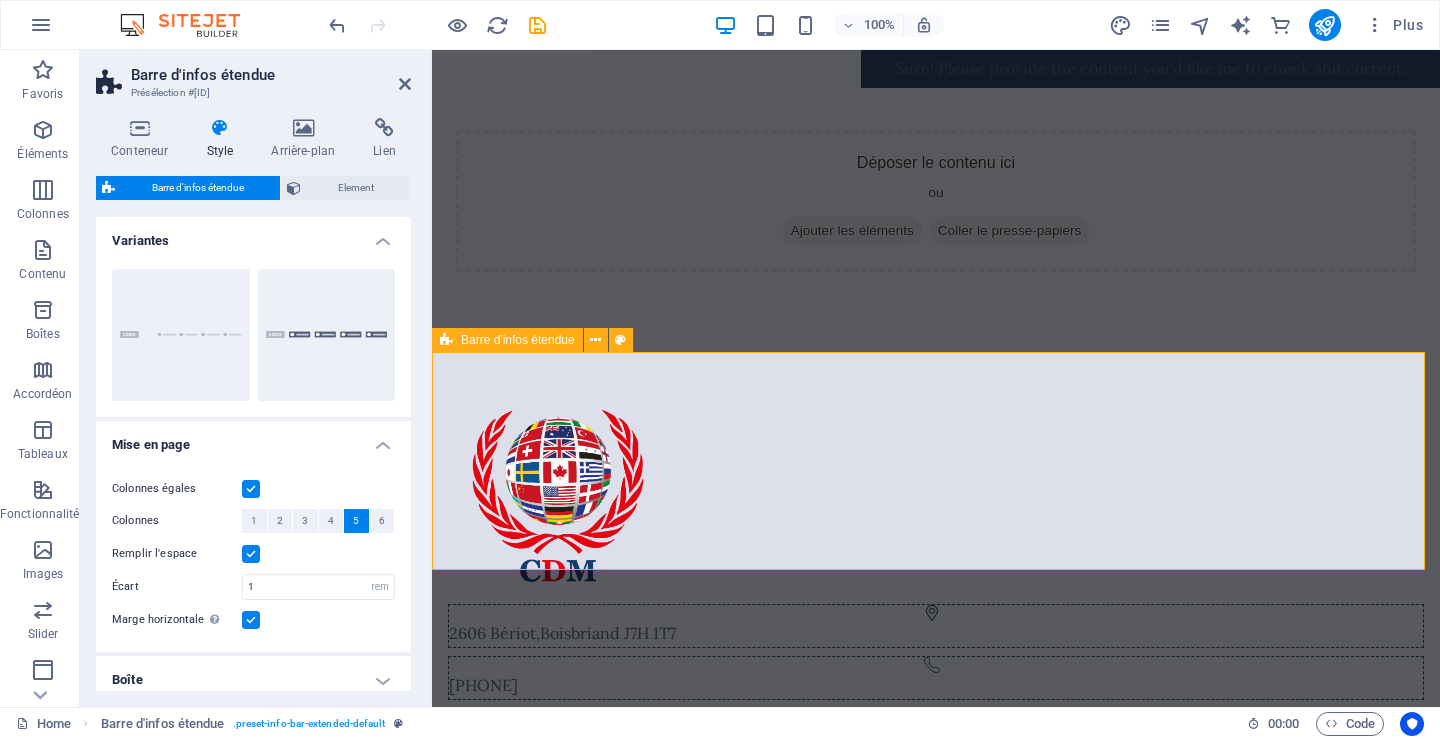click on "[NUMBER] [STREET] ,  [CITY]   [POSTAL_CODE] [PHONE] [EMAIL]" at bounding box center [936, 572] 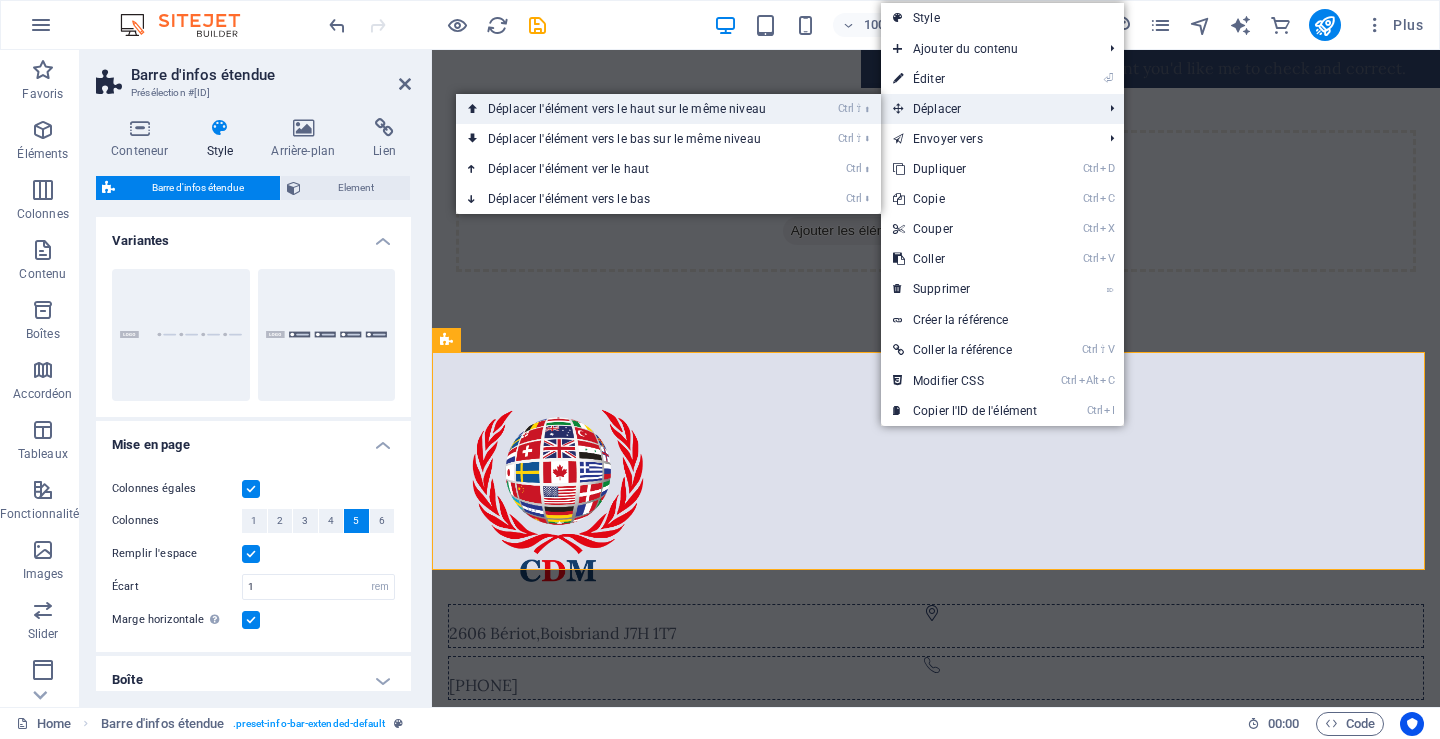 click on "Ctrl ⇧ ⬆  Déplacer l'élément vers le haut sur le même niveau" at bounding box center (631, 109) 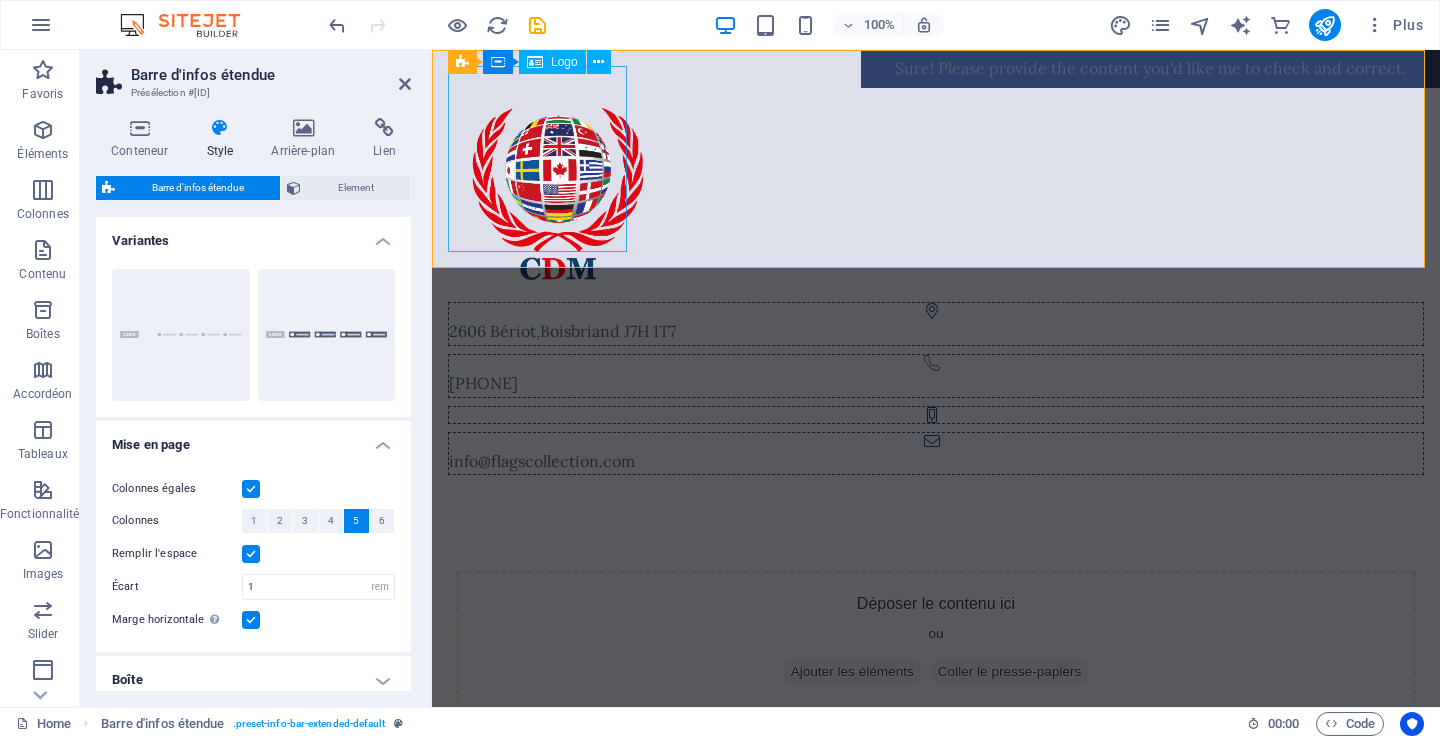 click at bounding box center [936, 180] 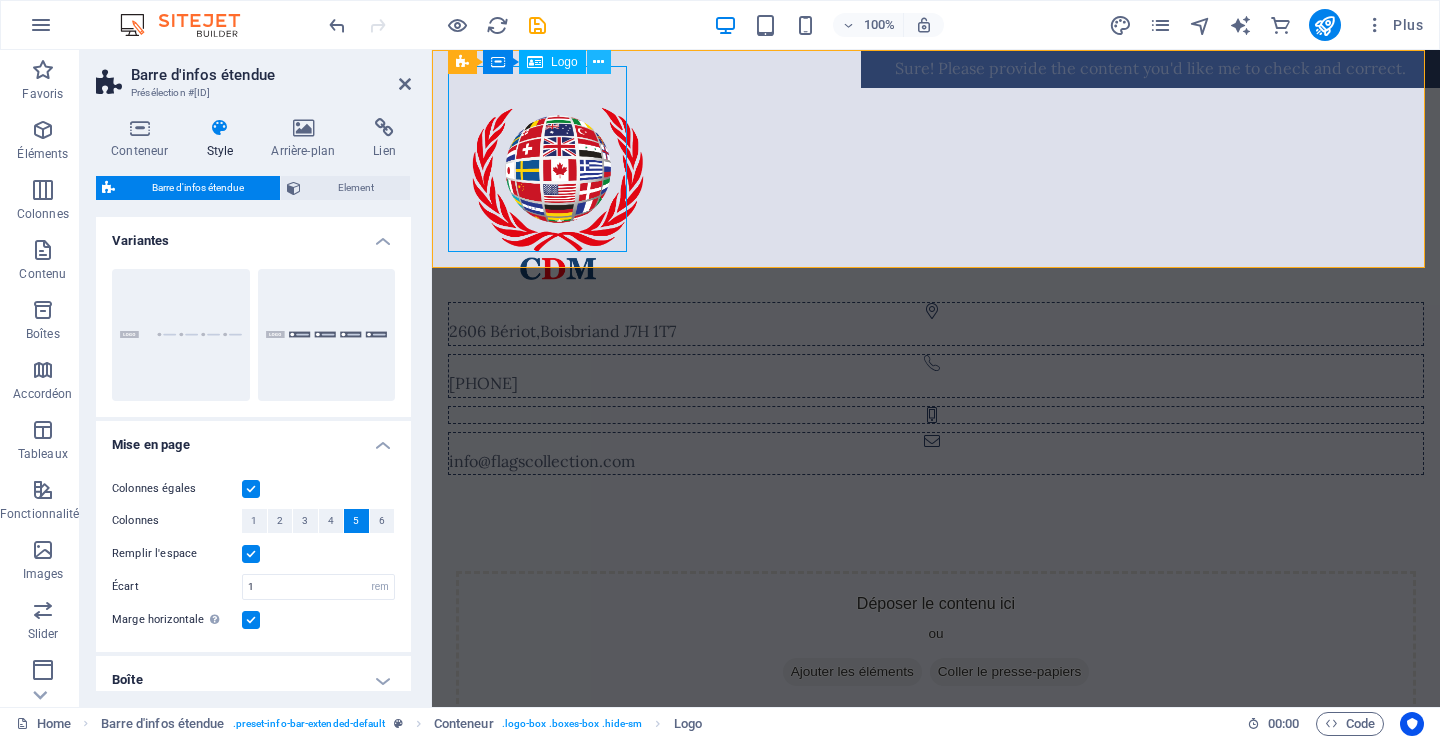 click at bounding box center [598, 62] 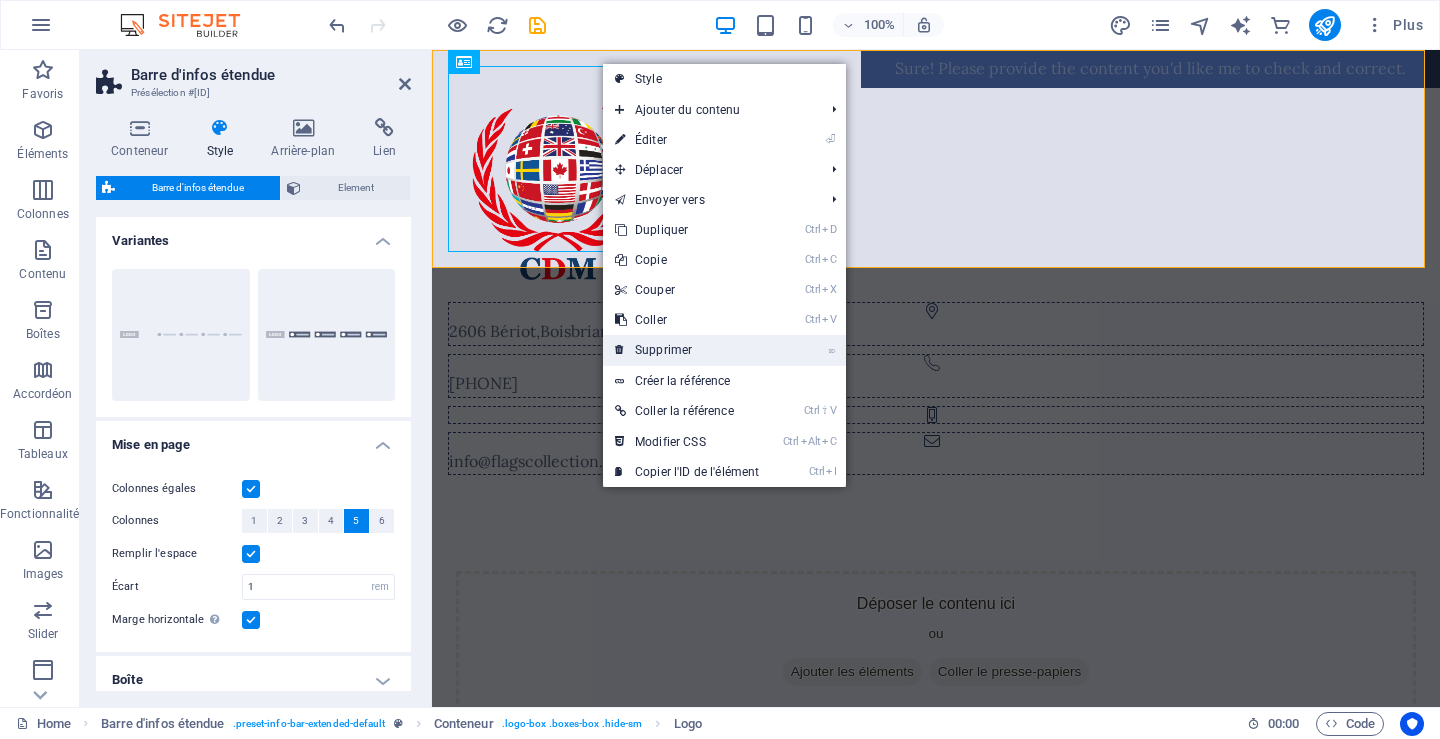 click on "⌦  Supprimer" at bounding box center [687, 350] 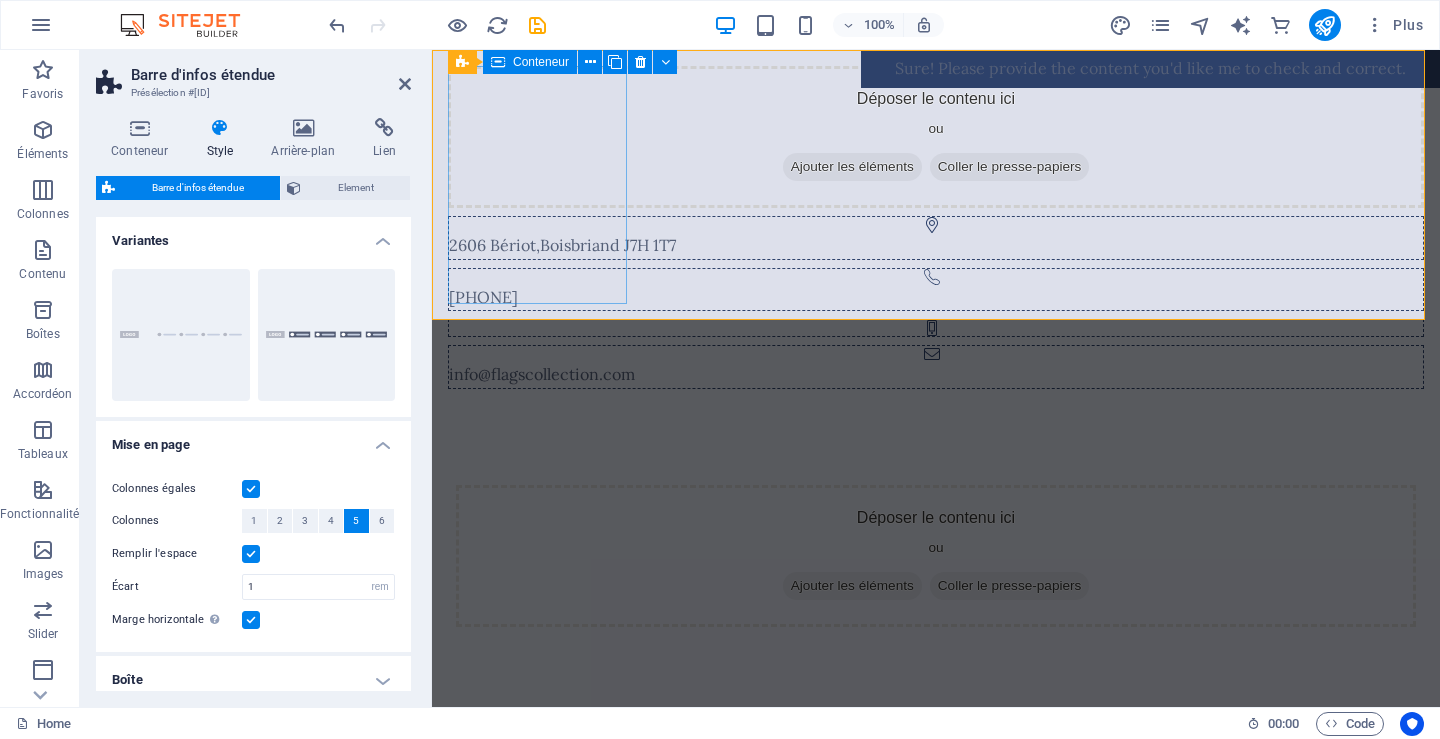 click on "Déposer le contenu ici ou  Ajouter les éléments  Coller le presse-papiers" at bounding box center [936, 137] 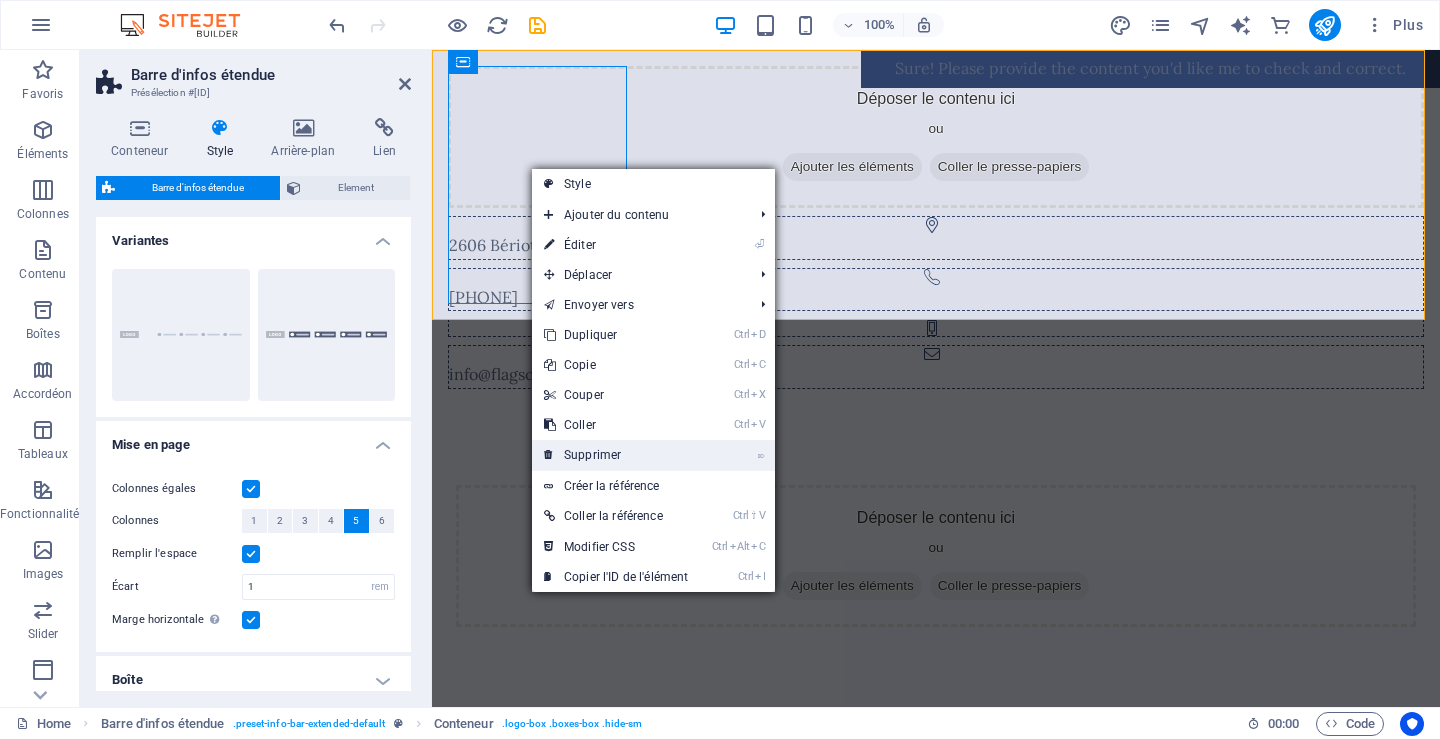 click on "⌦  Supprimer" at bounding box center (616, 455) 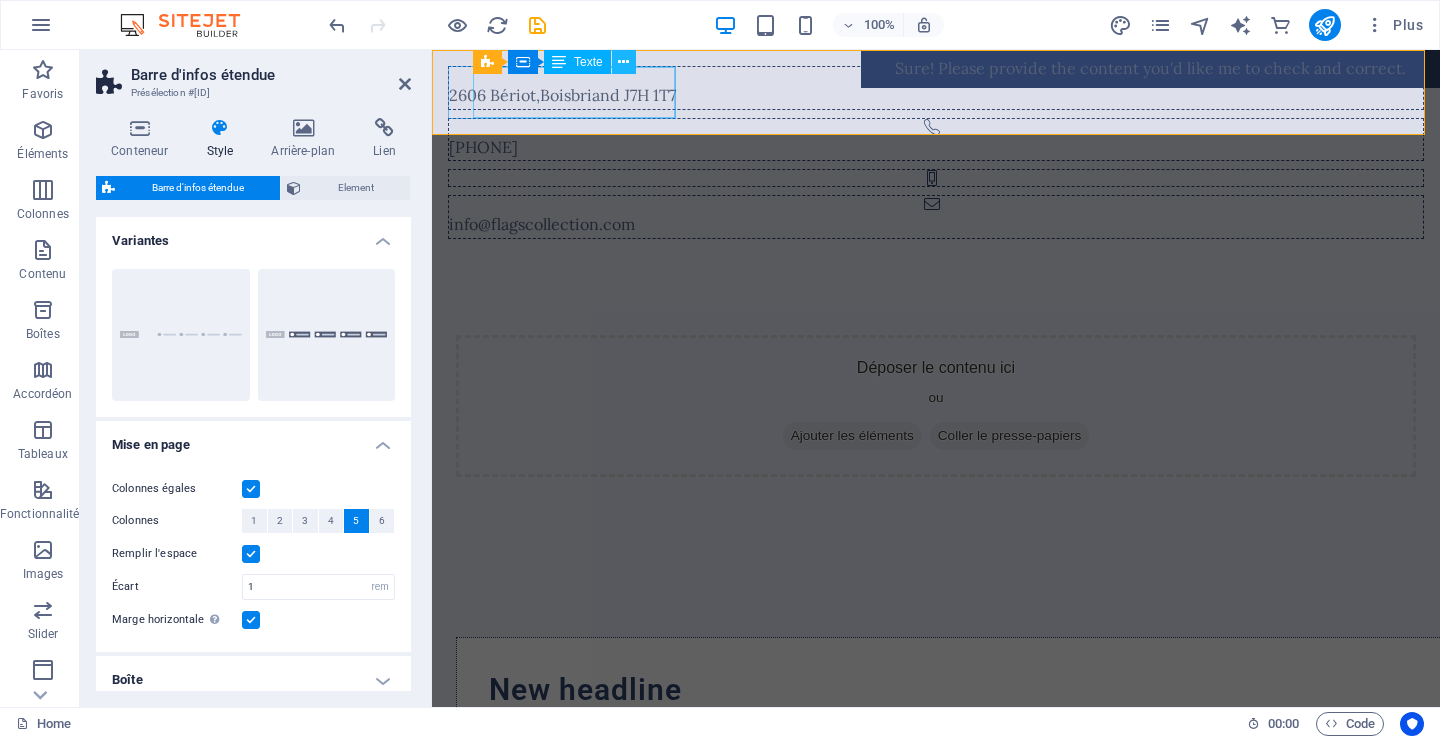 click at bounding box center [623, 62] 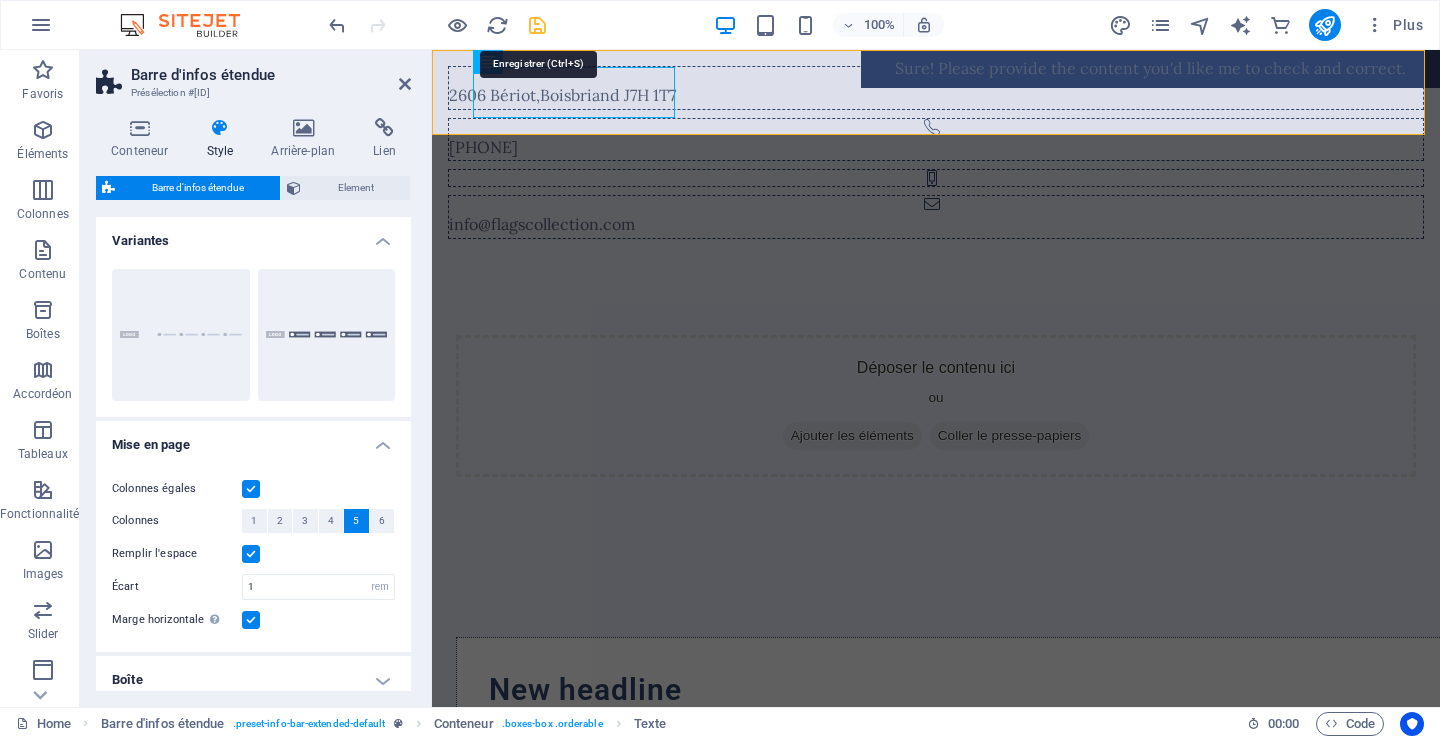 click at bounding box center [537, 25] 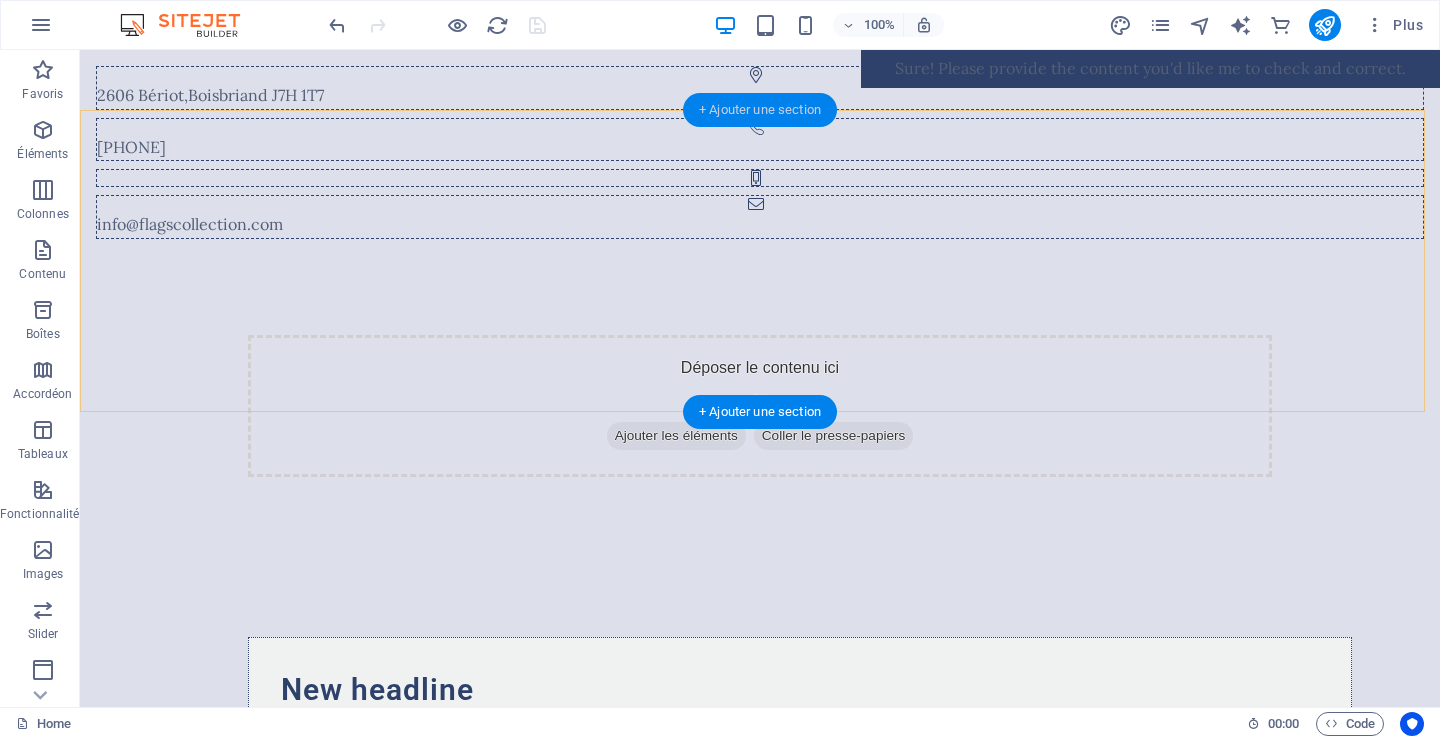 drag, startPoint x: 771, startPoint y: 108, endPoint x: 350, endPoint y: 59, distance: 423.84195 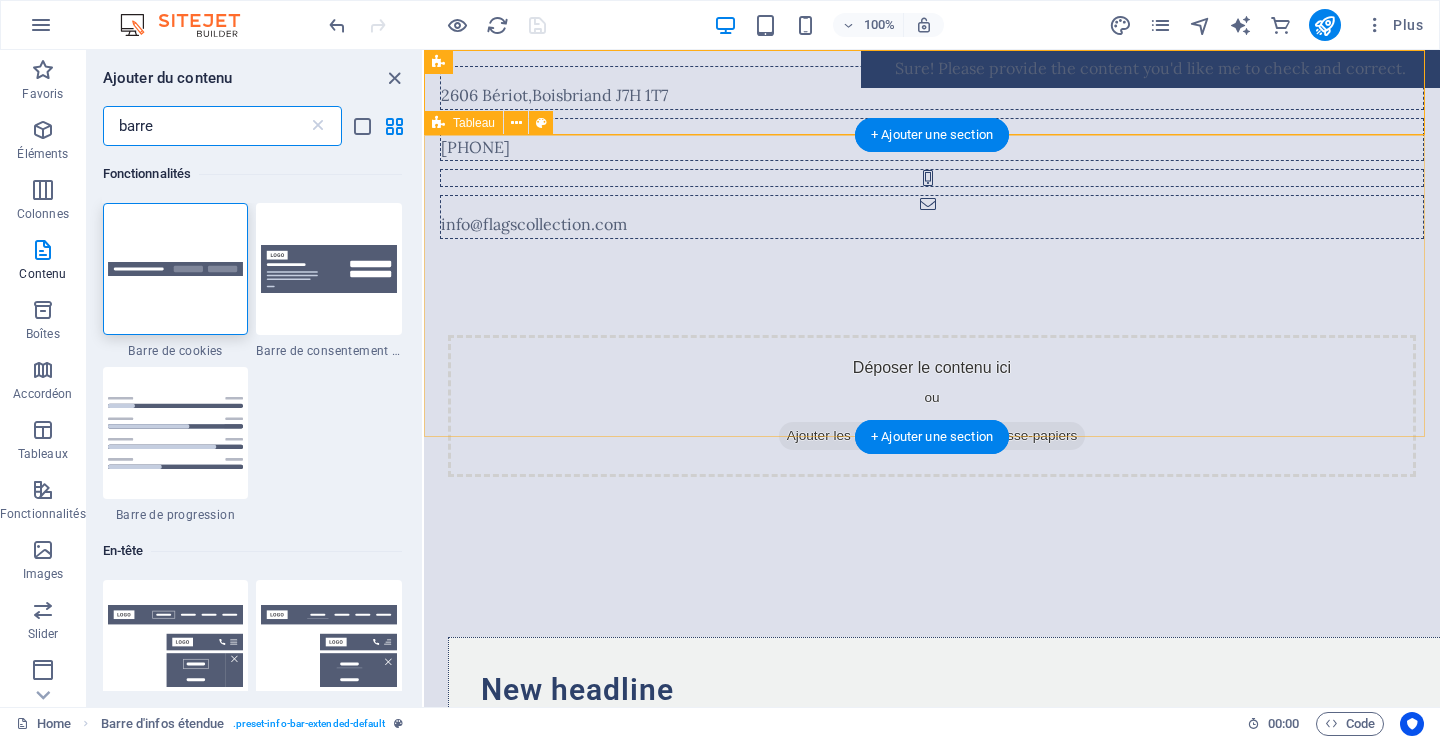 click on "Déposer le contenu ici ou  Ajouter les éléments  Coller le presse-papiers" at bounding box center (932, 406) 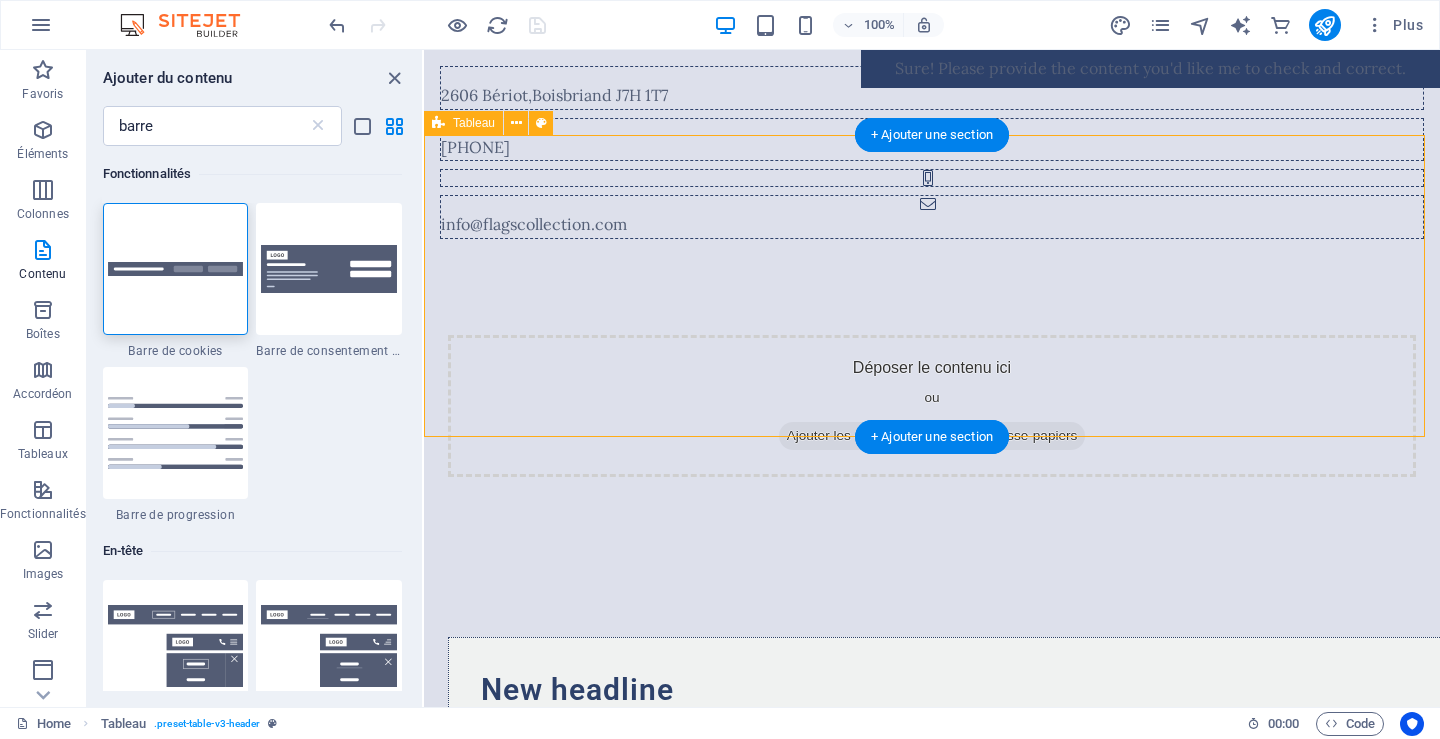 click on "Déposer le contenu ici ou  Ajouter les éléments  Coller le presse-papiers" at bounding box center (932, 406) 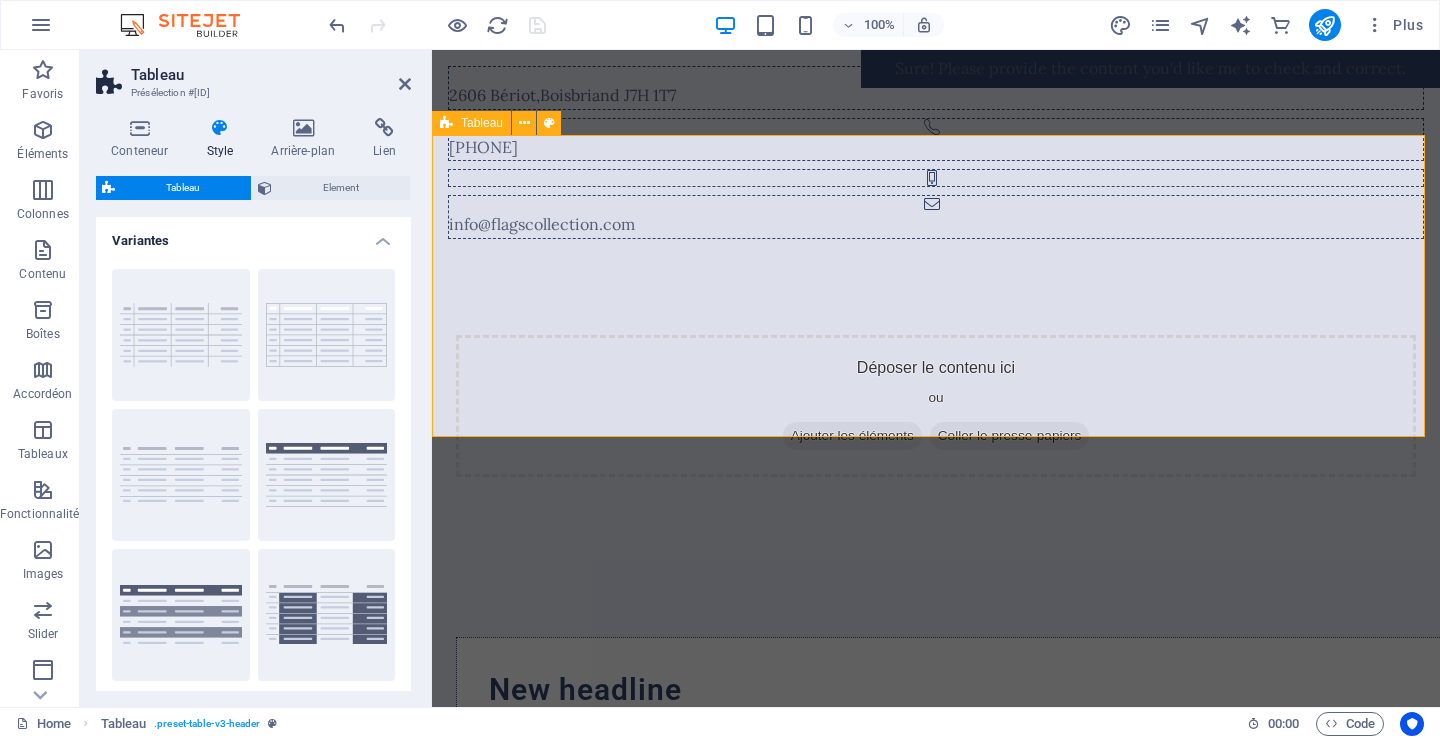 click on "Déposer le contenu ici ou  Ajouter les éléments  Coller le presse-papiers" at bounding box center [936, 406] 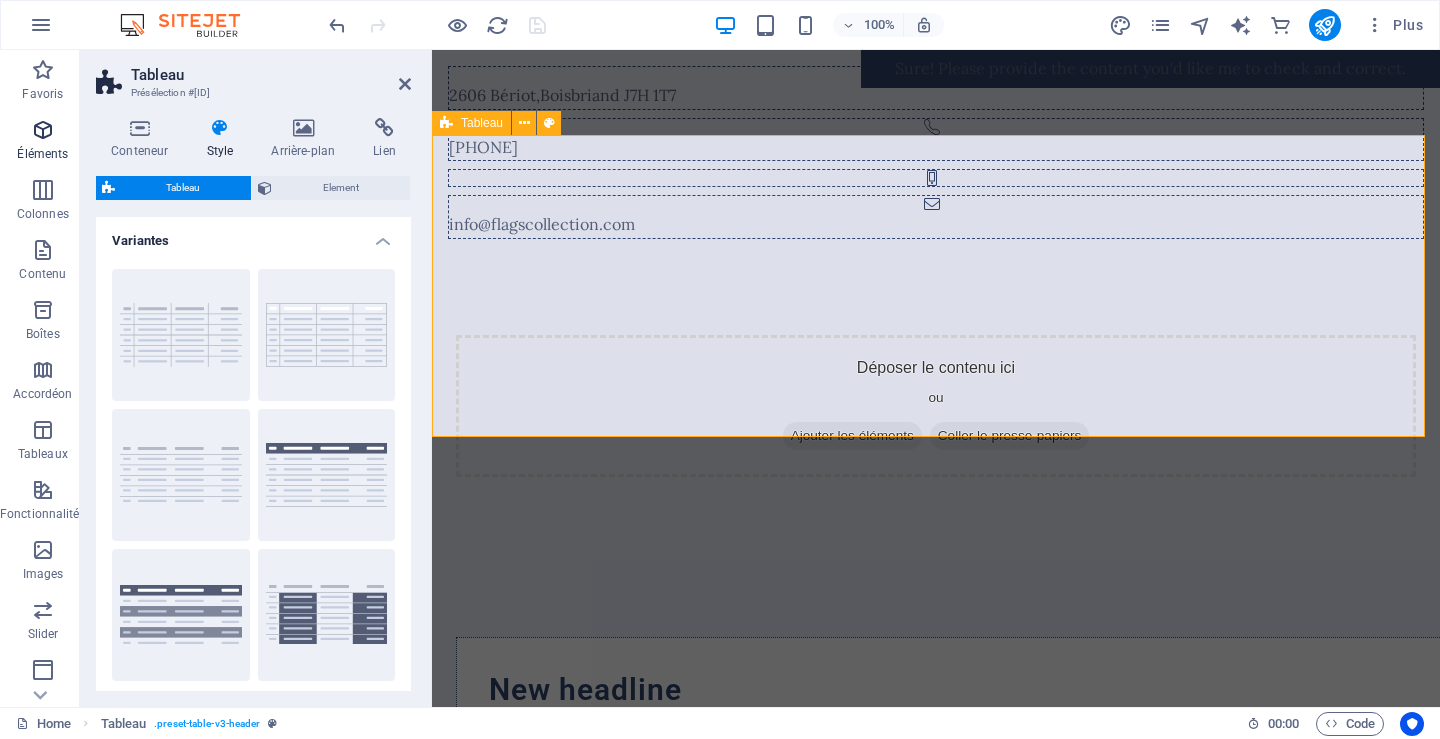 click on "Éléments" at bounding box center [42, 154] 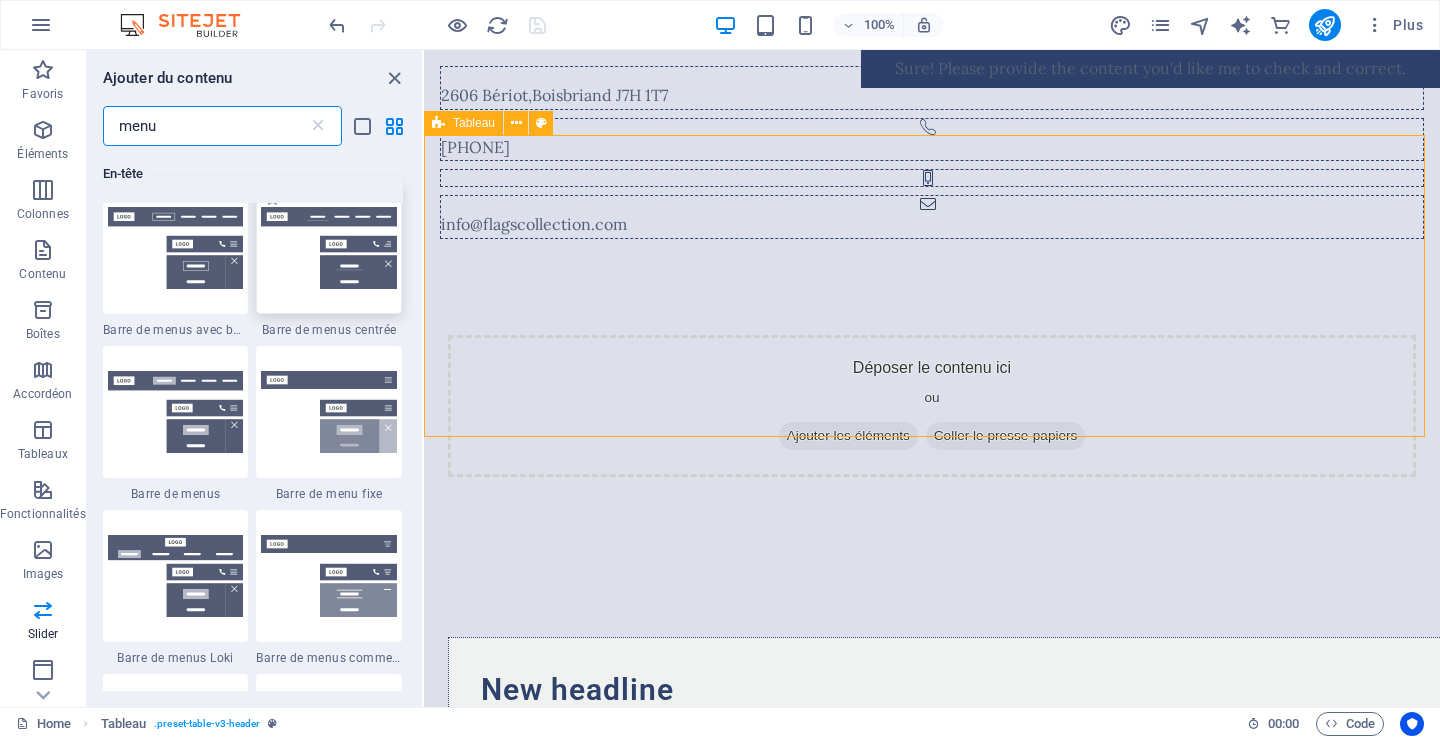 scroll, scrollTop: 400, scrollLeft: 0, axis: vertical 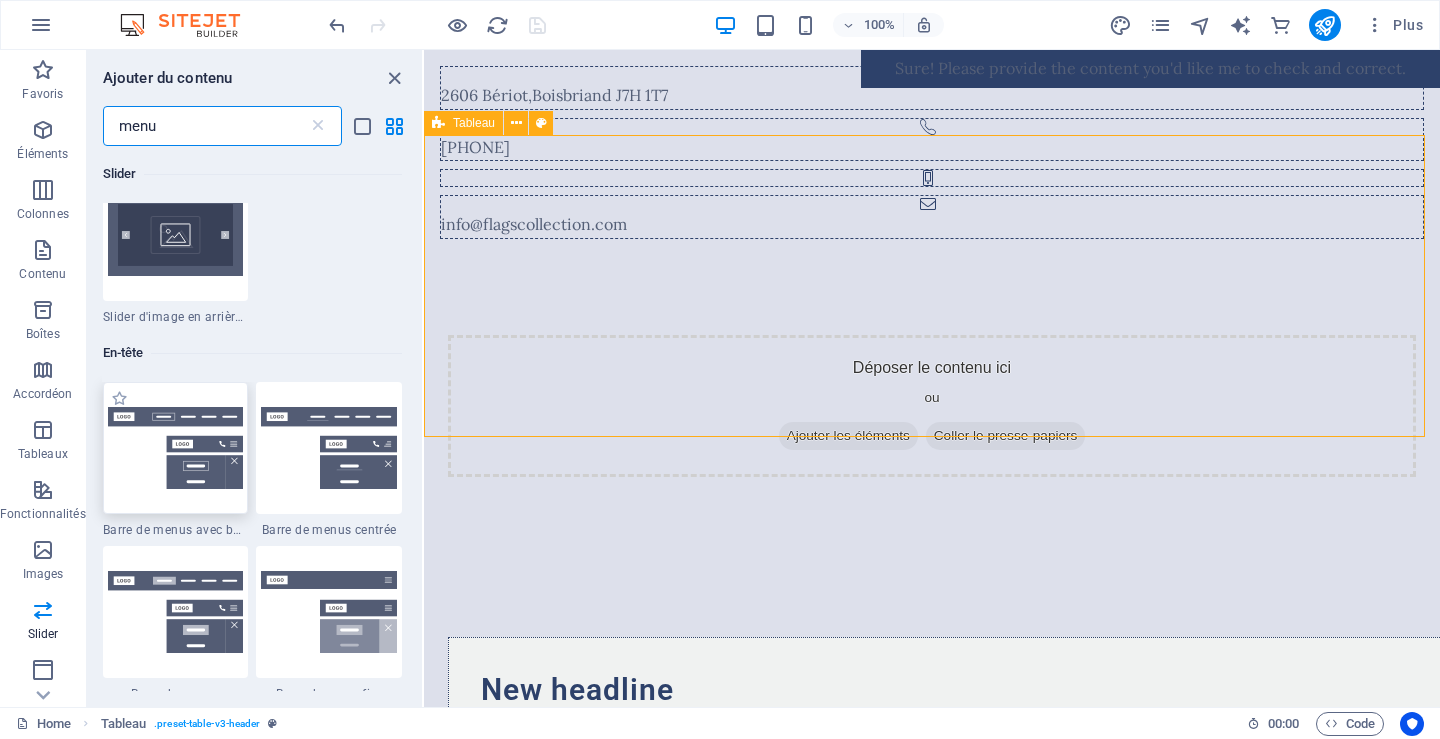 type on "menu" 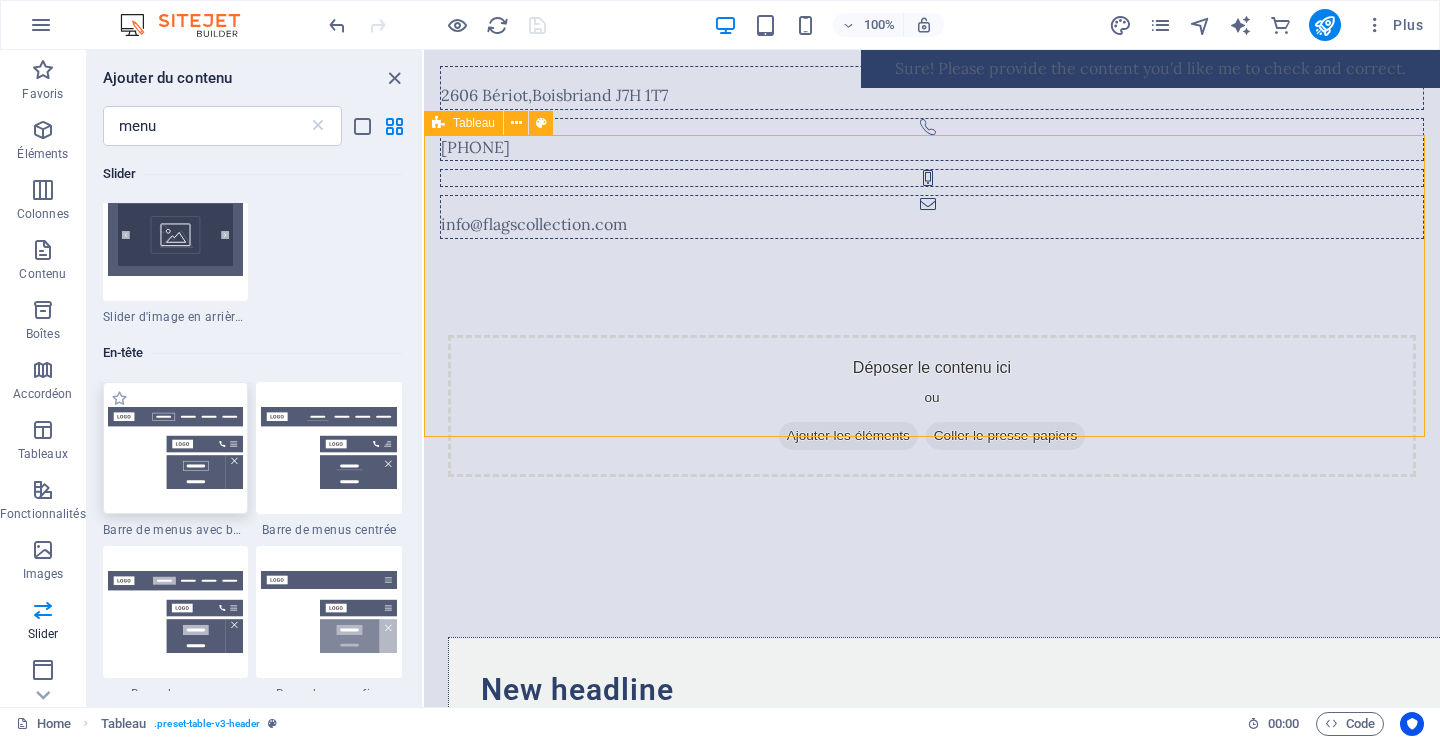click at bounding box center (176, 448) 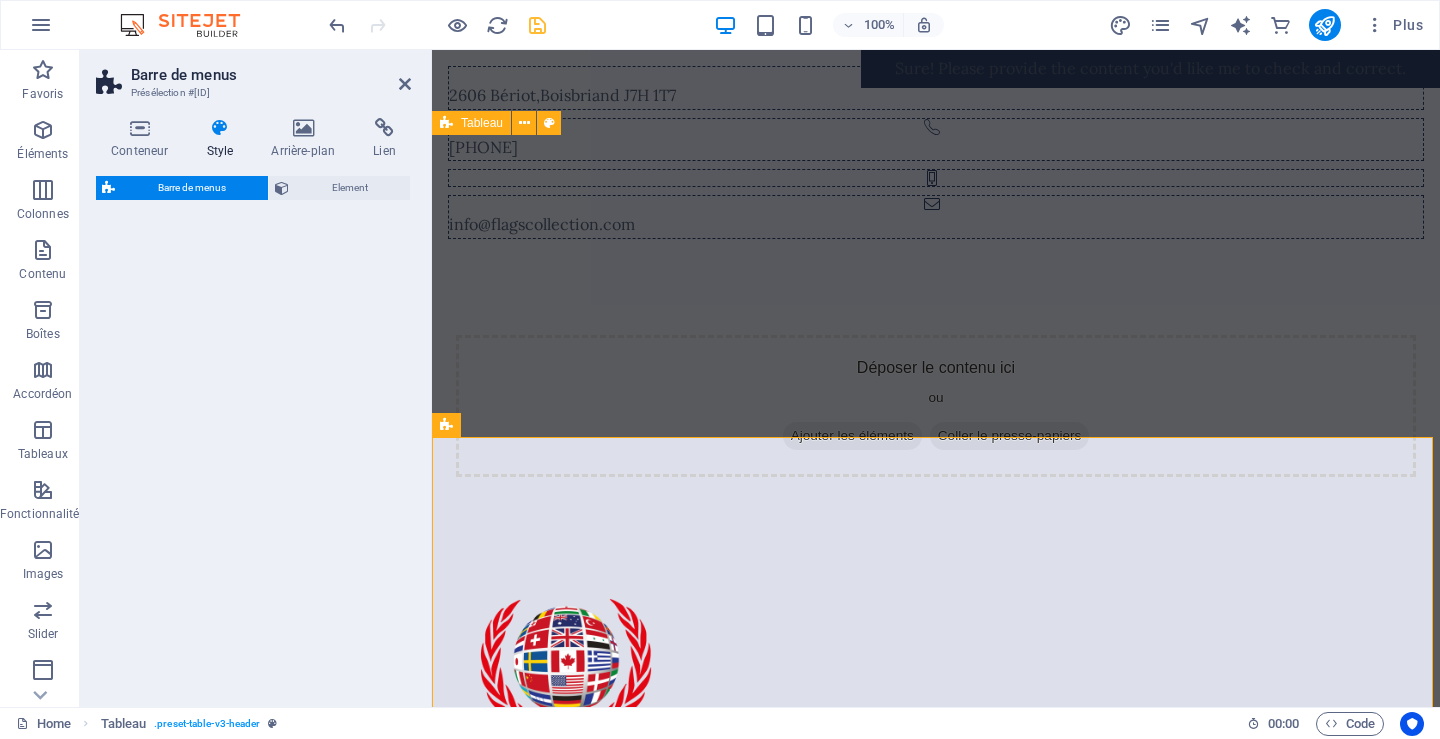 select on "rem" 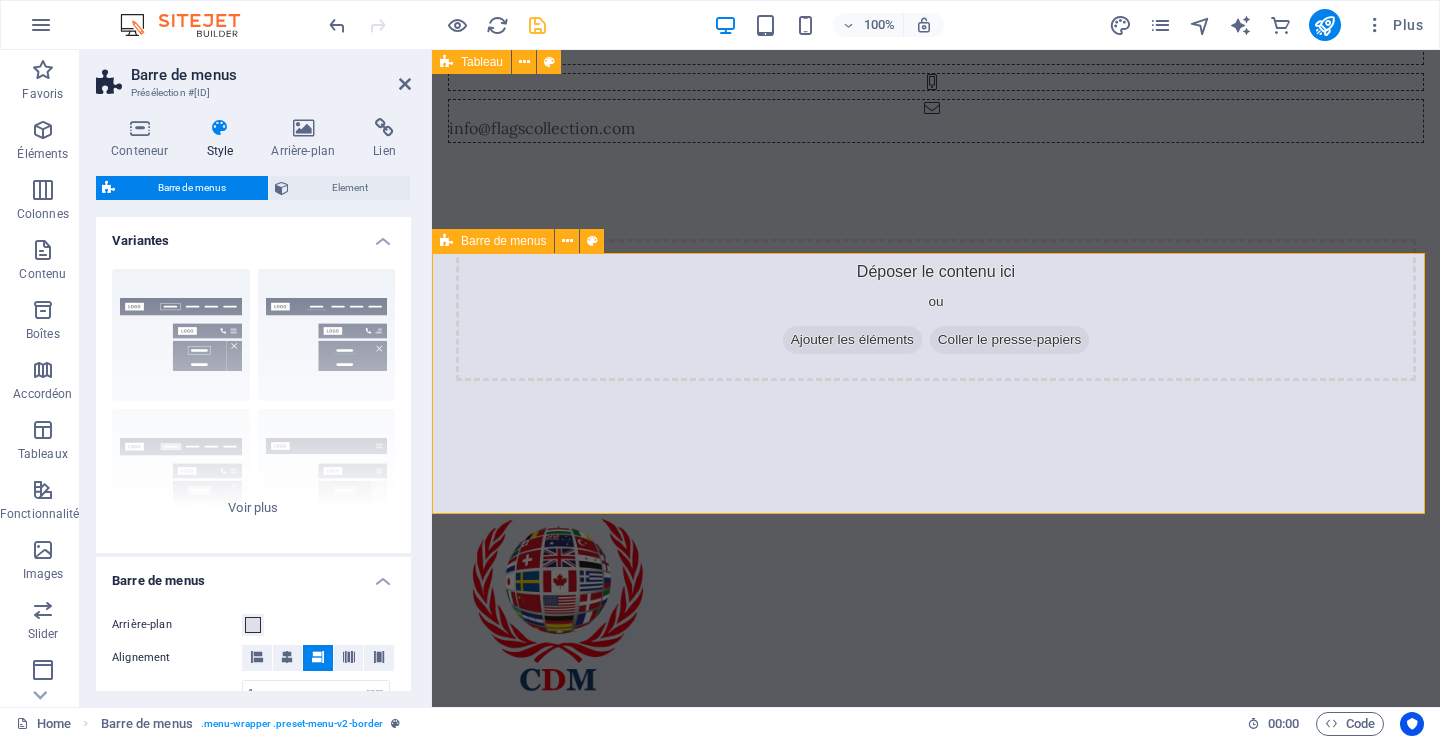 scroll, scrollTop: 0, scrollLeft: 0, axis: both 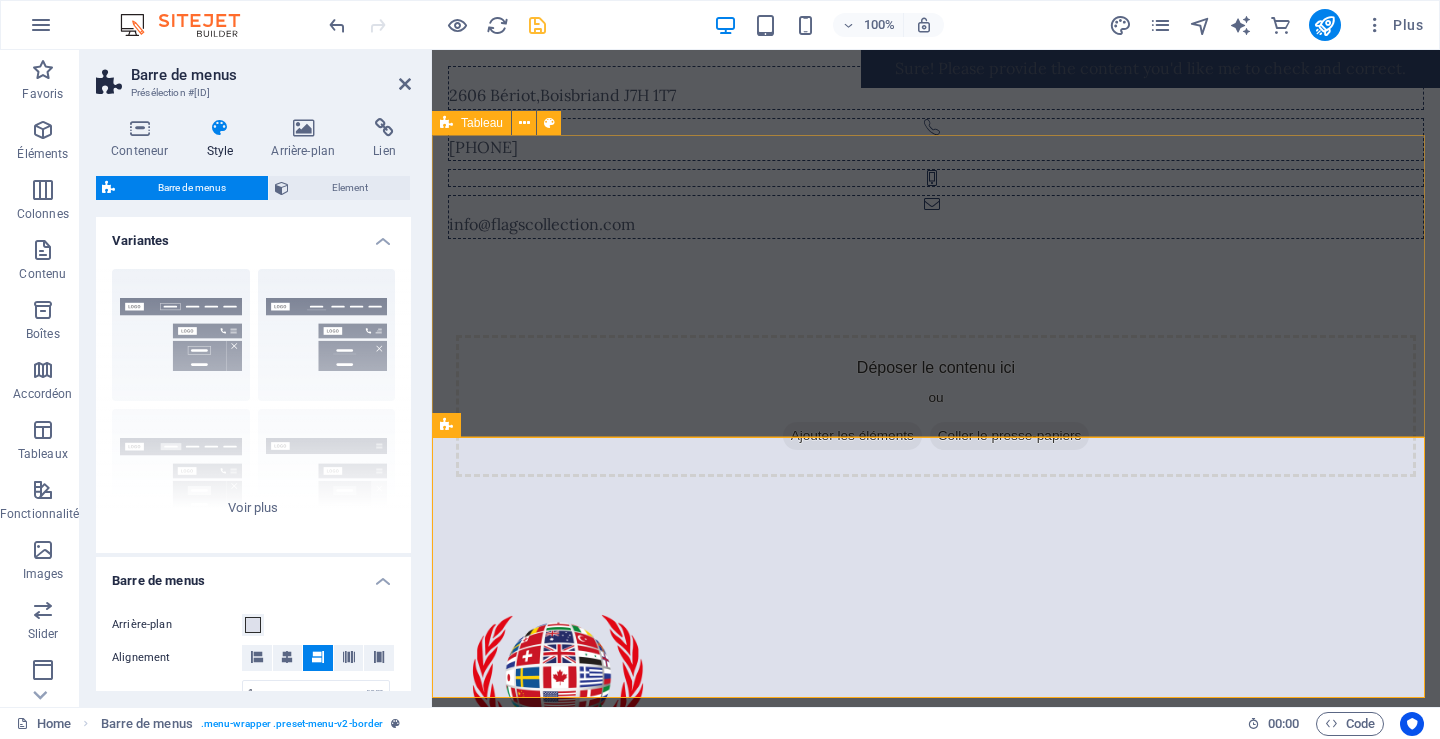 click on "Déposer le contenu ici ou  Ajouter les éléments  Coller le presse-papiers" at bounding box center (936, 406) 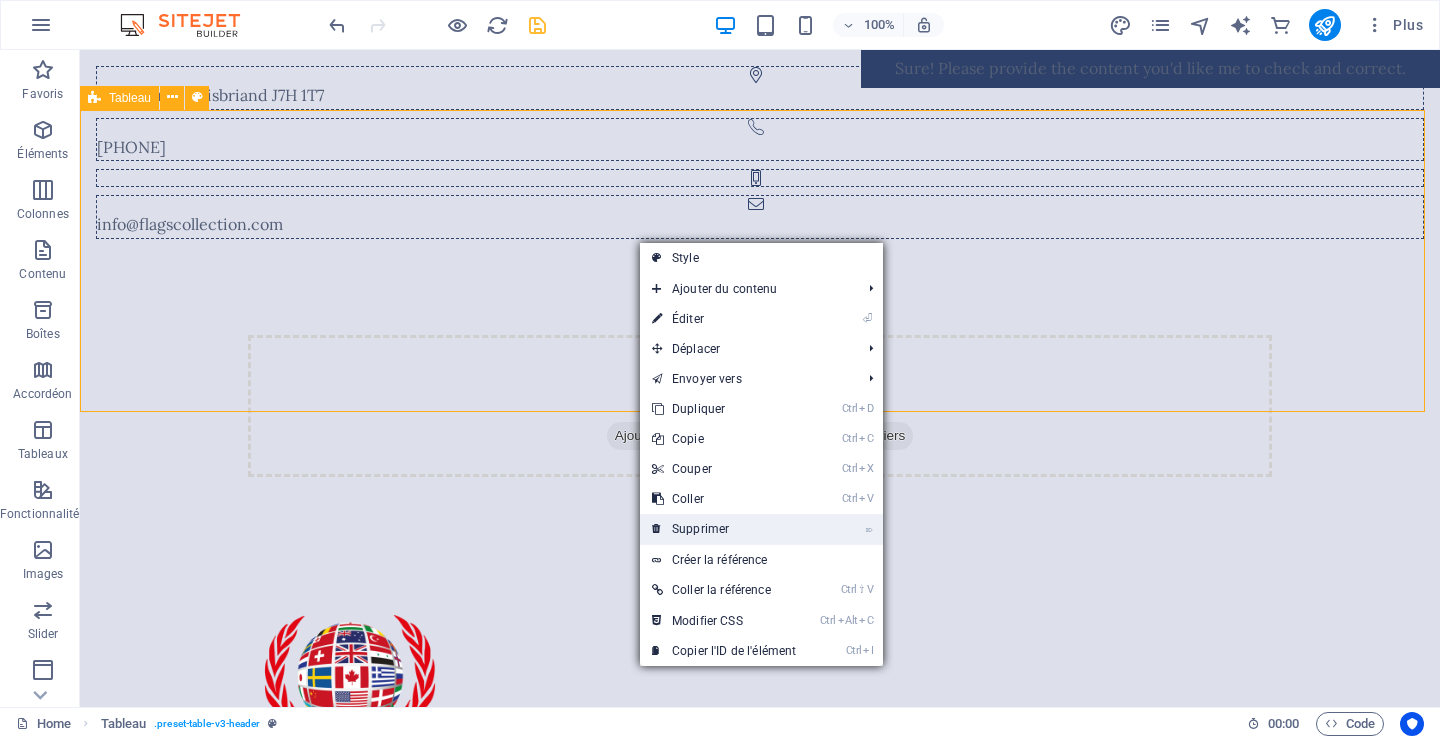 drag, startPoint x: 733, startPoint y: 519, endPoint x: 654, endPoint y: 468, distance: 94.031906 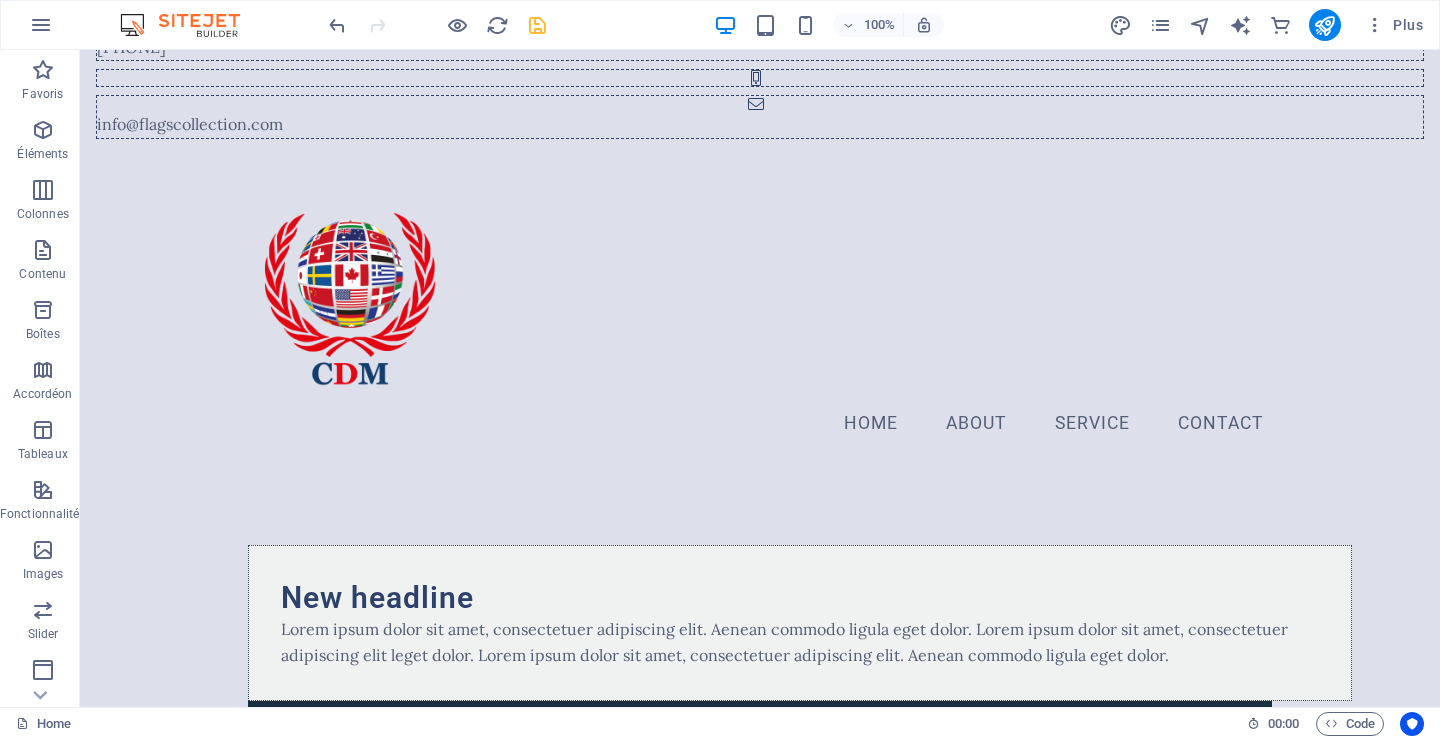 scroll, scrollTop: 0, scrollLeft: 0, axis: both 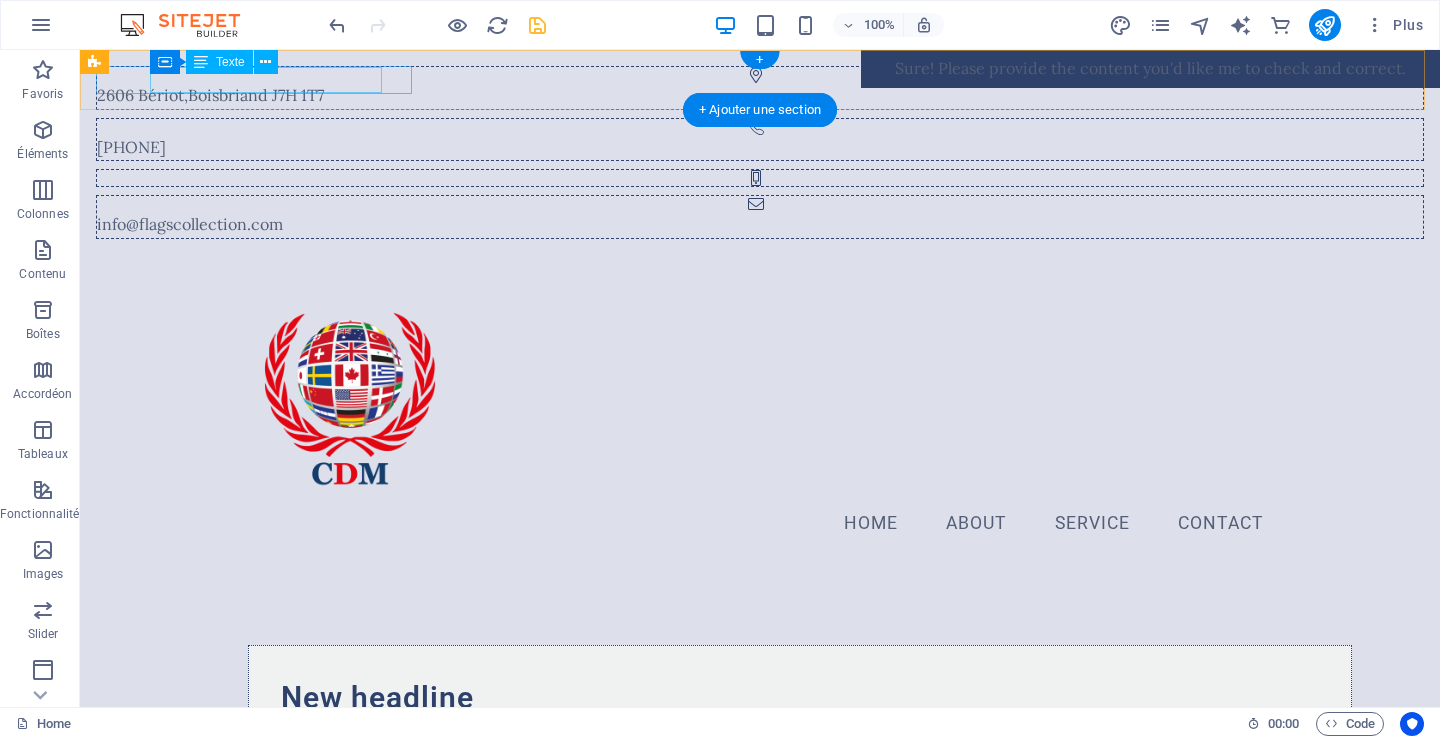click on "Boisbriand" at bounding box center (228, 95) 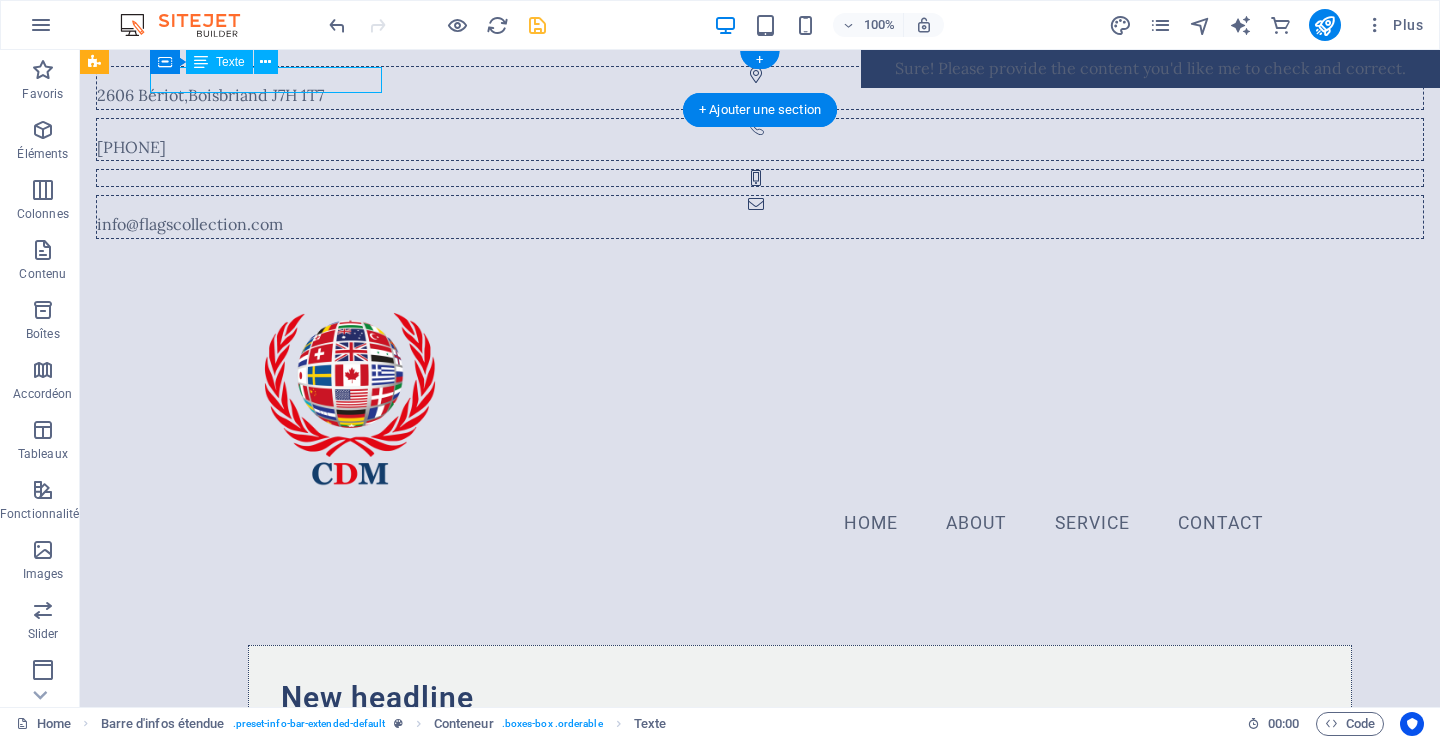 click on "Boisbriand" at bounding box center [228, 95] 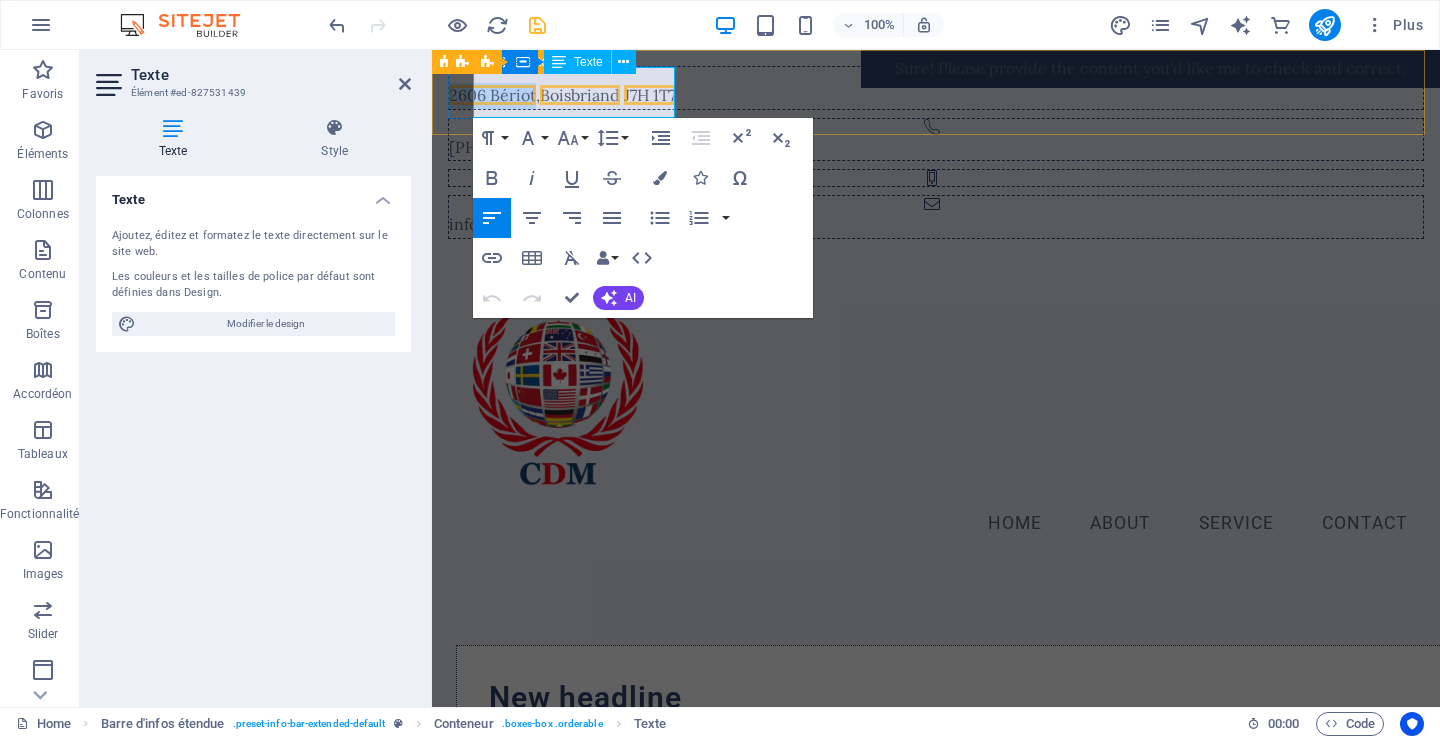 click on "2606 Bériot" at bounding box center (492, 95) 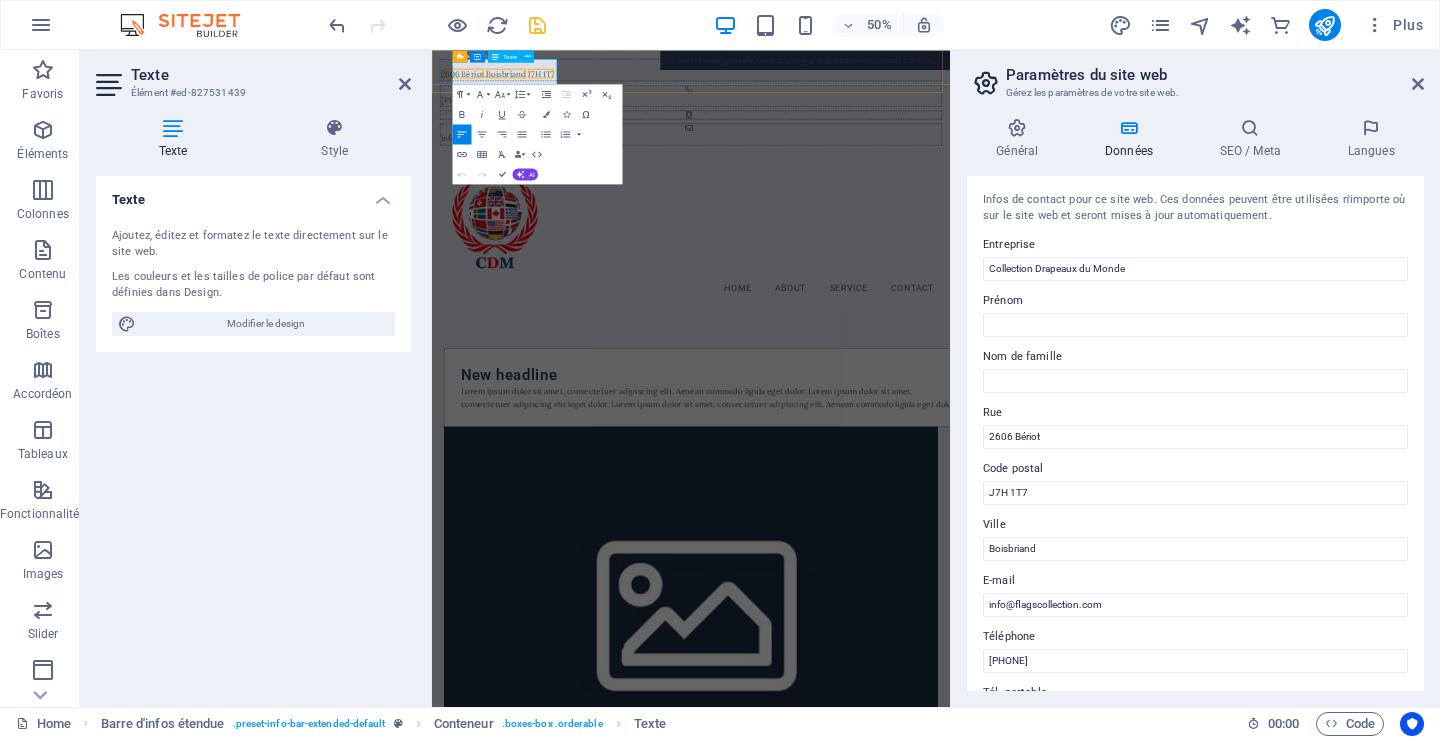 click on "[NUMBER] [STREET] ,  [CITY]   [POSTAL_CODE]" at bounding box center [950, 96] 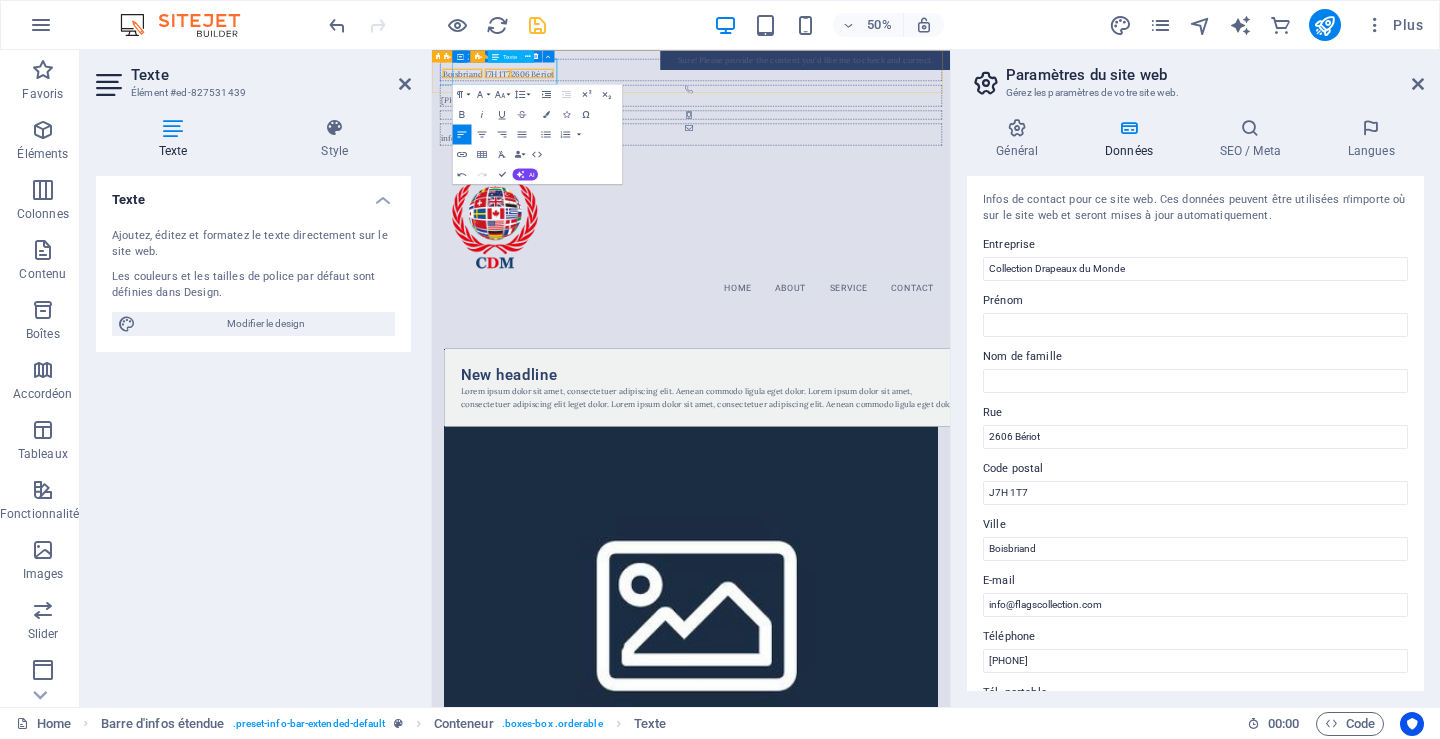 click on ",  [CITY]   [POSTAL_CODE] [NUMBER] [STREET]" at bounding box center [950, 96] 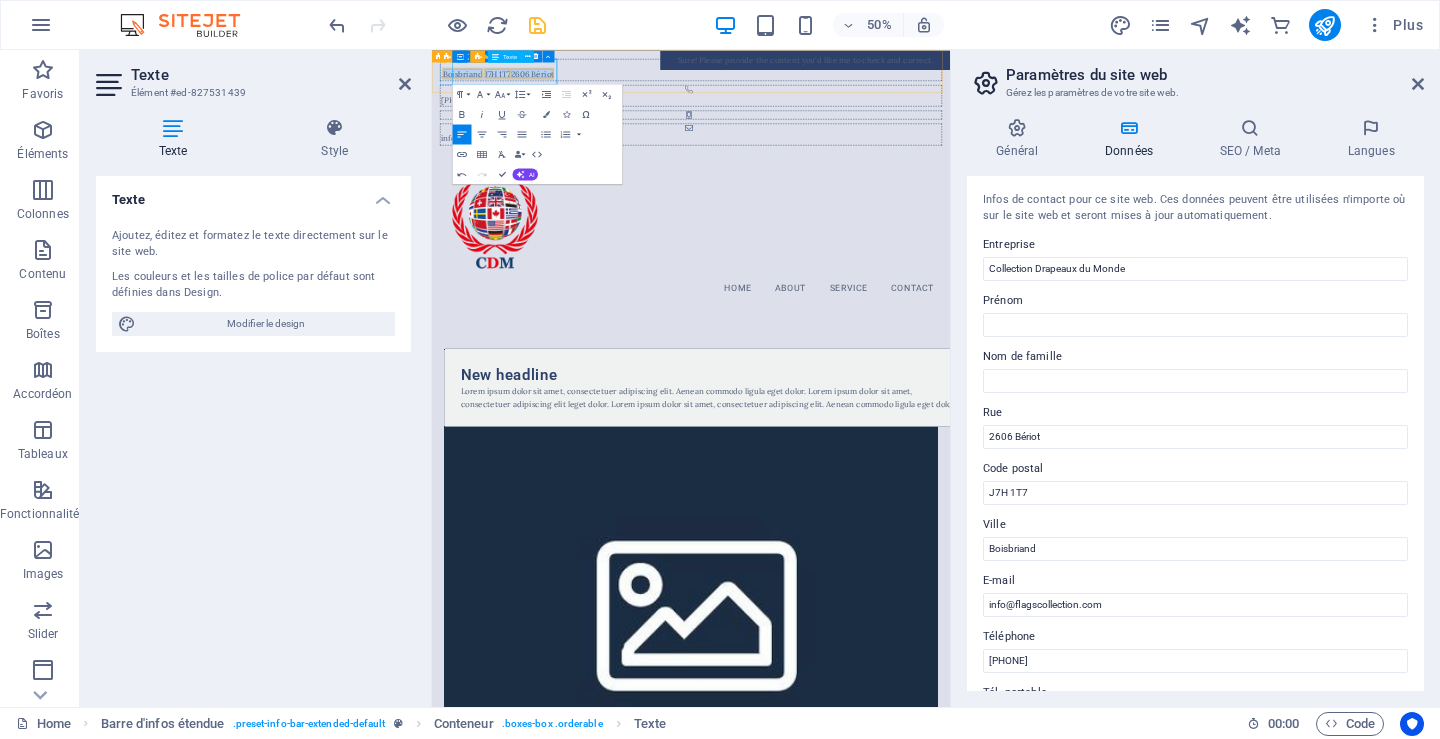 drag, startPoint x: 476, startPoint y: 82, endPoint x: 650, endPoint y: 100, distance: 174.92856 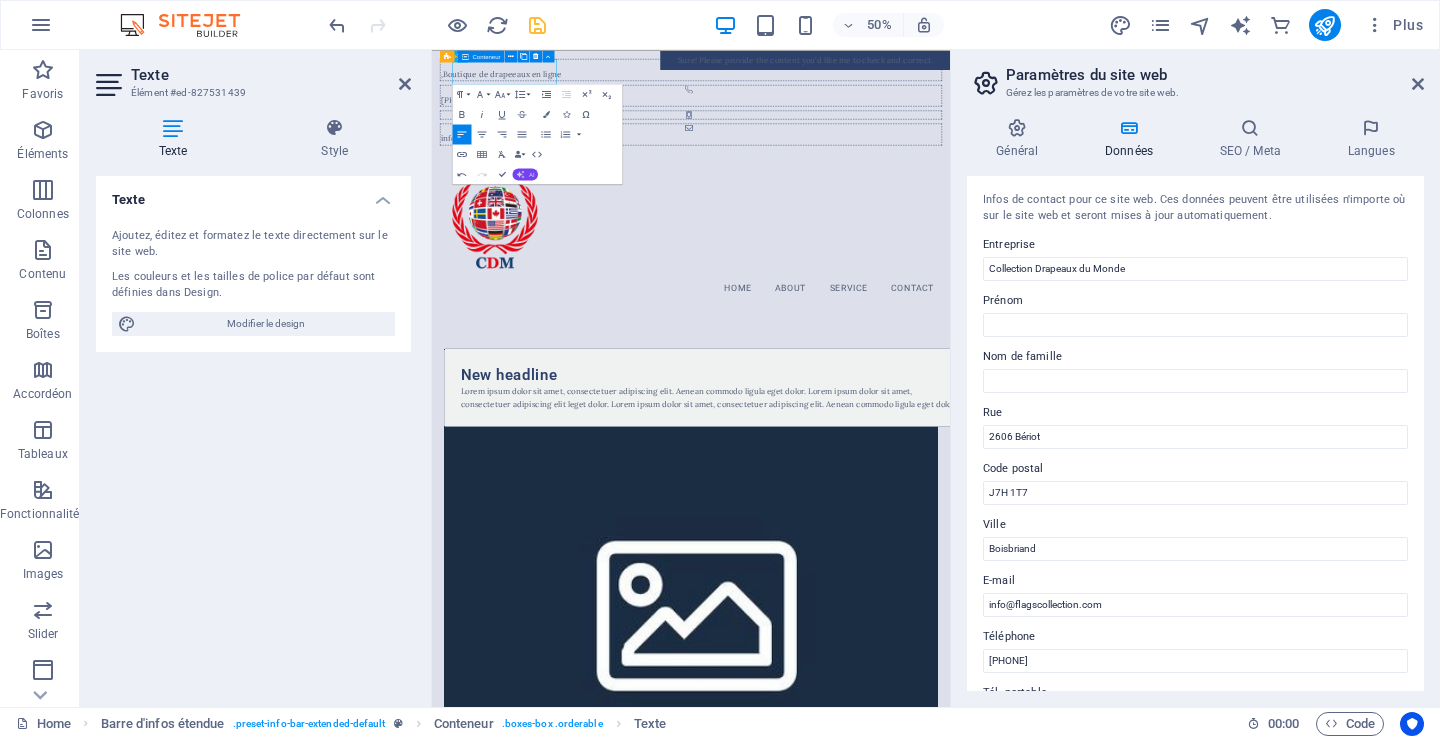 click 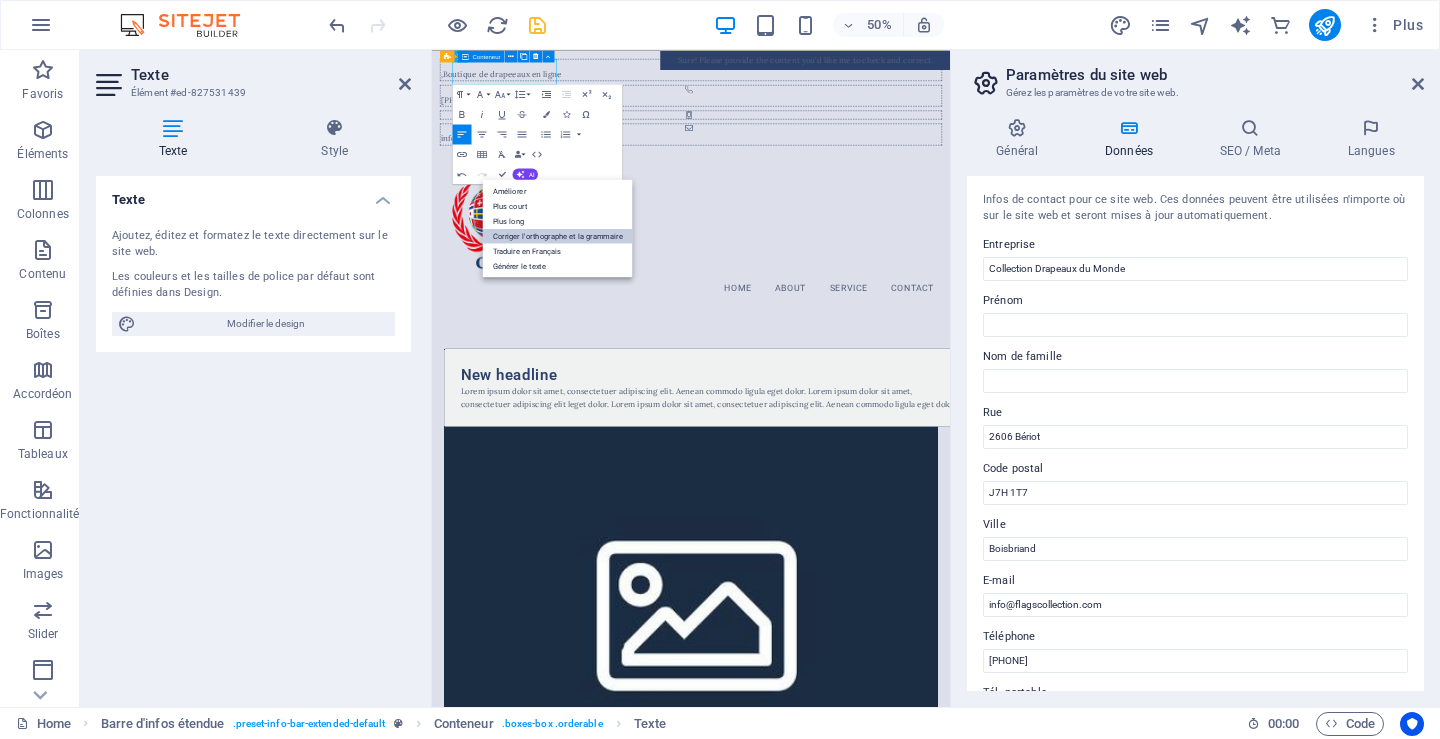 click on "Corriger l'orthographe et la grammaire" at bounding box center [558, 235] 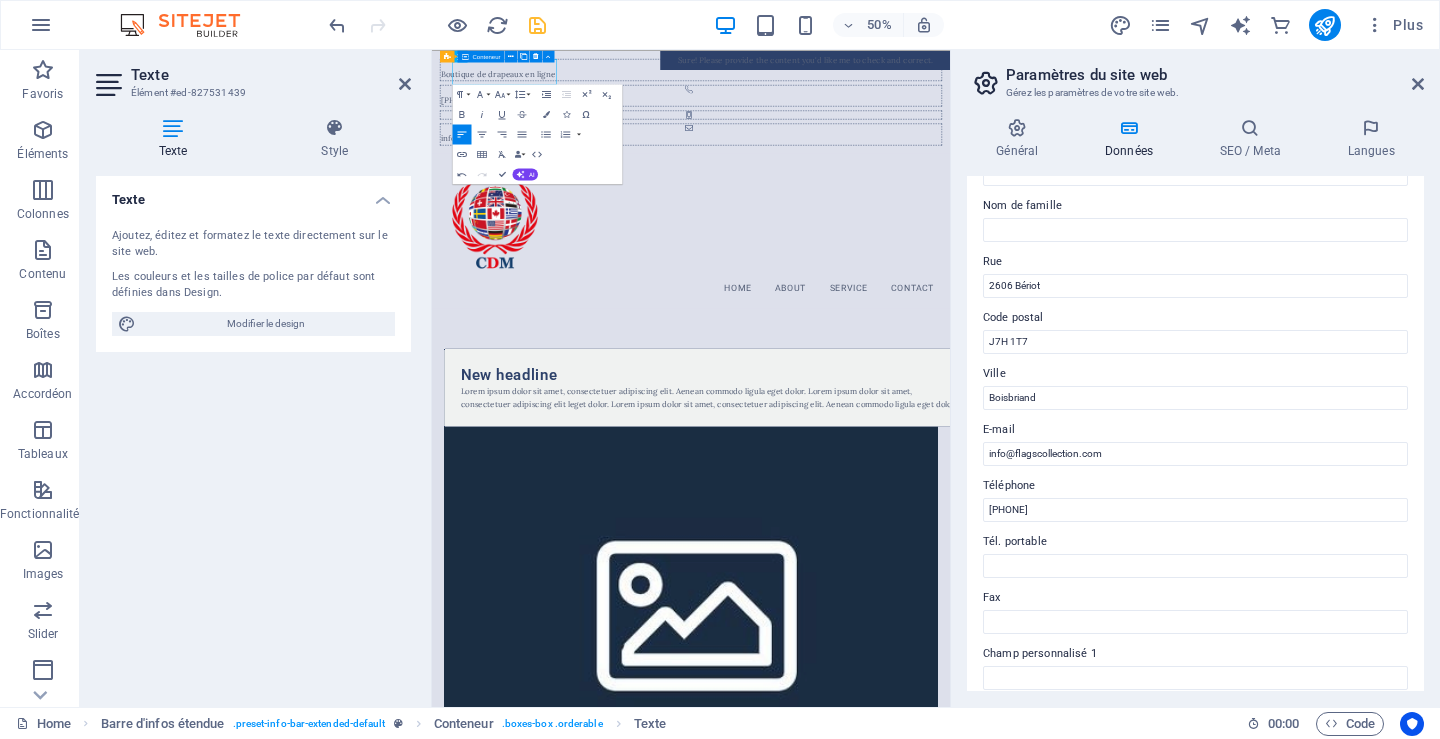 scroll, scrollTop: 146, scrollLeft: 0, axis: vertical 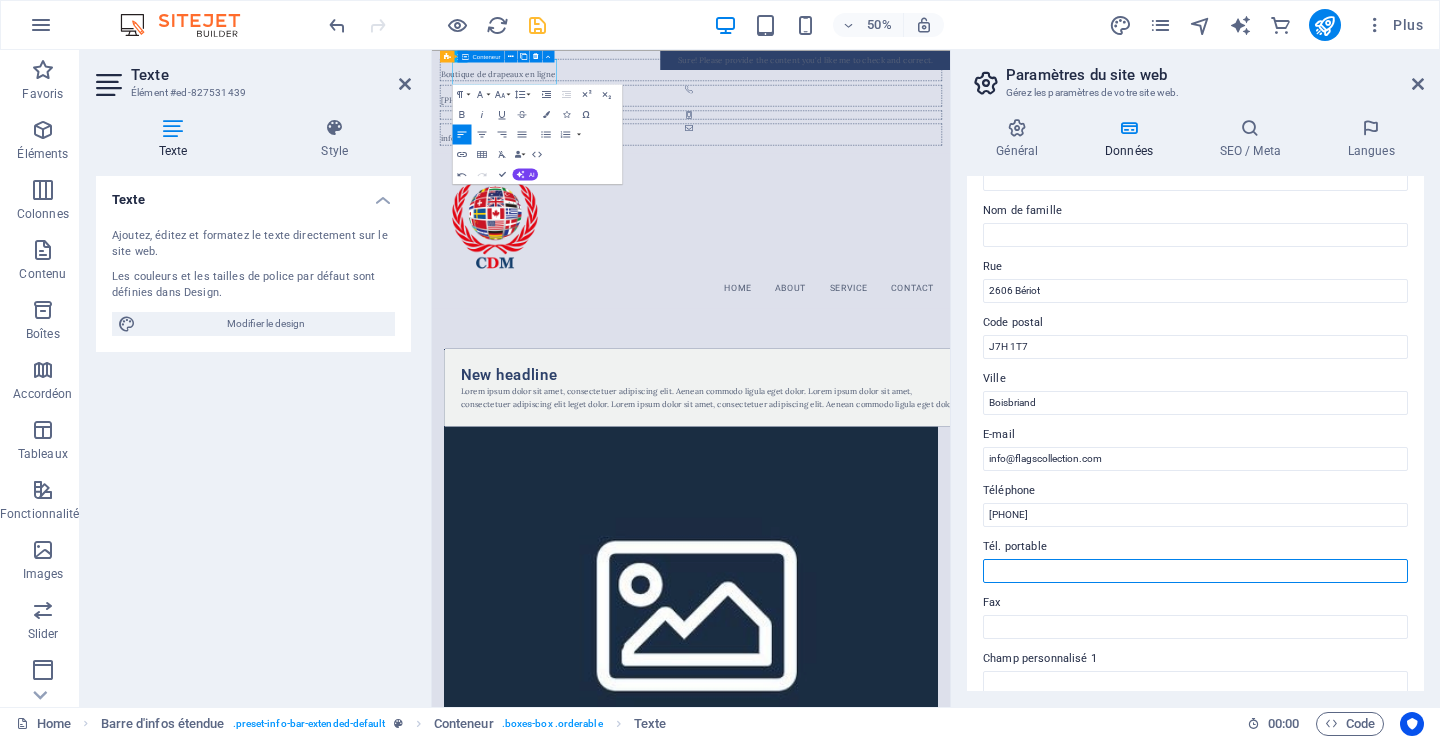 click on "Tél. portable" at bounding box center (1195, 571) 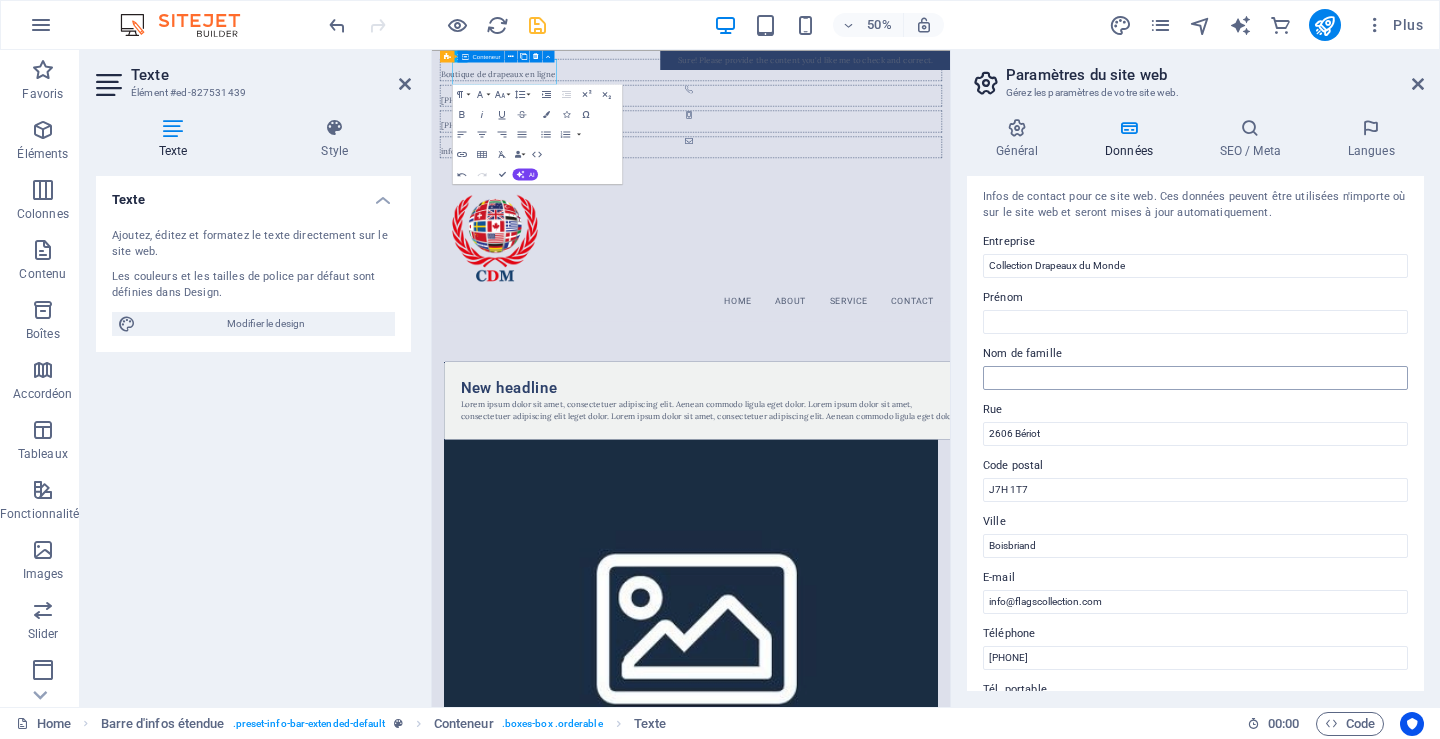 scroll, scrollTop: 0, scrollLeft: 0, axis: both 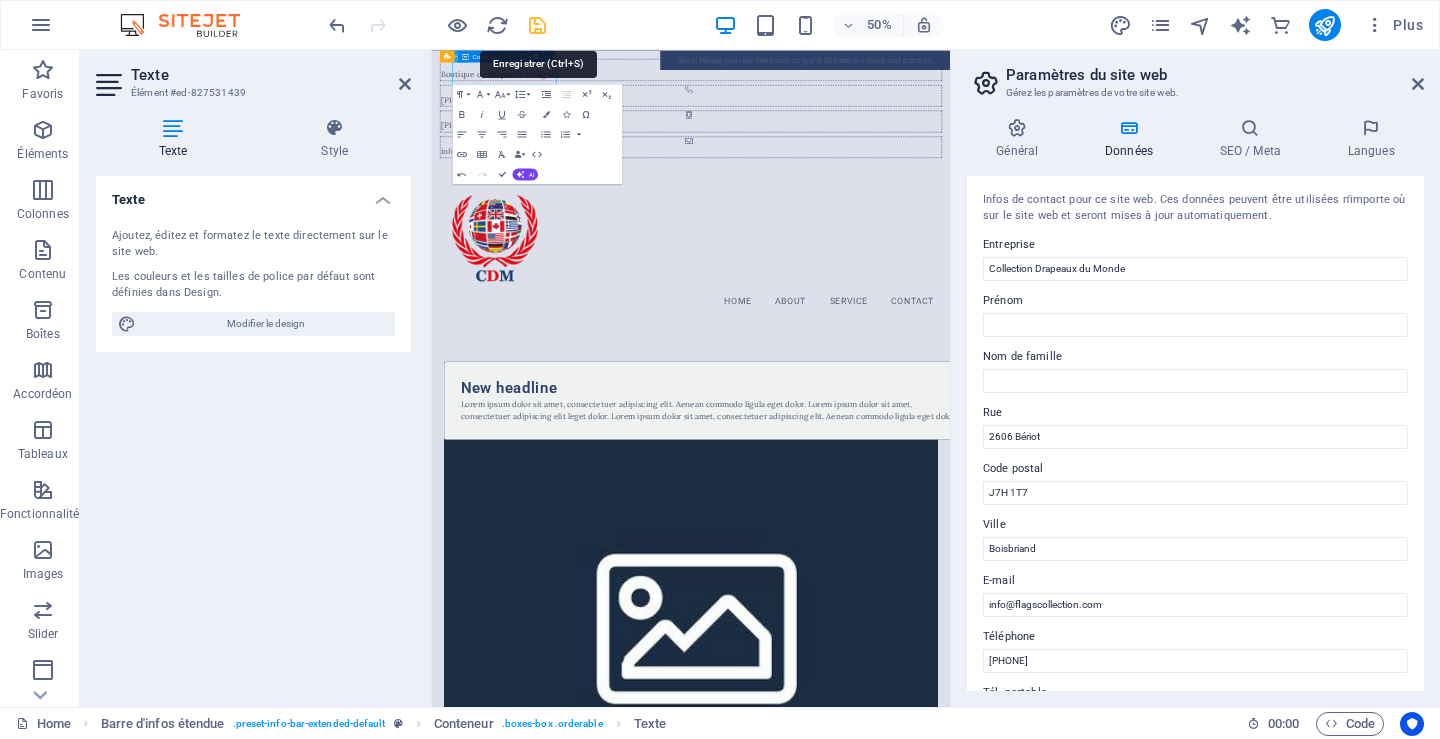 type on "[PHONE]" 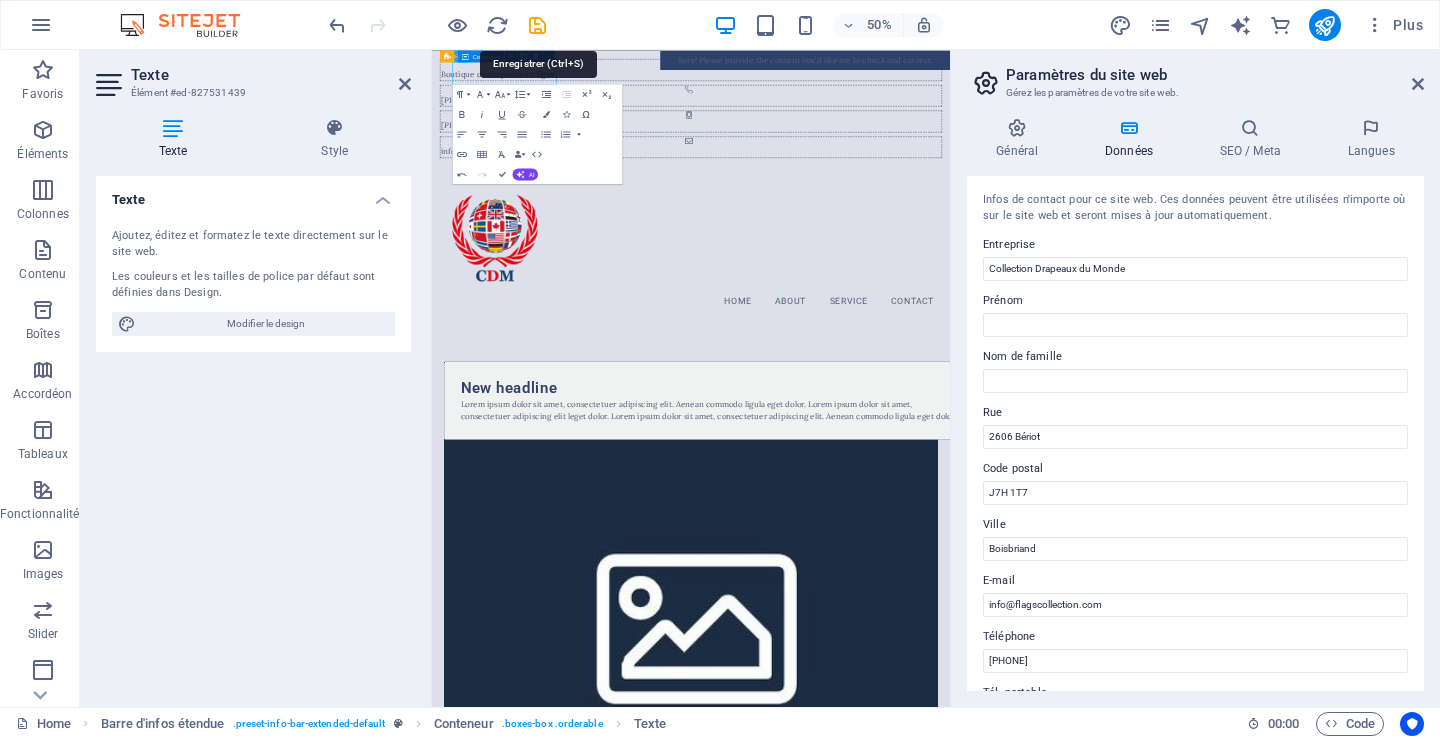 click at bounding box center (537, 25) 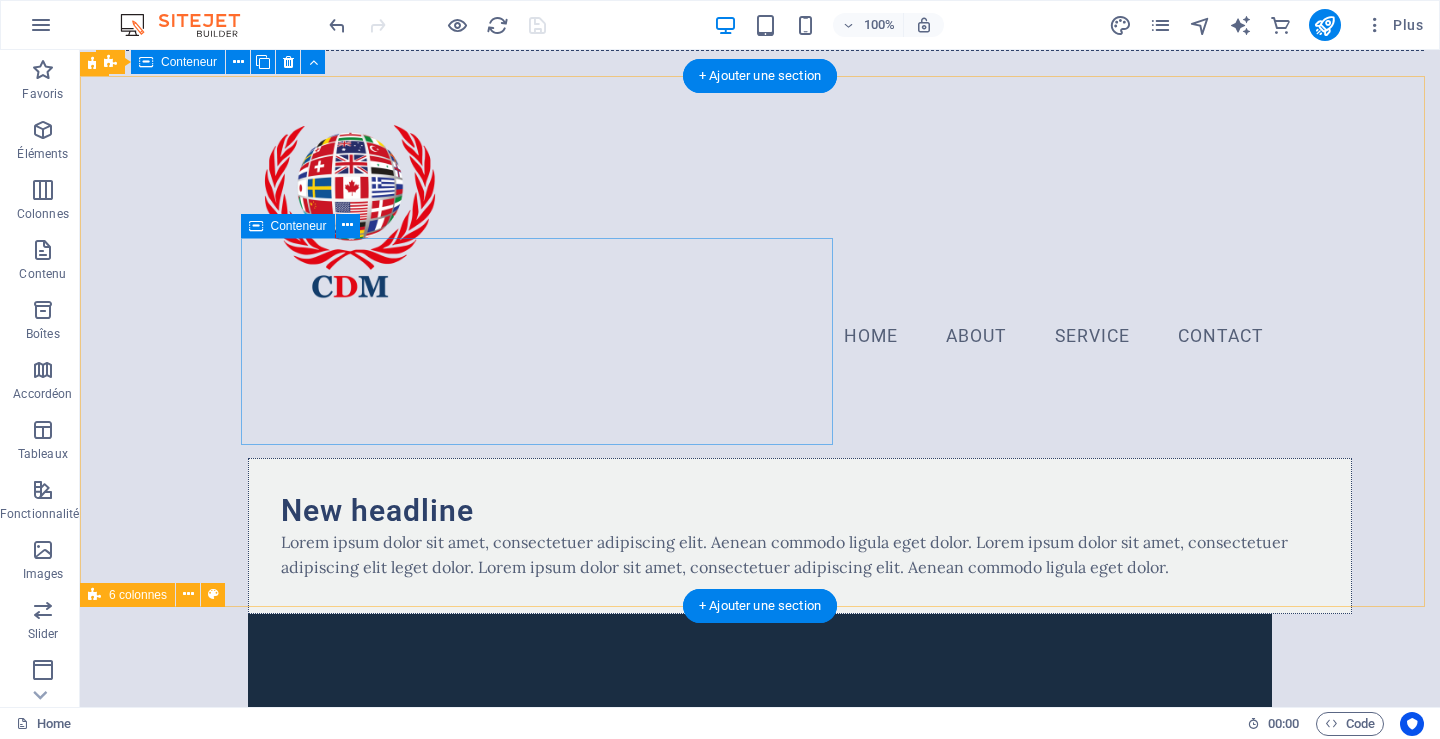 scroll, scrollTop: 200, scrollLeft: 0, axis: vertical 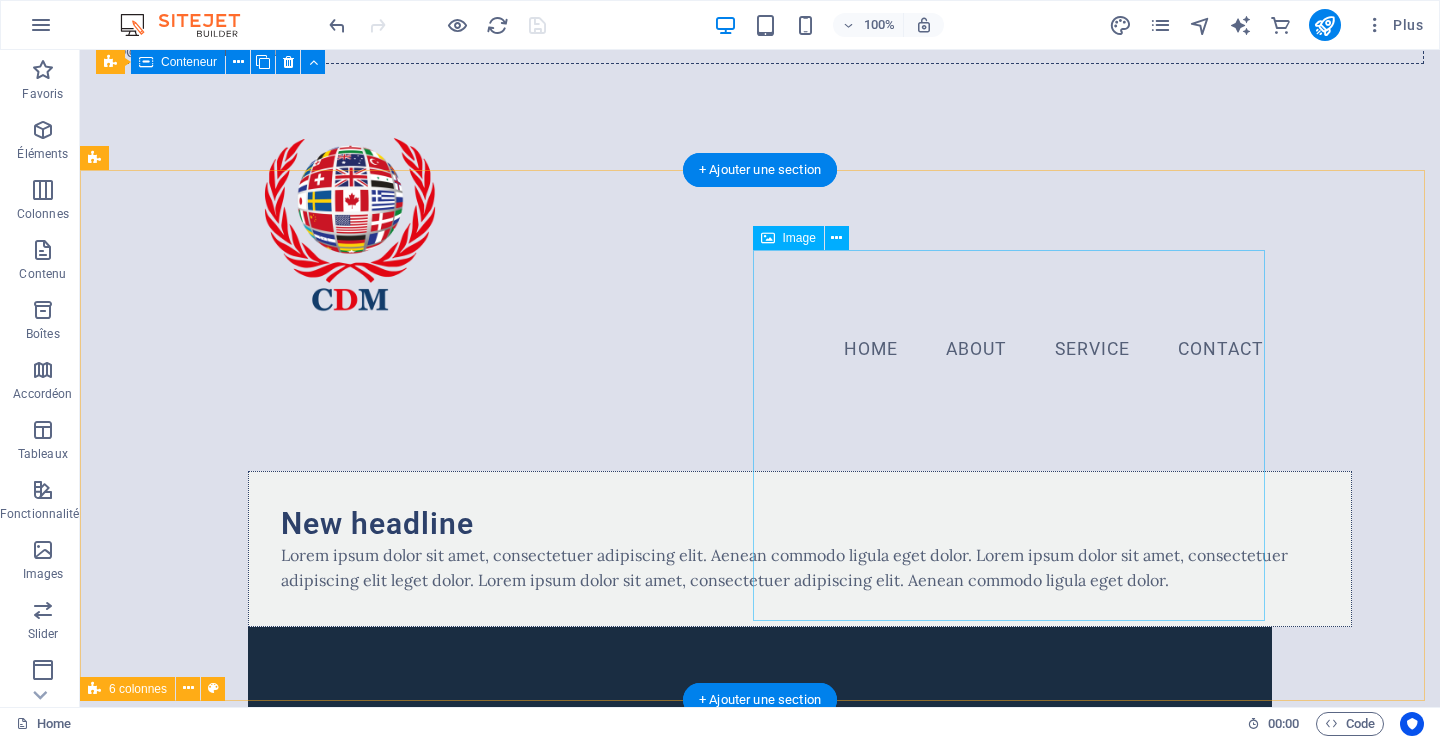 click at bounding box center (760, 997) 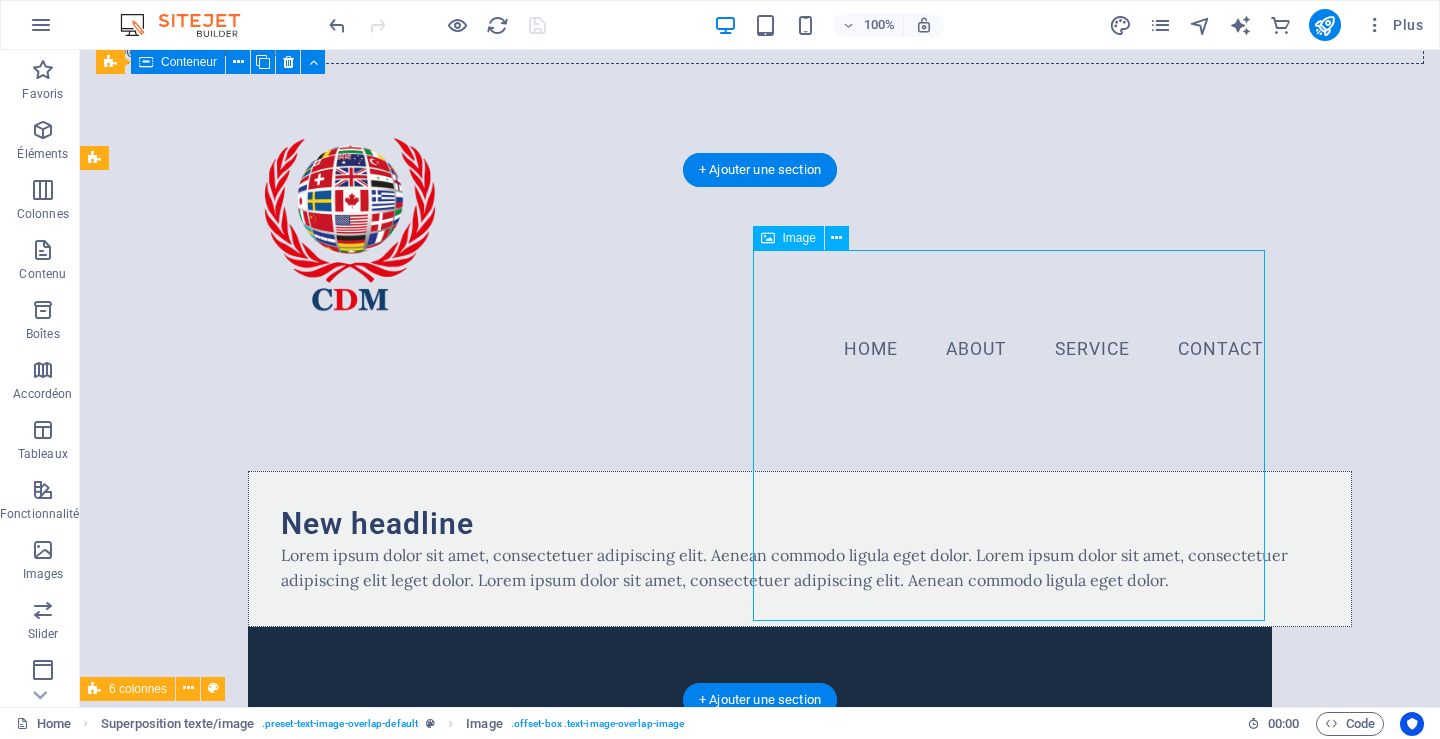 click at bounding box center [760, 997] 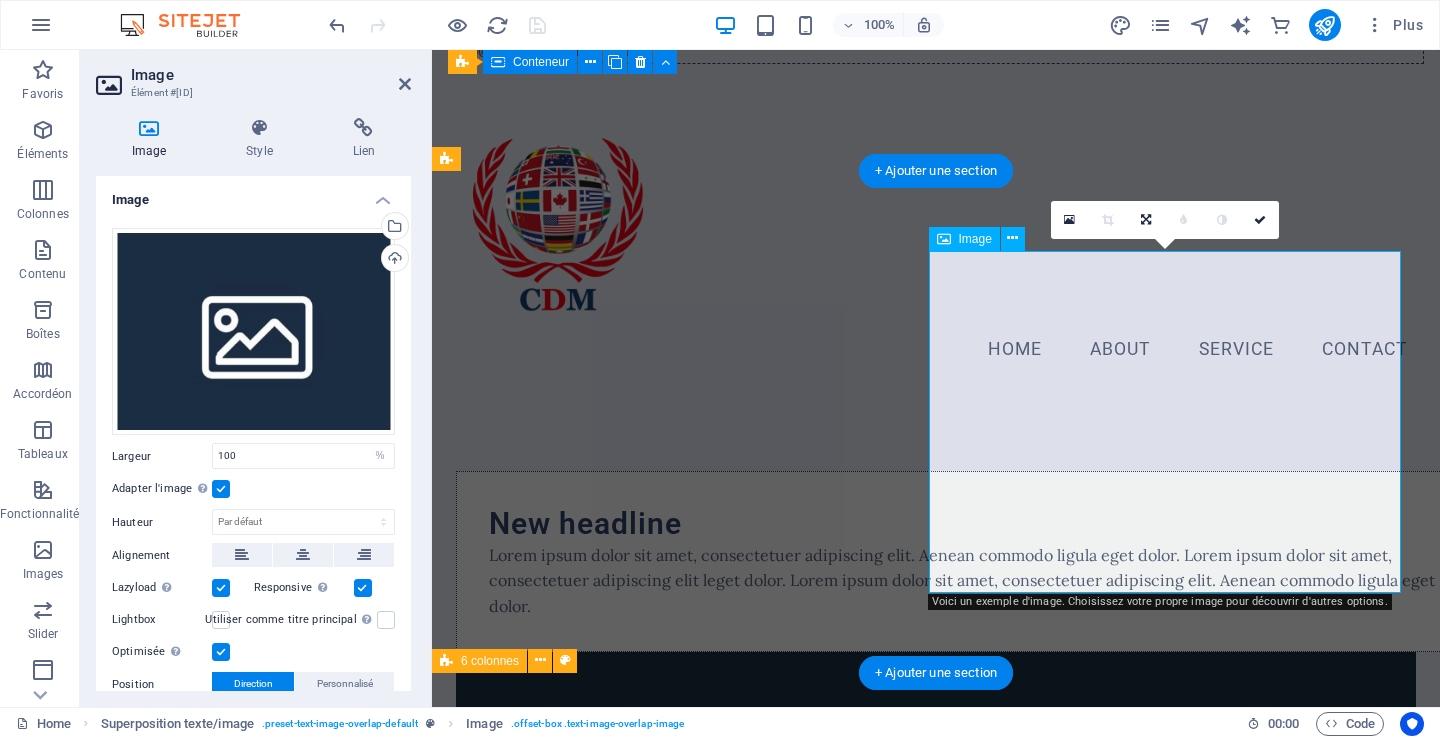 scroll, scrollTop: 225, scrollLeft: 0, axis: vertical 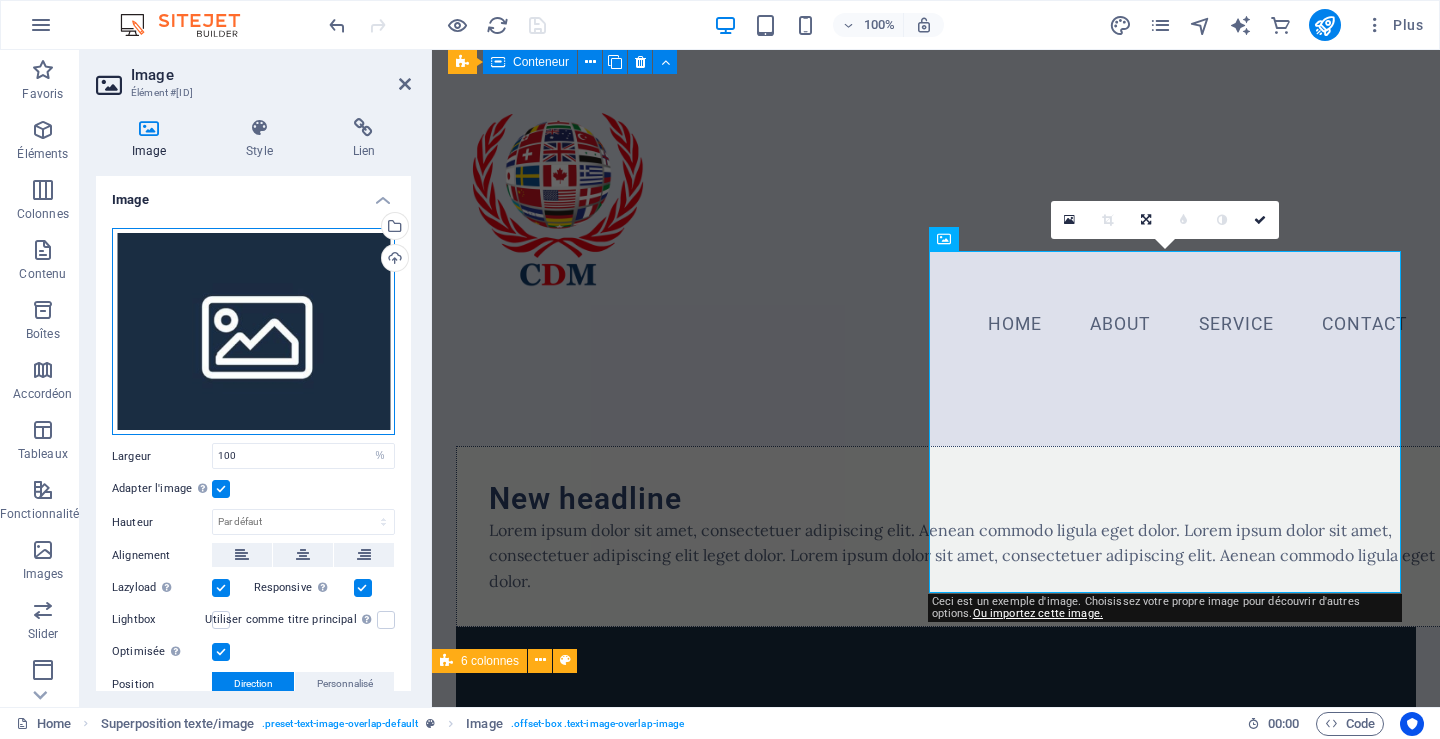 click on "Glissez les fichiers ici, cliquez pour choisir les fichiers ou  sélectionnez les fichiers depuis Fichiers ou depuis notre stock gratuit de photos et de vidéos" at bounding box center [253, 332] 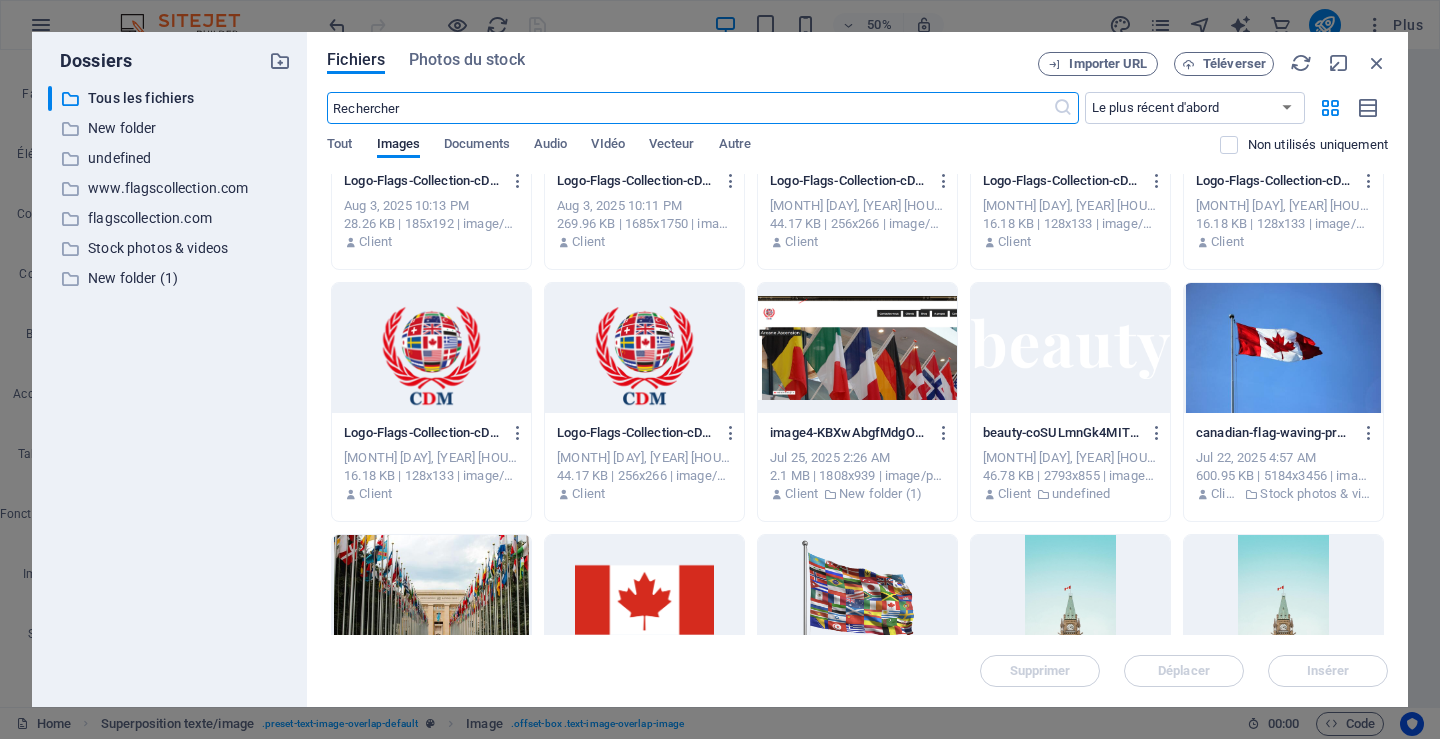 scroll, scrollTop: 1000, scrollLeft: 0, axis: vertical 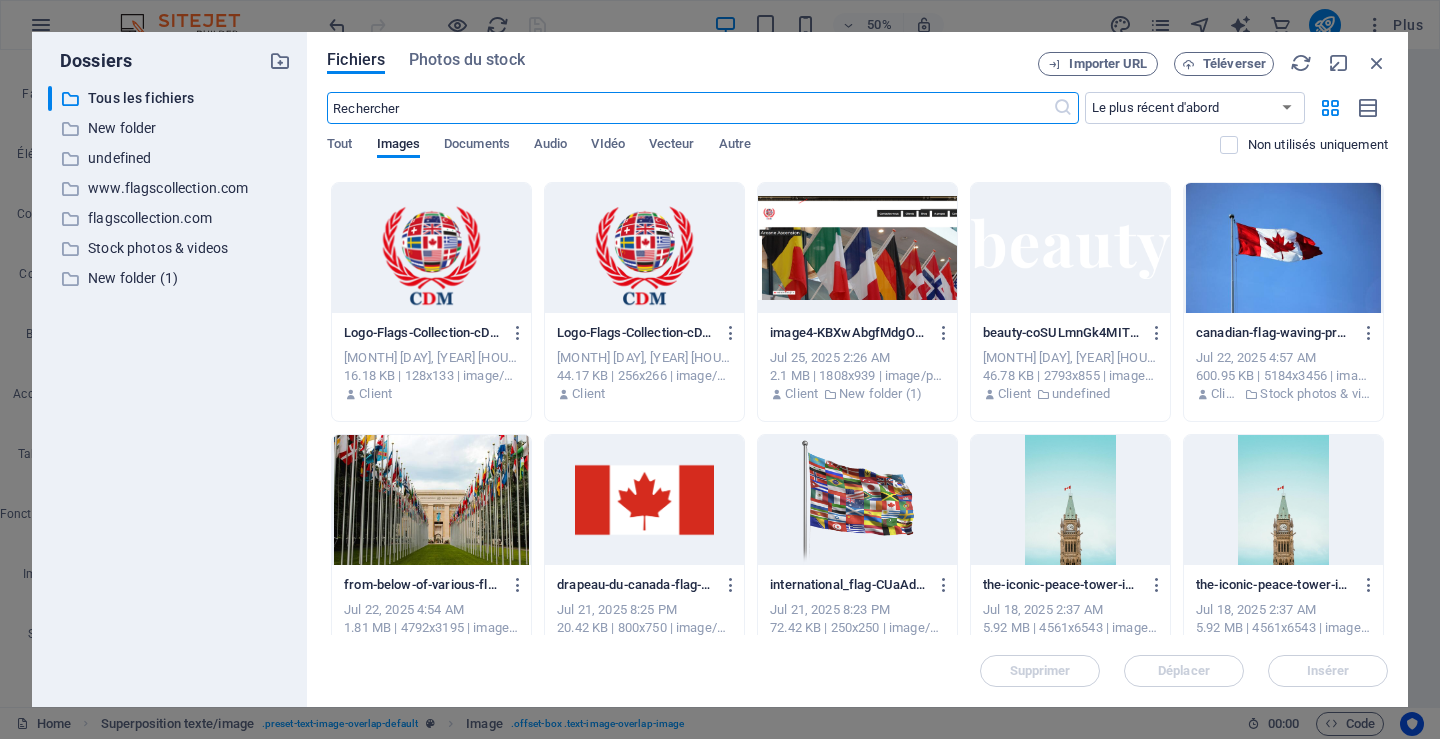 click at bounding box center [857, 248] 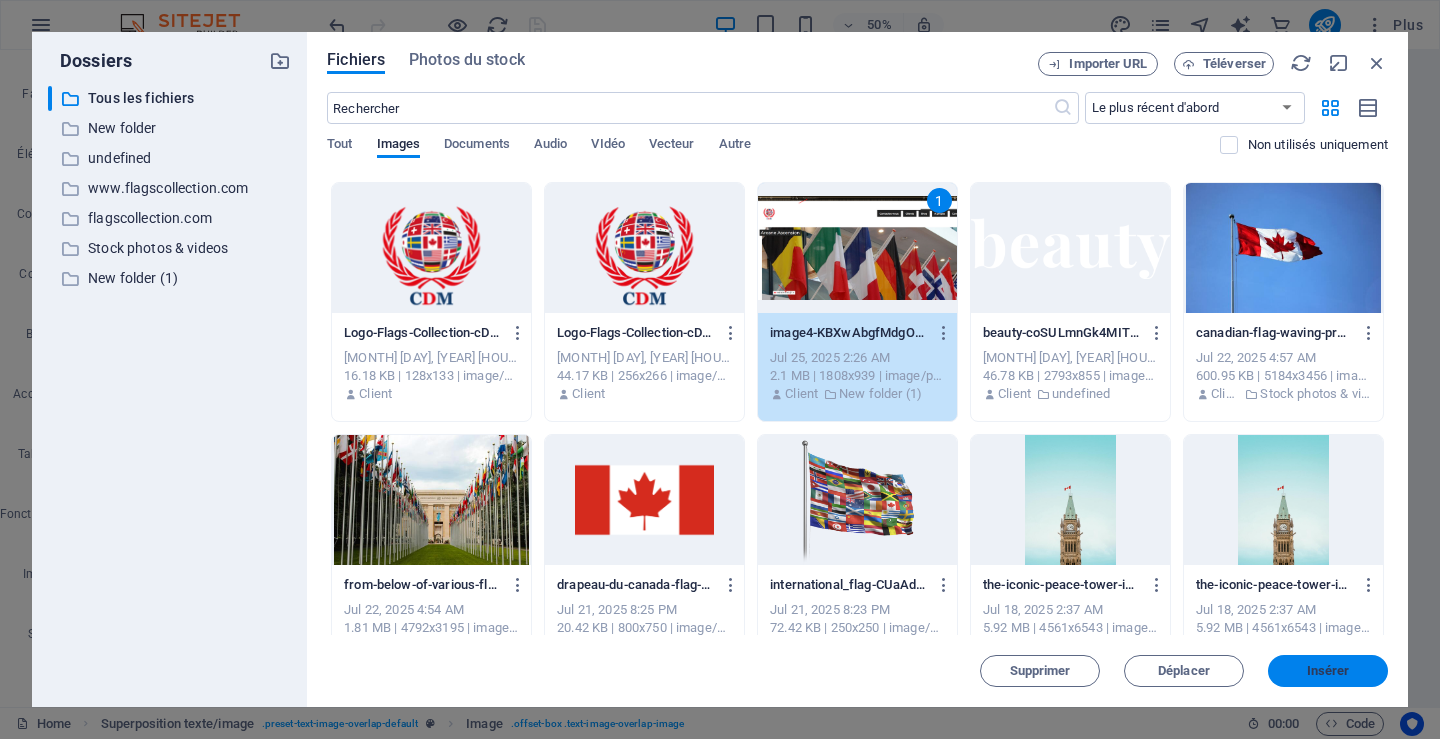 click on "Insérer" at bounding box center [1328, 671] 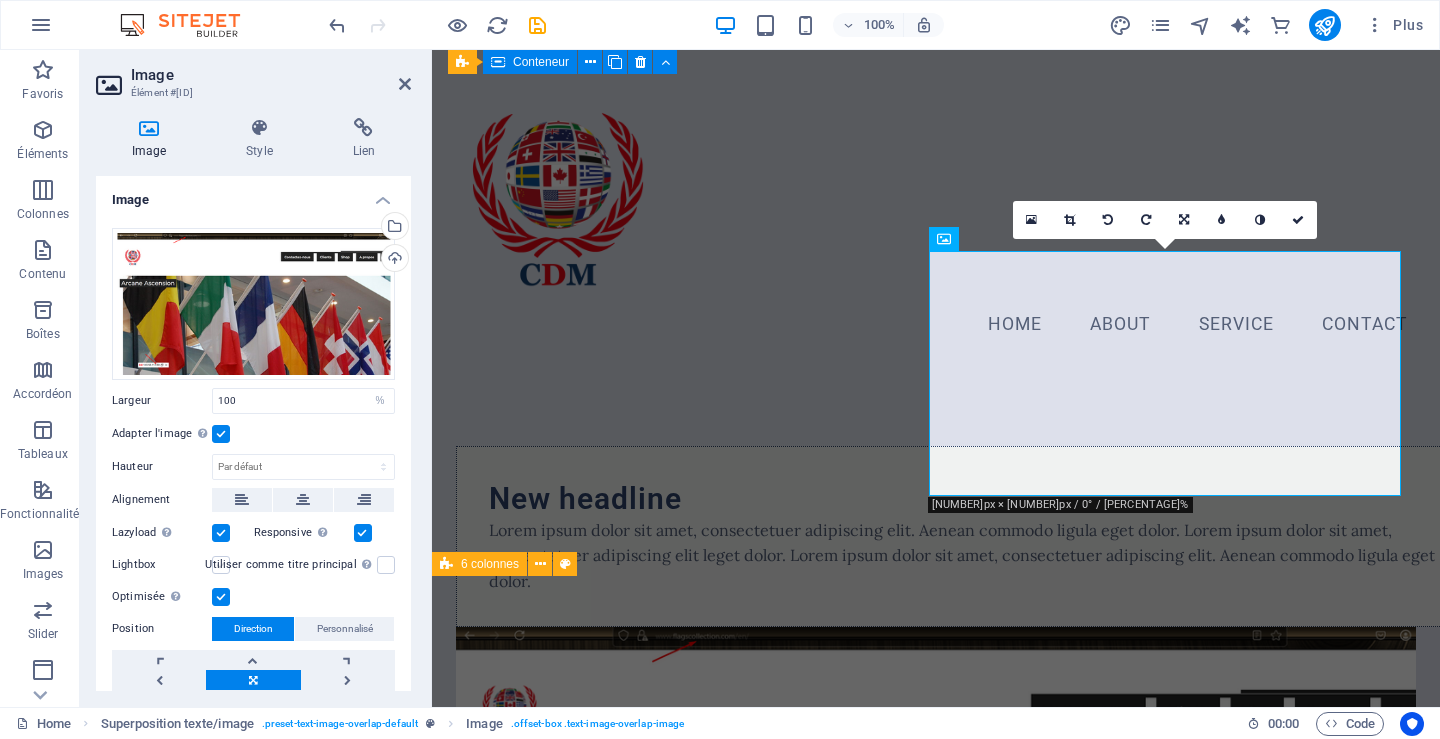 click at bounding box center (221, 565) 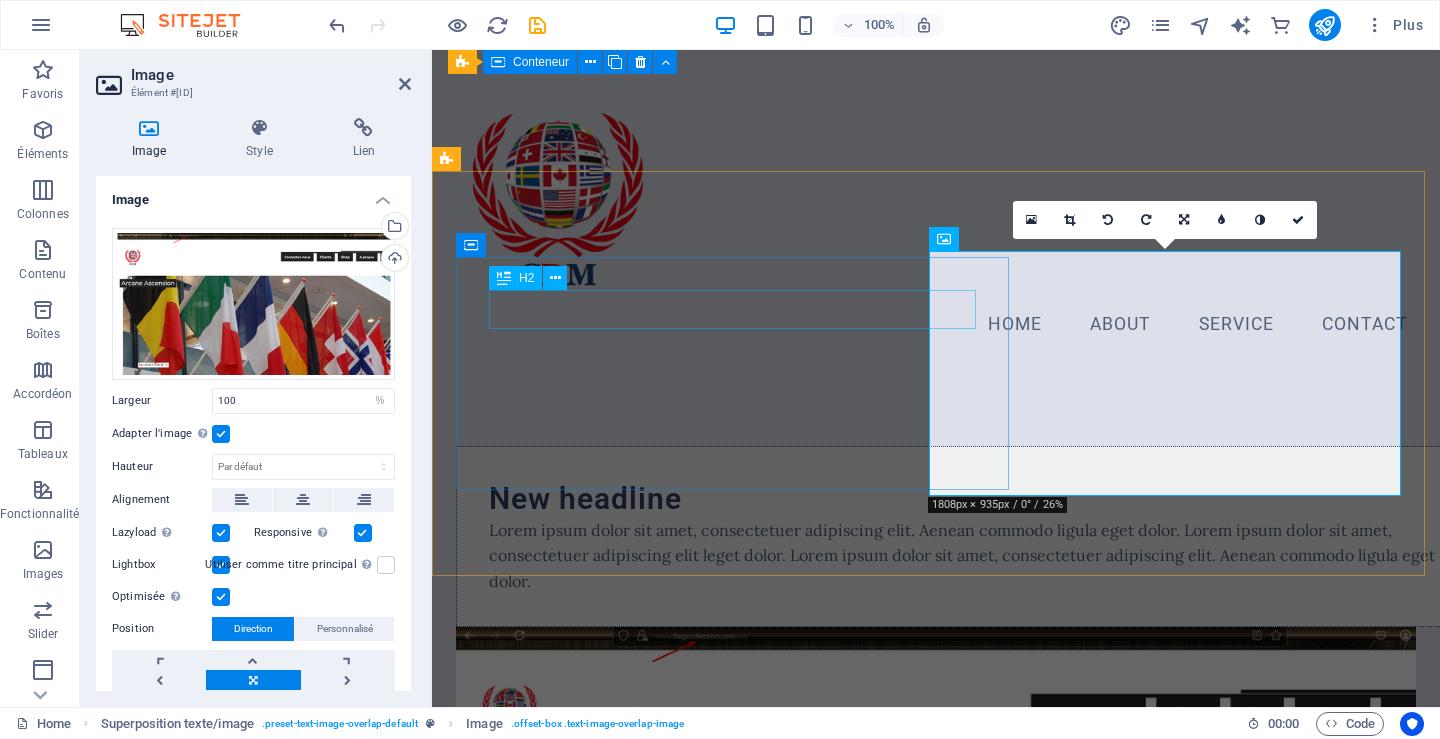 click on "New headline" at bounding box center (976, 498) 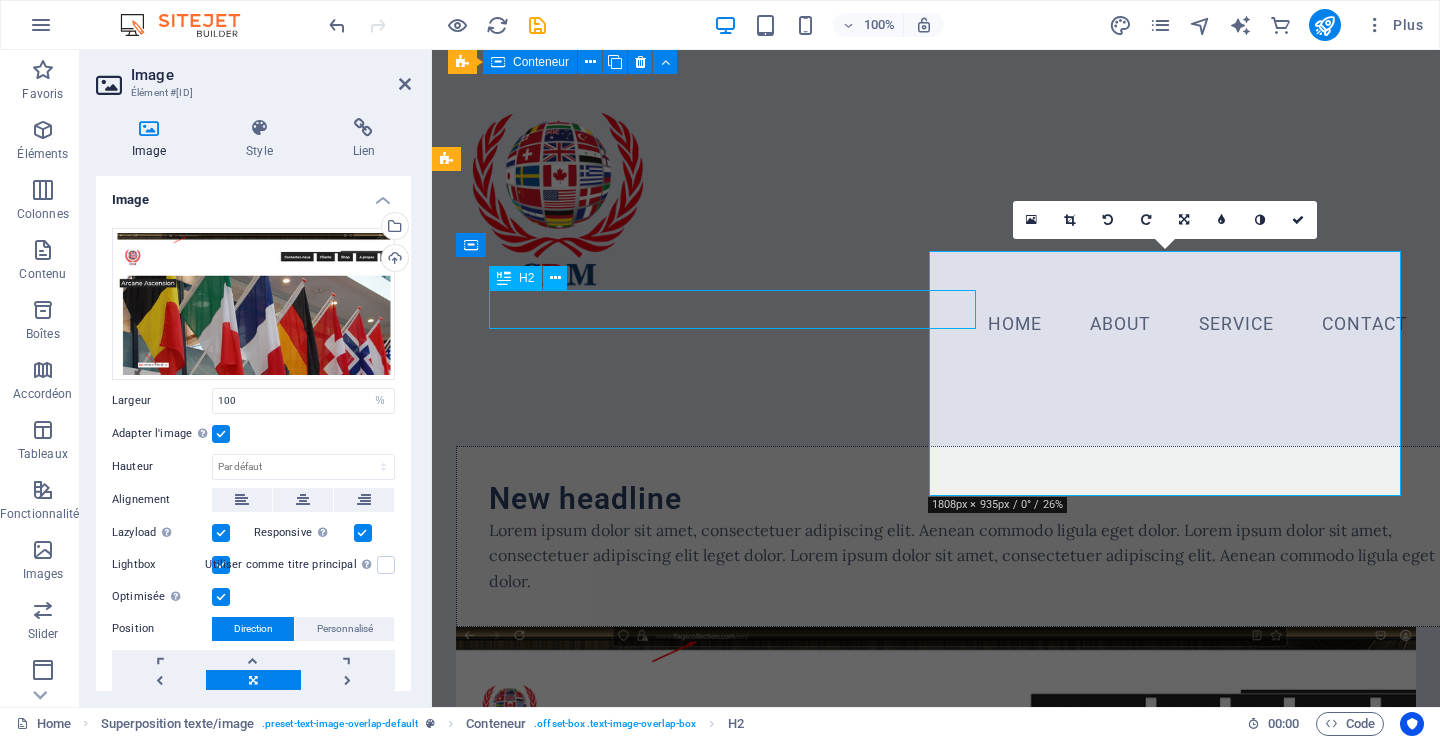 click on "New headline Lorem ipsum dolor sit amet, consectetuer adipiscing elit. Aenean commodo ligula eget dolor. Lorem ipsum dolor sit amet, consectetuer adipiscing elit leget dolor. Lorem ipsum dolor sit amet, consectetuer adipiscing elit. Aenean commodo ligula eget dolor." at bounding box center (976, 537) 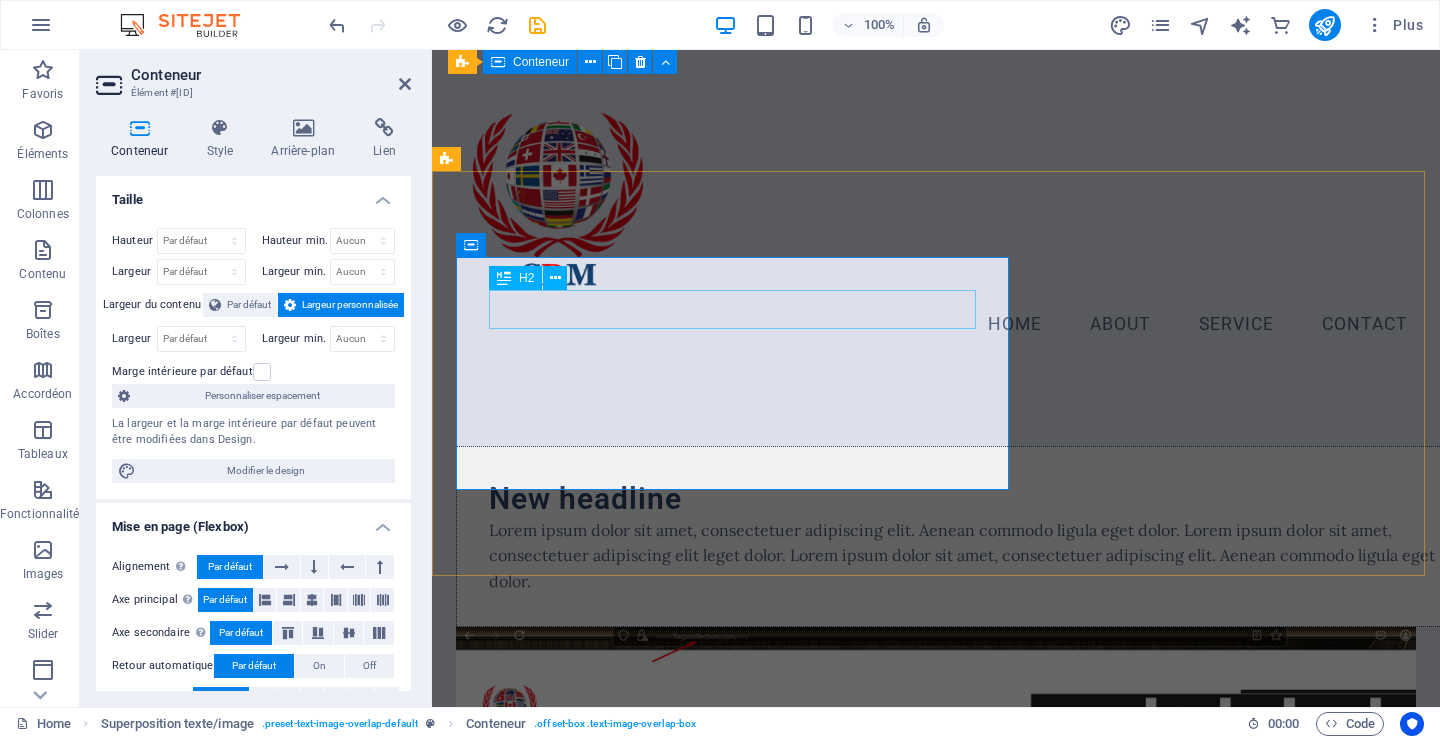 click on "New headline" at bounding box center [976, 498] 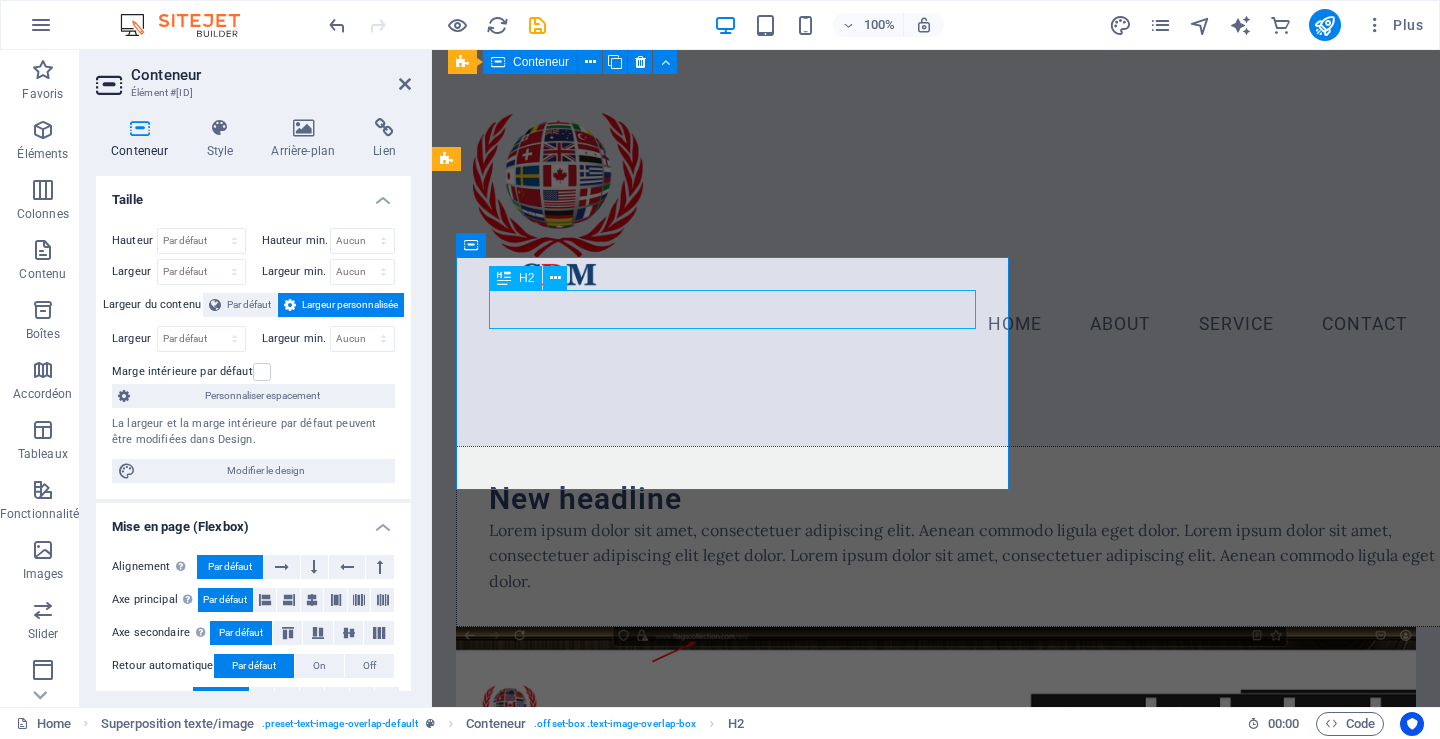 click on "New headline" at bounding box center [976, 498] 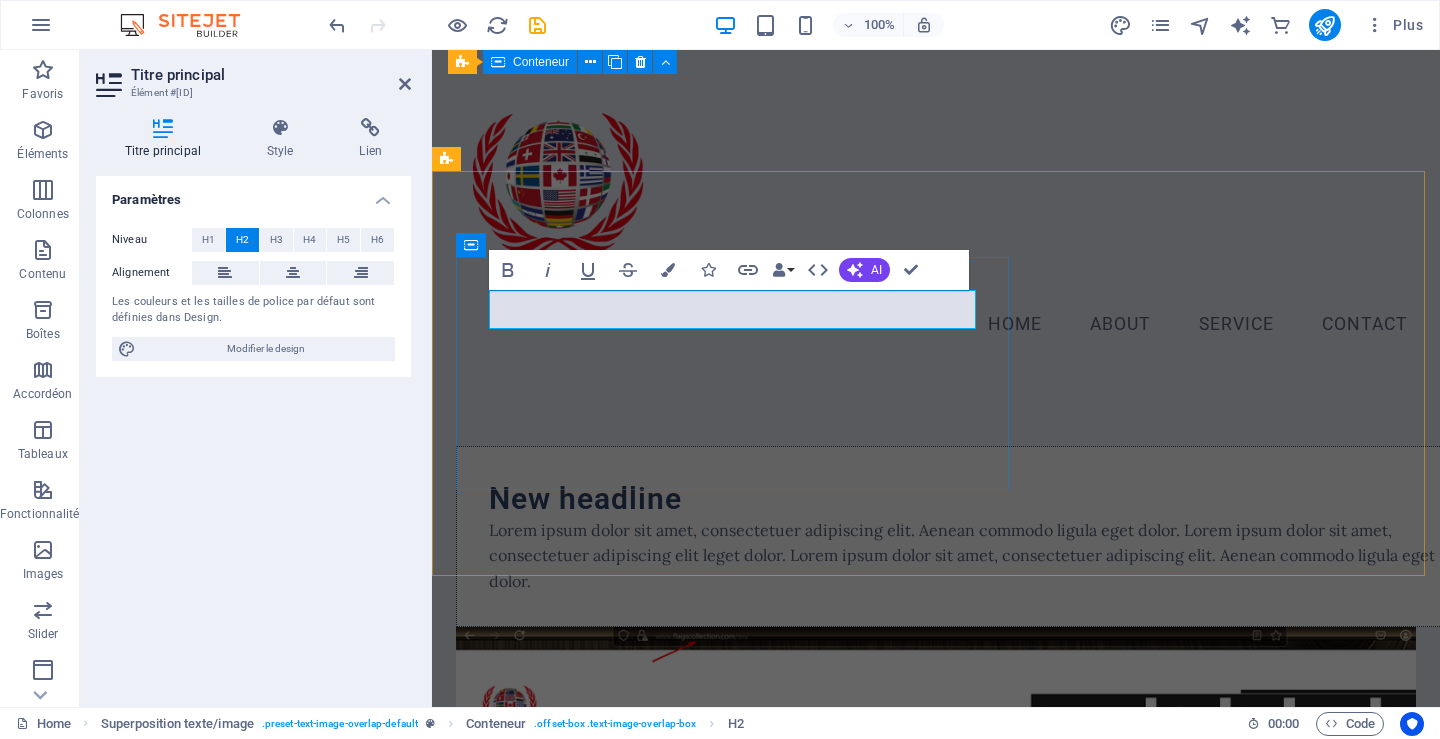type 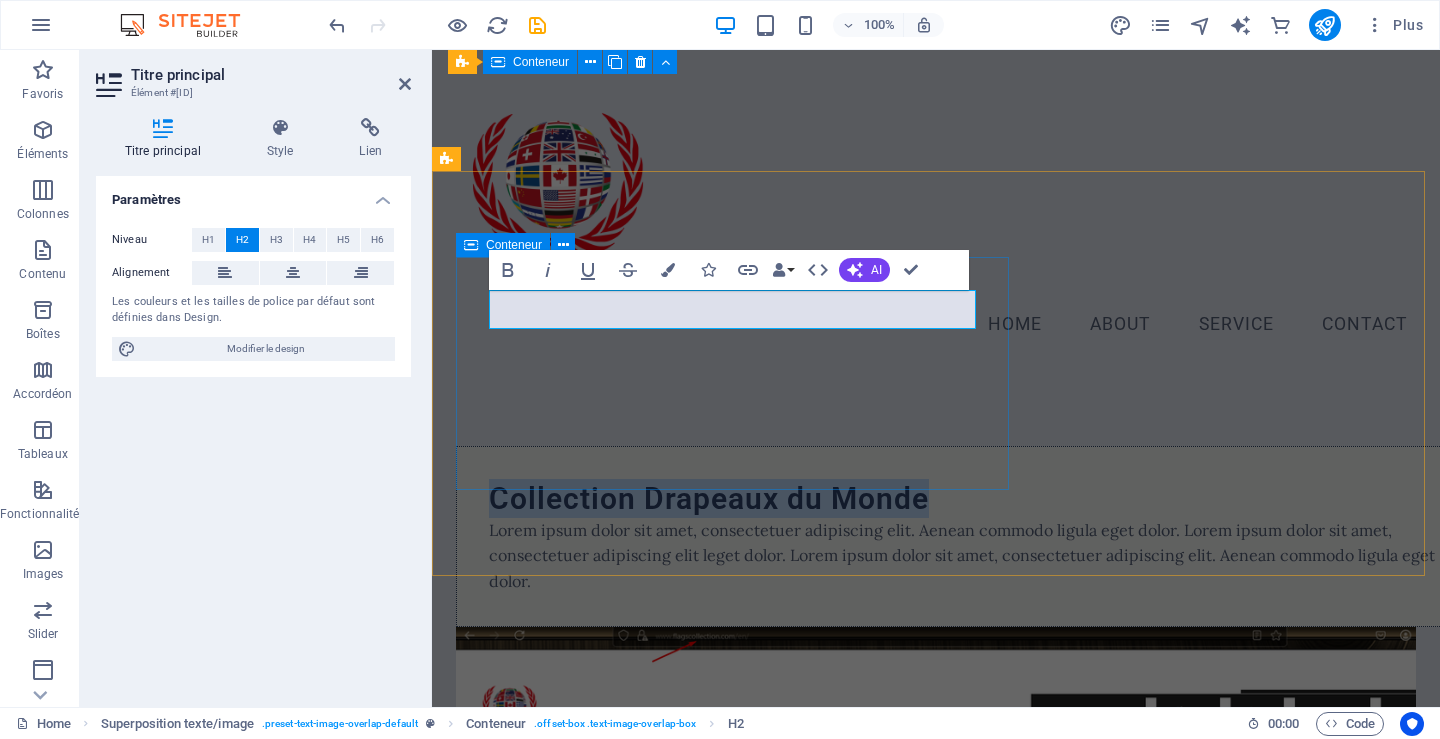drag, startPoint x: 938, startPoint y: 306, endPoint x: 524, endPoint y: 321, distance: 414.27164 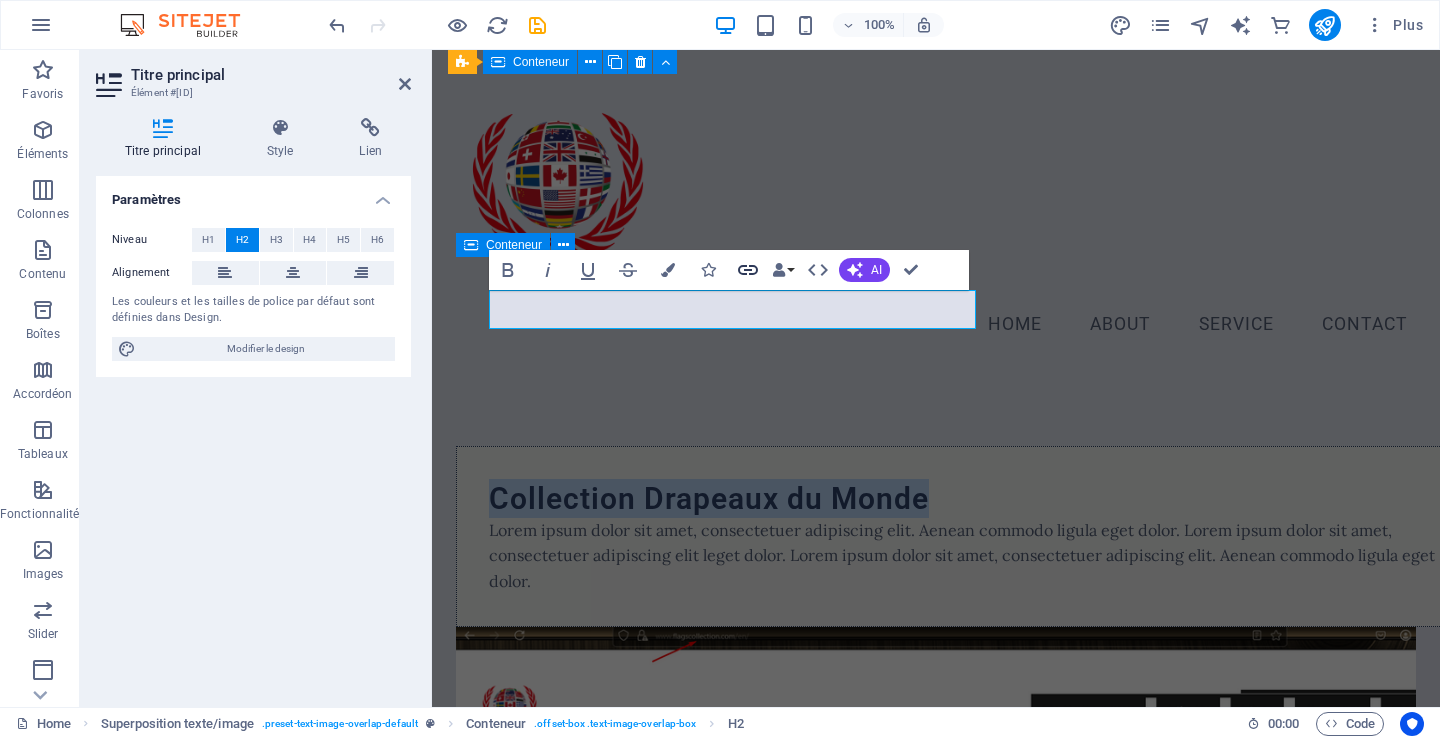 click 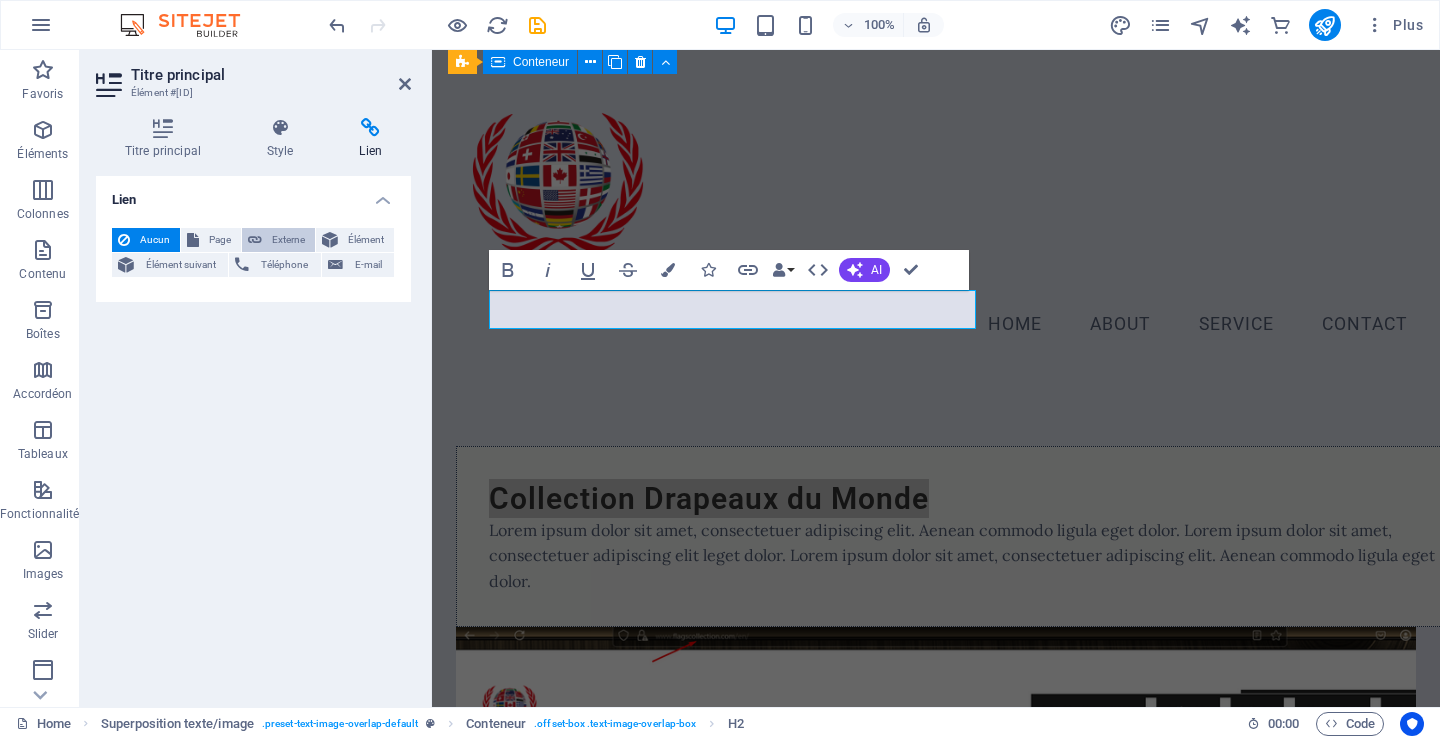 click on "Externe" at bounding box center (288, 240) 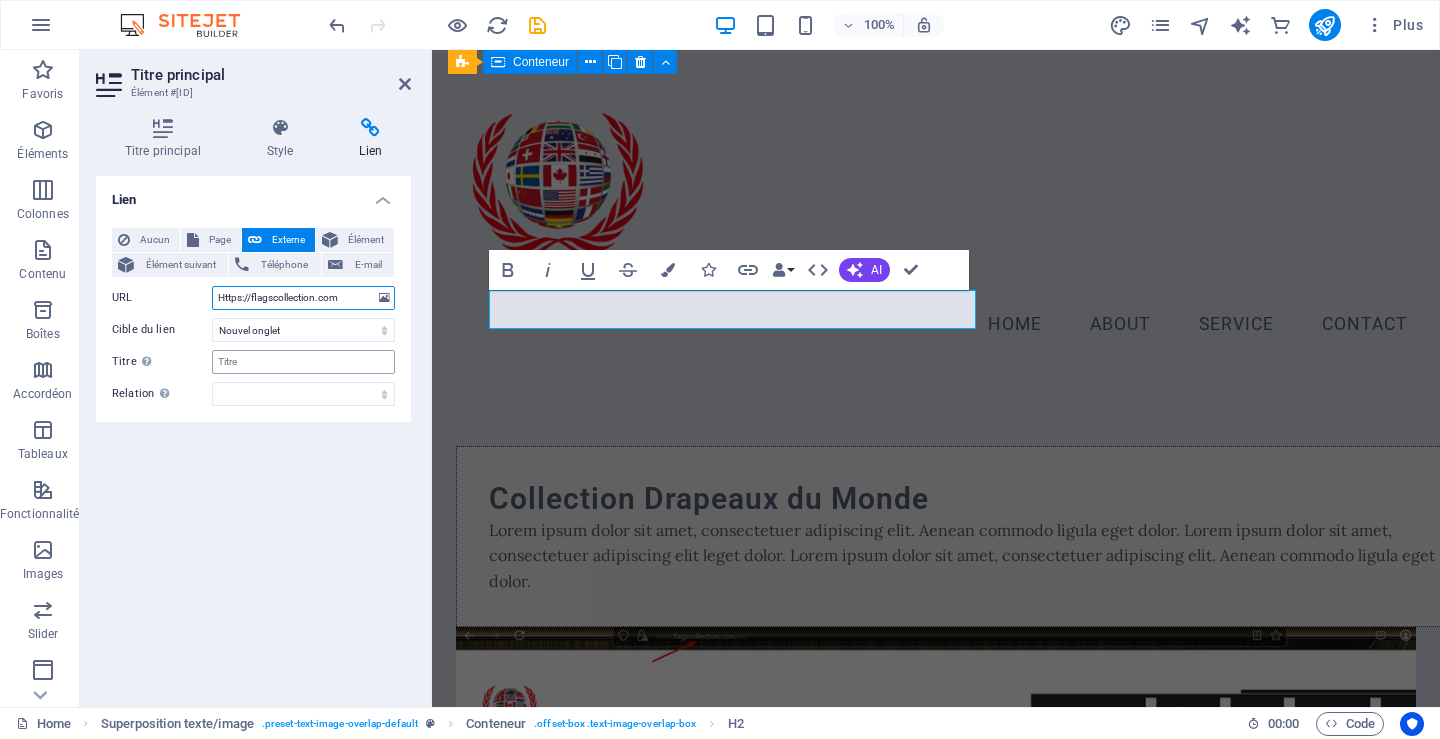 type on "Https://flagscollection.com" 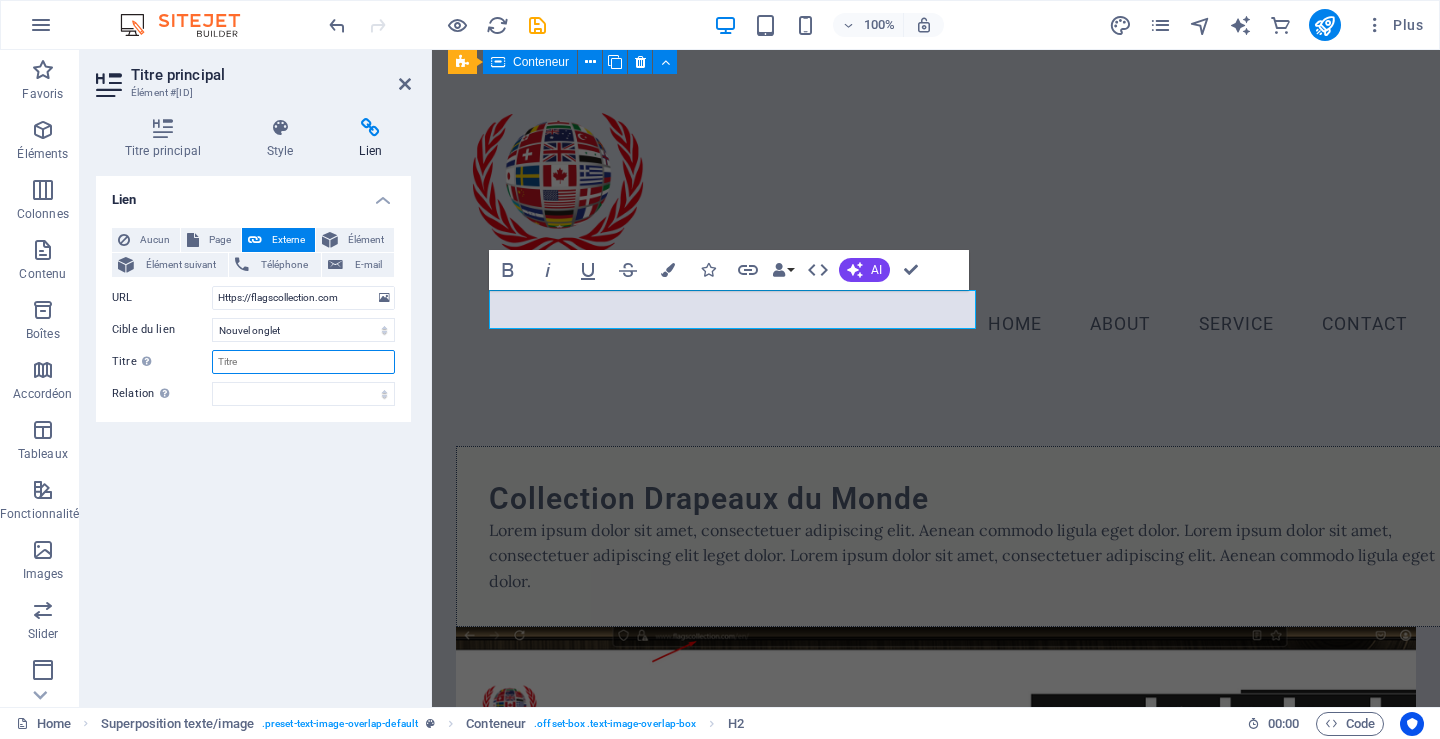 click on "Titre Description supplémentaire du lien. Celle-ci doit être différente du texte du lien. Le titre est souvent affiché comme Texte infobulle lorsque la souris passe sur l'élément. Laissez vide en cas de doute." at bounding box center (303, 362) 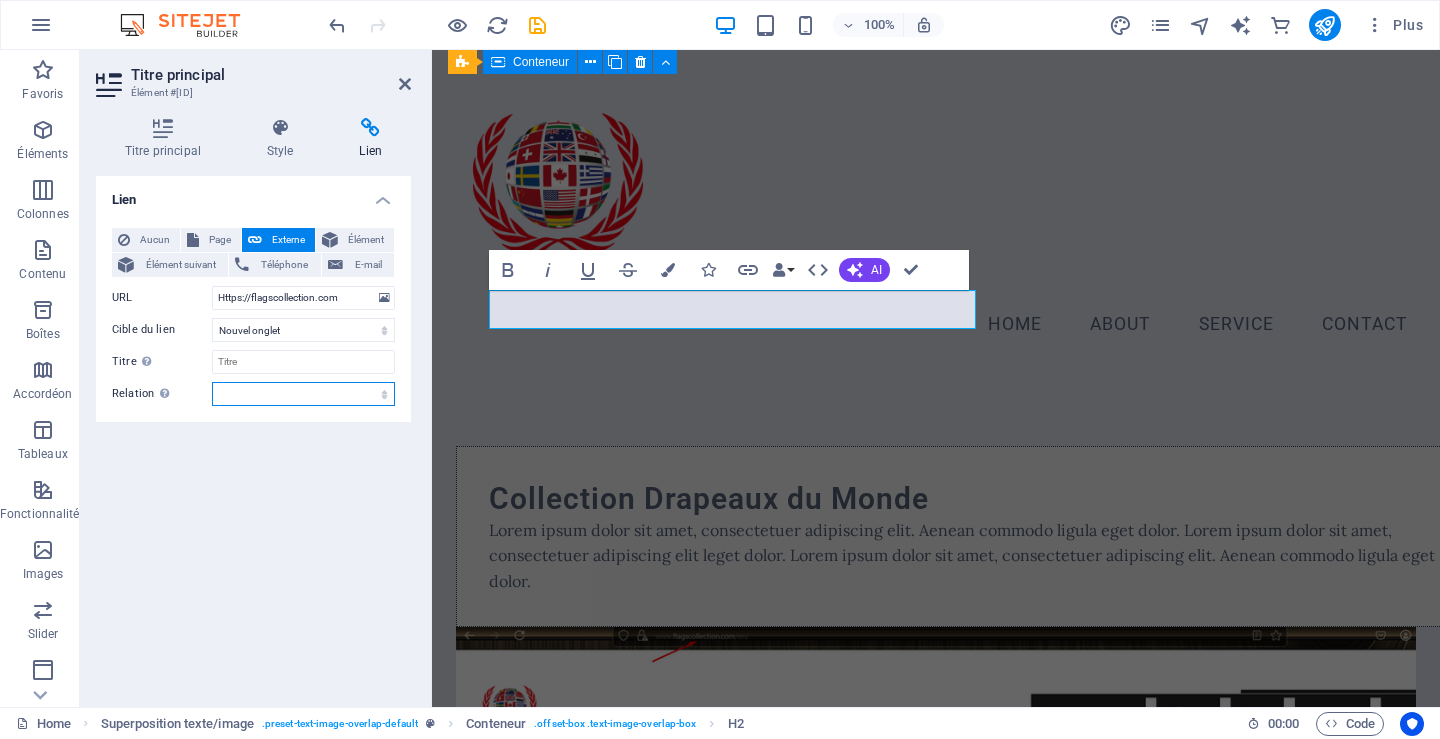 click on "alternate author bookmark external help license next nofollow noreferrer noopener prev search tag" at bounding box center (303, 394) 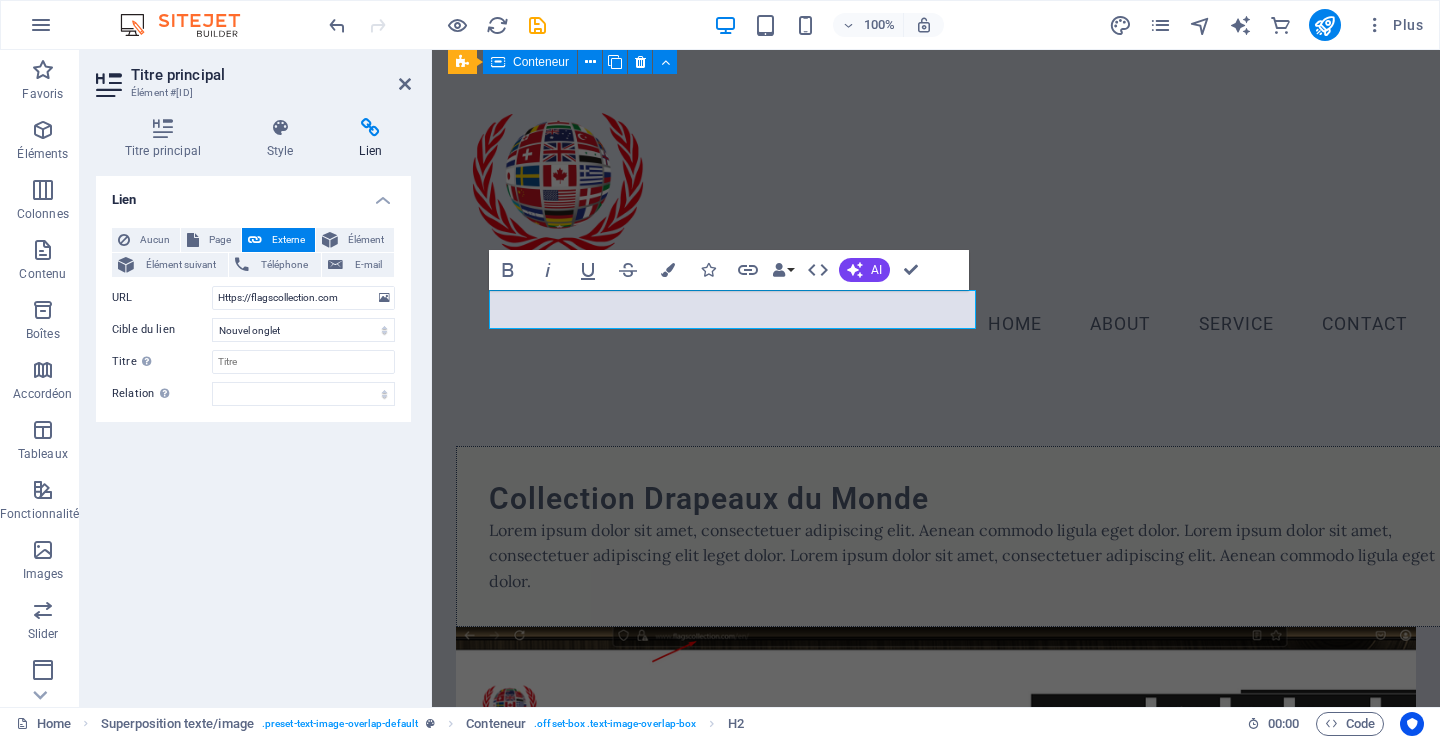 click on "Aucun Page Externe Élément Élément suivant Téléphone E-mail Page Home About Workshops Shop Contact Legal Notice Privacy Home Élément
URL Https://flagscollection.com Téléphone E-mail Cible du lien Nouvel onglet Même onglet Superposition Titre Description supplémentaire du lien. Celle-ci doit être différente du texte du lien. Le titre est souvent affiché comme Texte infobulle lorsque la souris passe sur l'élément. Laissez vide en cas de doute. Relation Définit la  relation entre ce lien et la cible du lien . Par exemple, la valeur "nofollow" indique aux moteurs de recherche de ne pas suivre le lien. Vous pouvez le laisser vide. alternate author bookmark external help license next nofollow noreferrer noopener prev search tag" at bounding box center [253, 317] 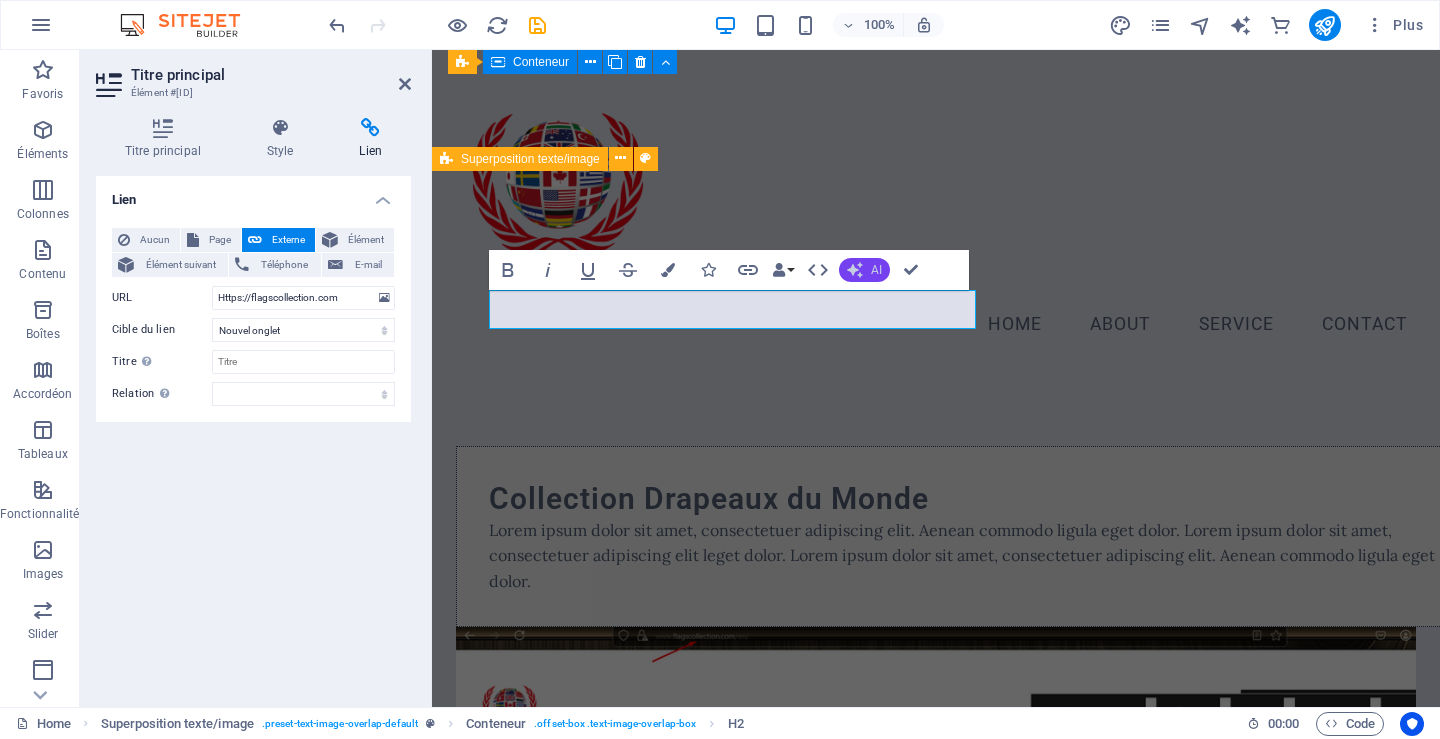 click on "AI" at bounding box center [876, 270] 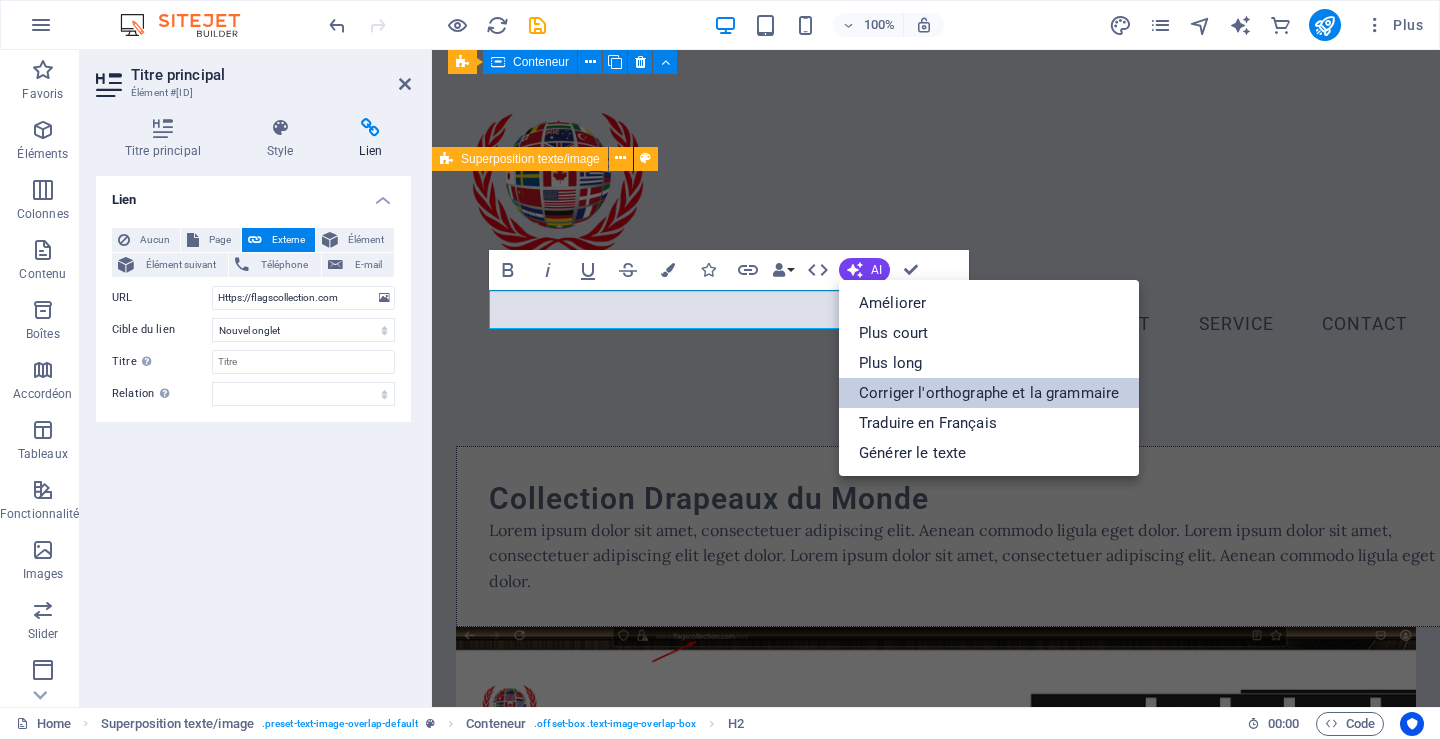 click on "Corriger l'orthographe et la grammaire" at bounding box center (989, 393) 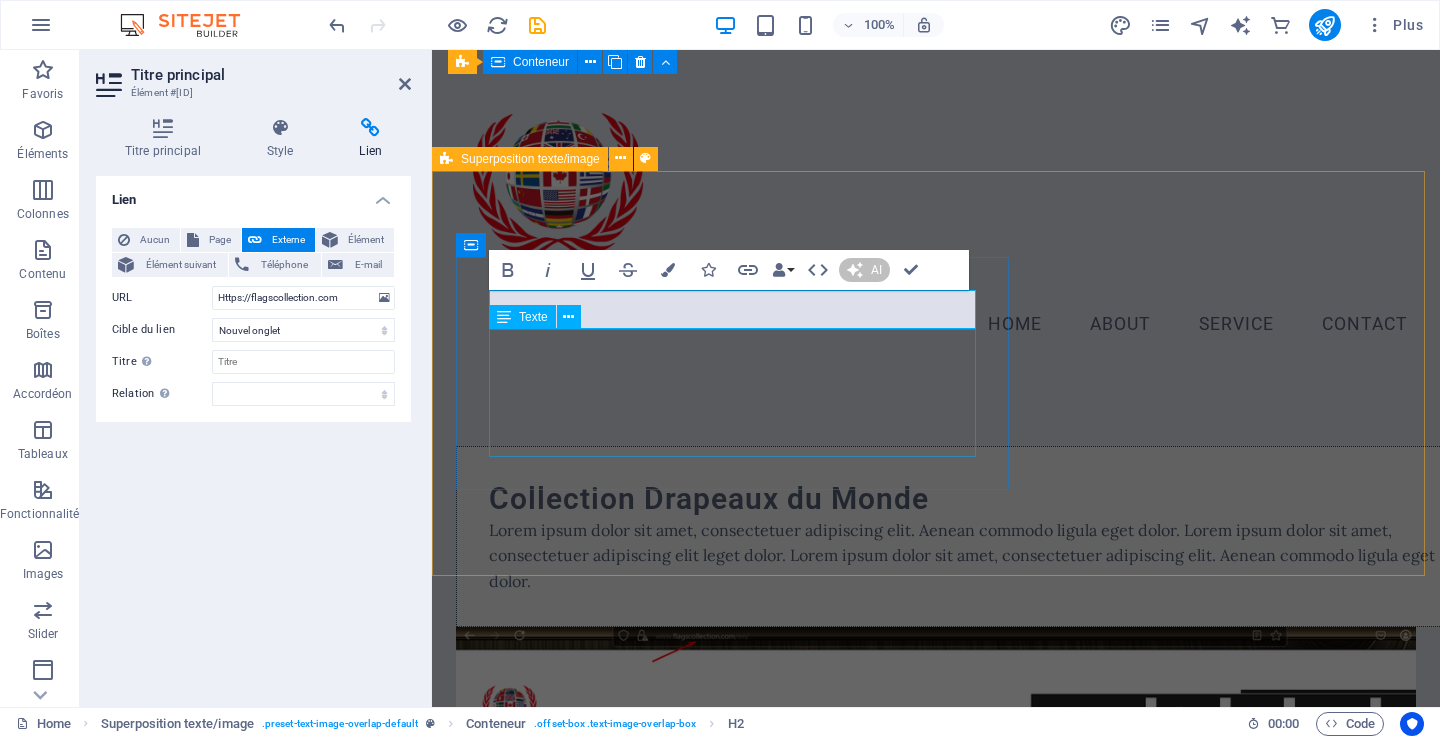 type 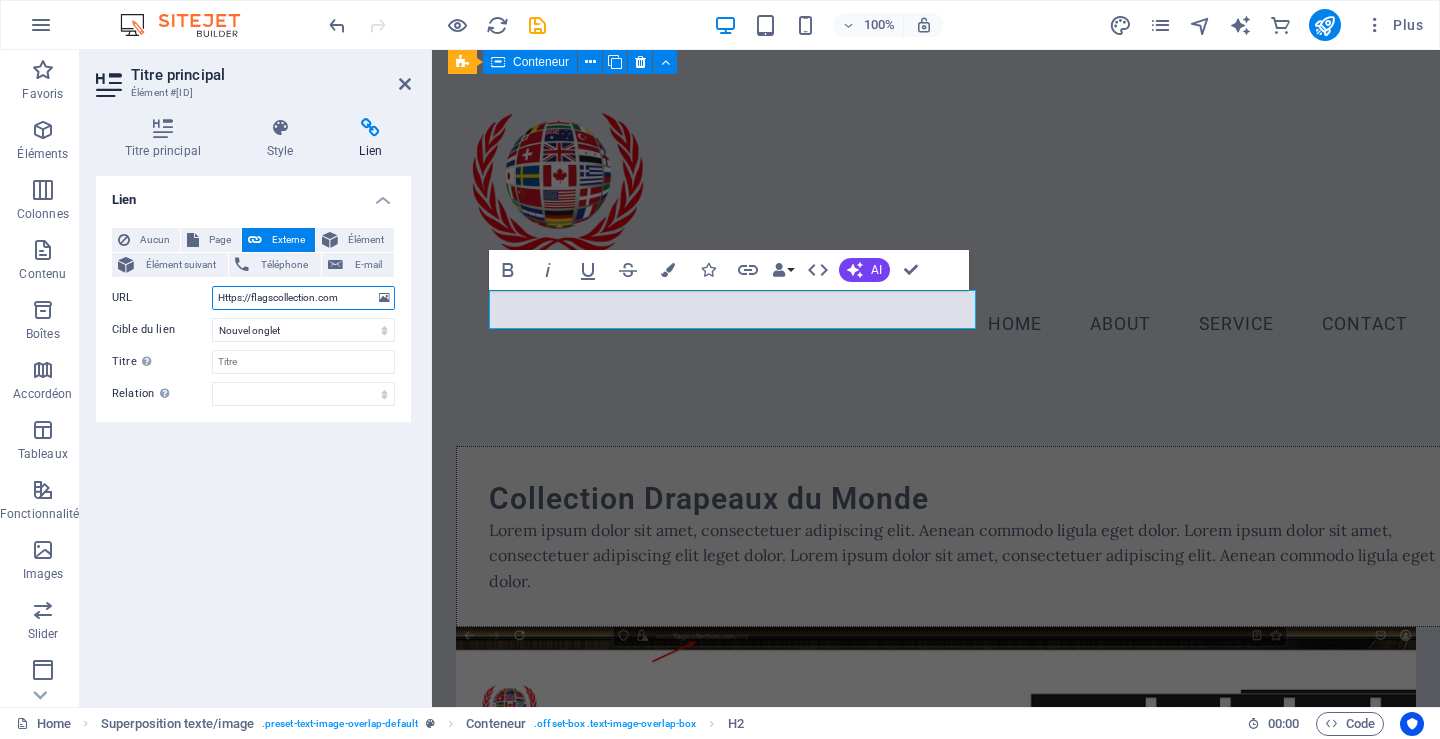 drag, startPoint x: 353, startPoint y: 295, endPoint x: 204, endPoint y: 298, distance: 149.0302 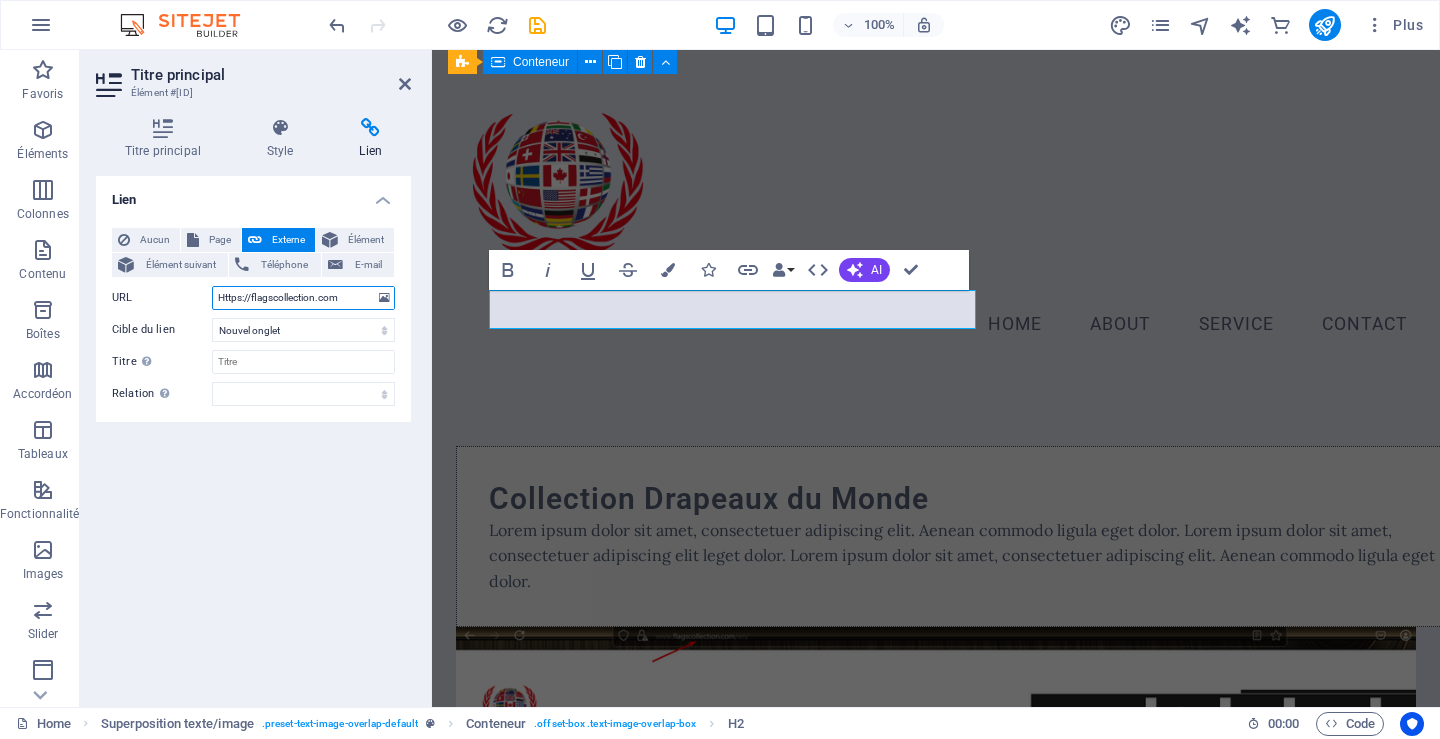 click on "URL Https://flagscollection.com" at bounding box center [253, 298] 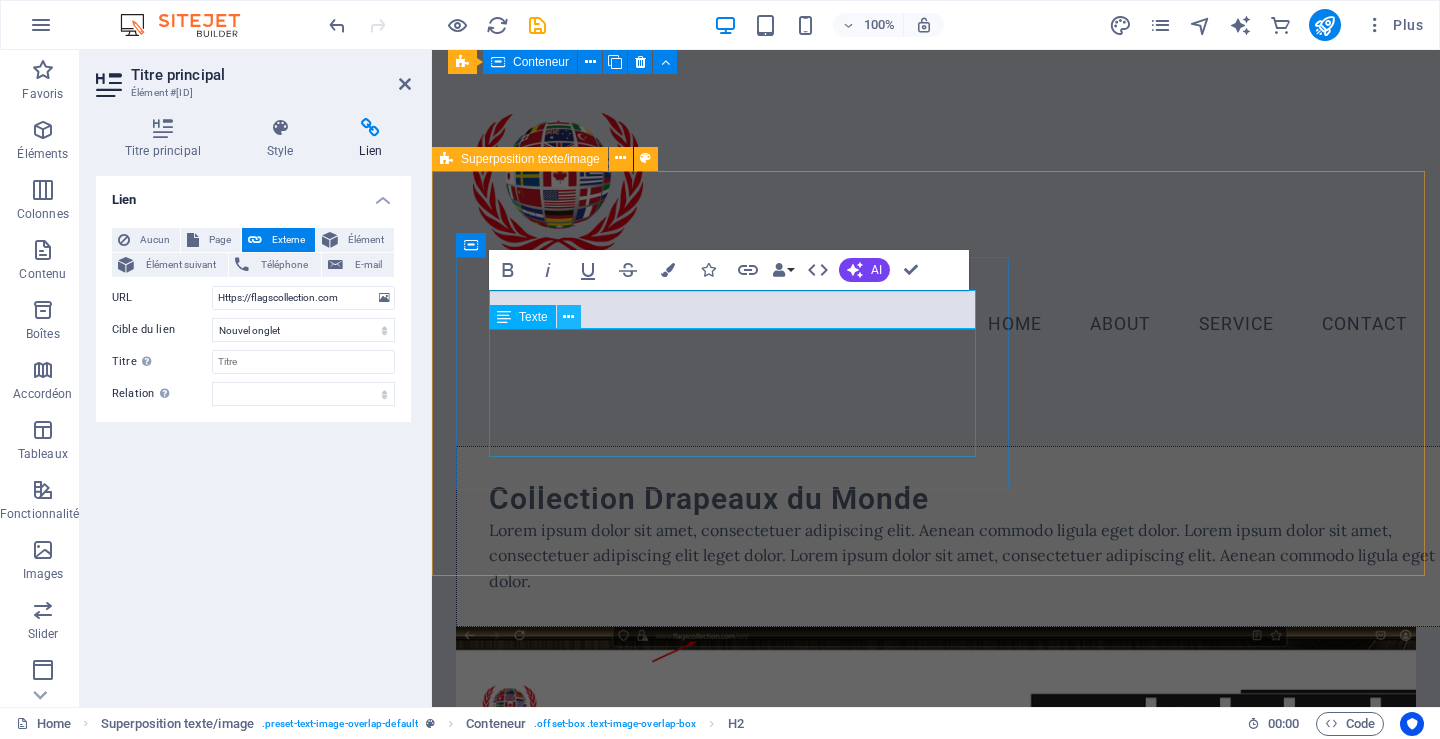 click at bounding box center [568, 317] 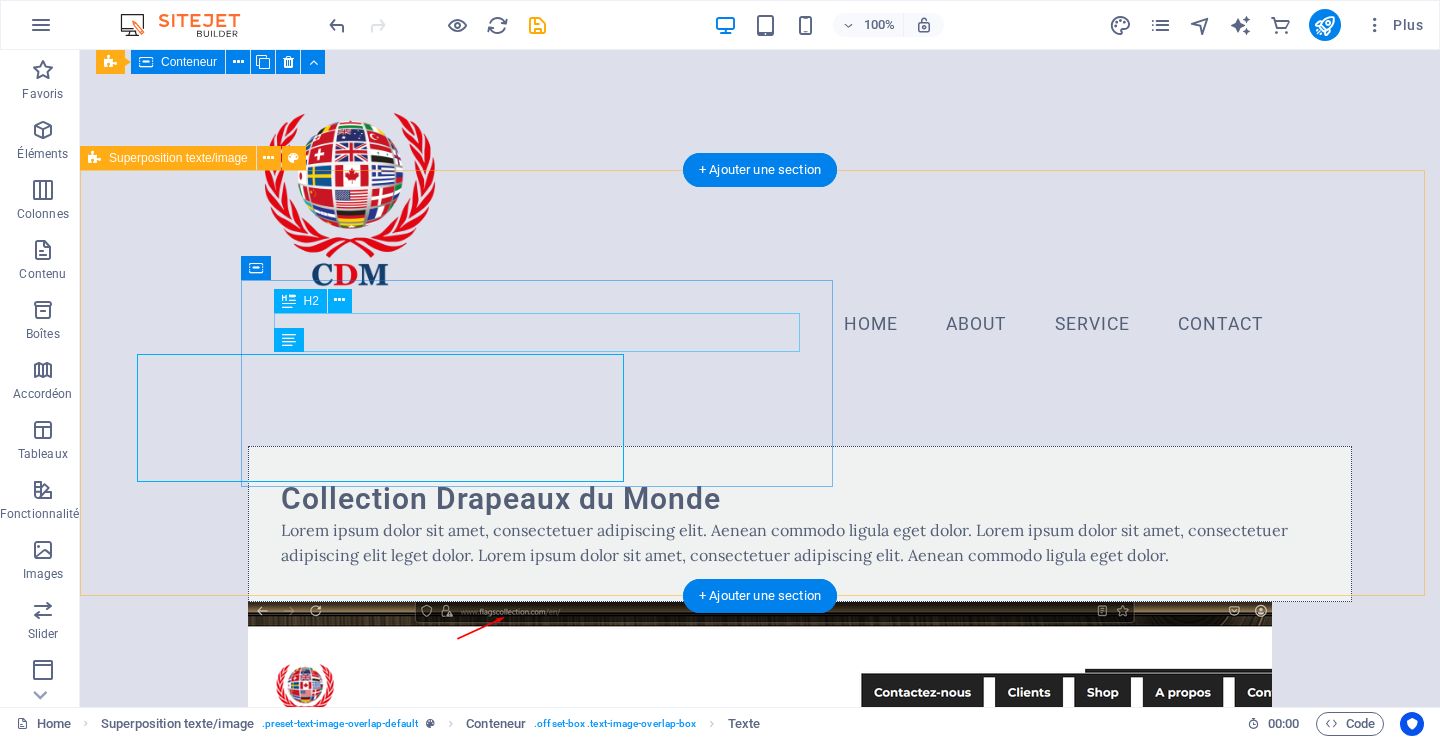 scroll, scrollTop: 200, scrollLeft: 0, axis: vertical 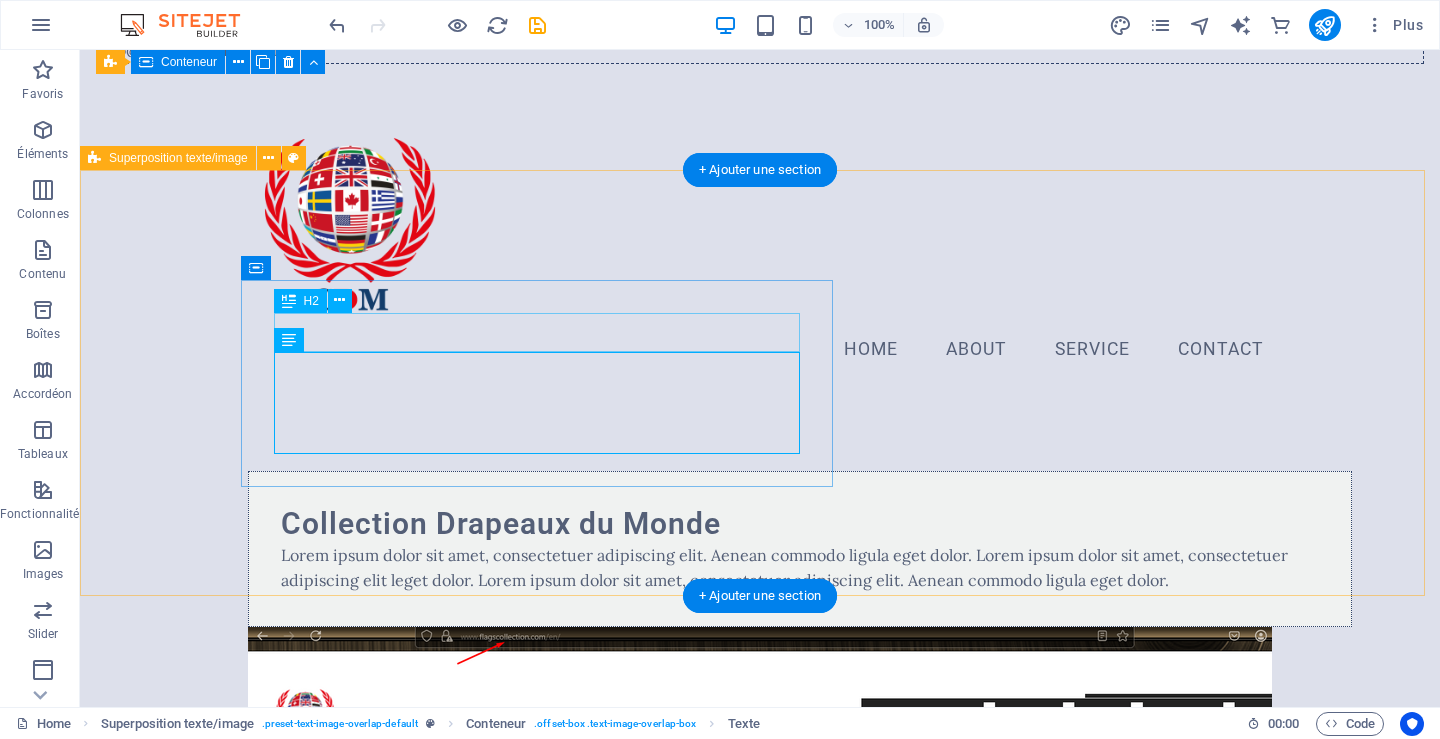 click on "Collection Drapeaux du Monde" at bounding box center (800, 523) 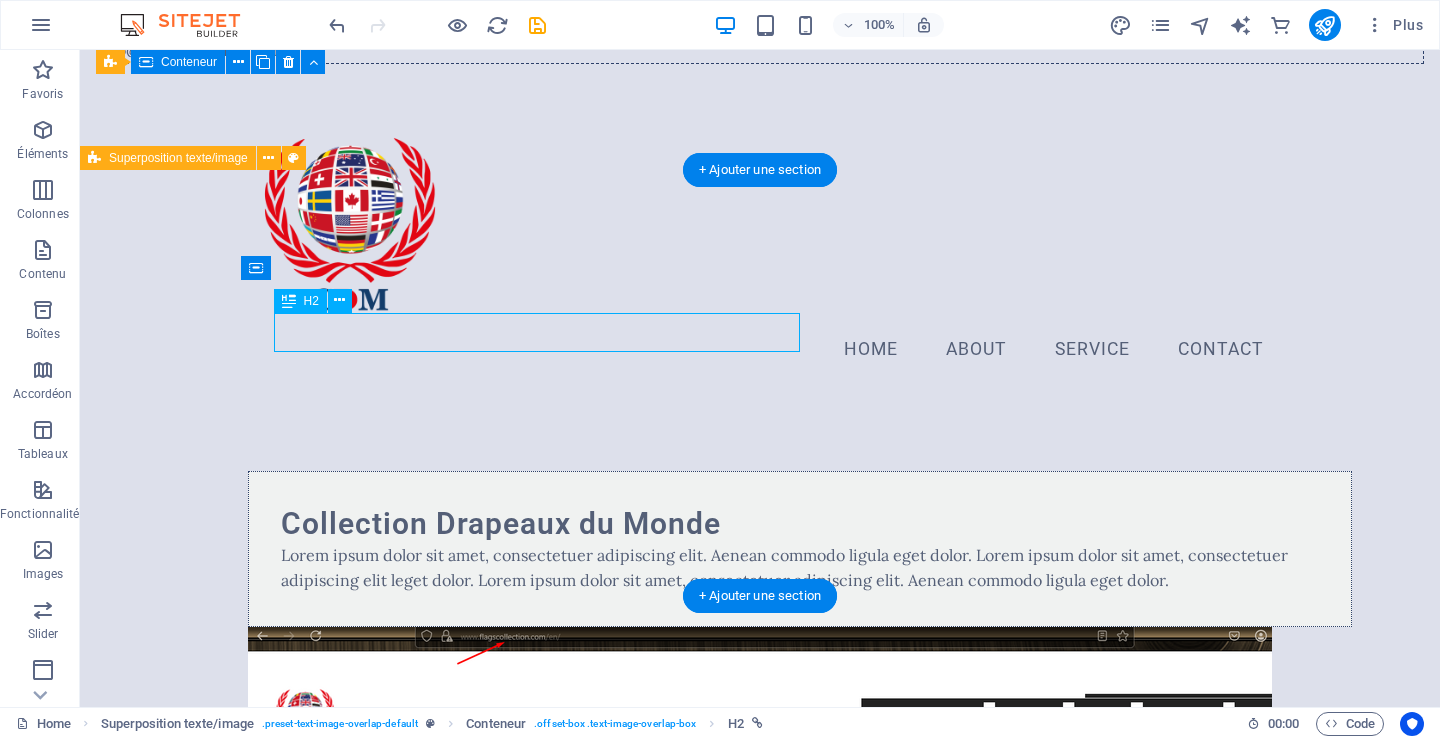 click on "Collection Drapeaux du Monde" at bounding box center [800, 523] 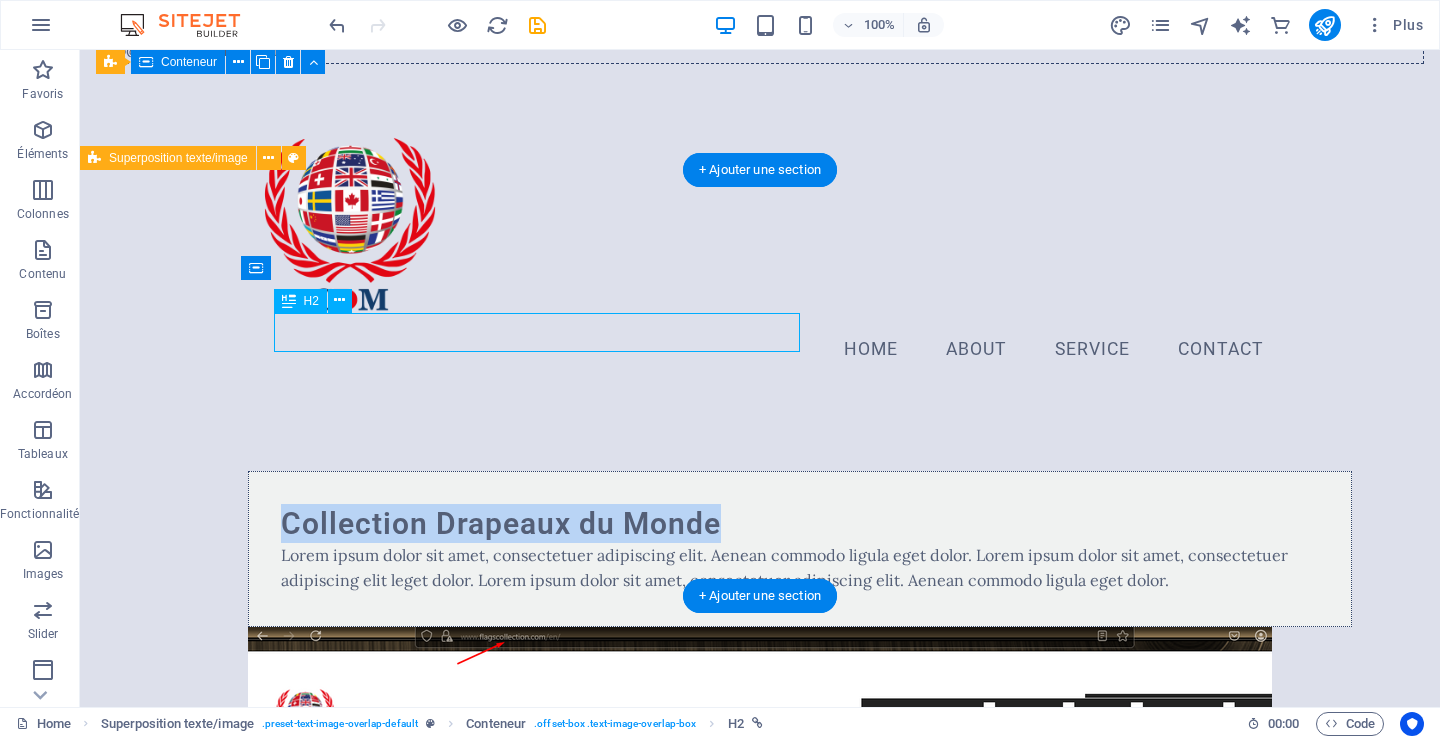 scroll, scrollTop: 225, scrollLeft: 0, axis: vertical 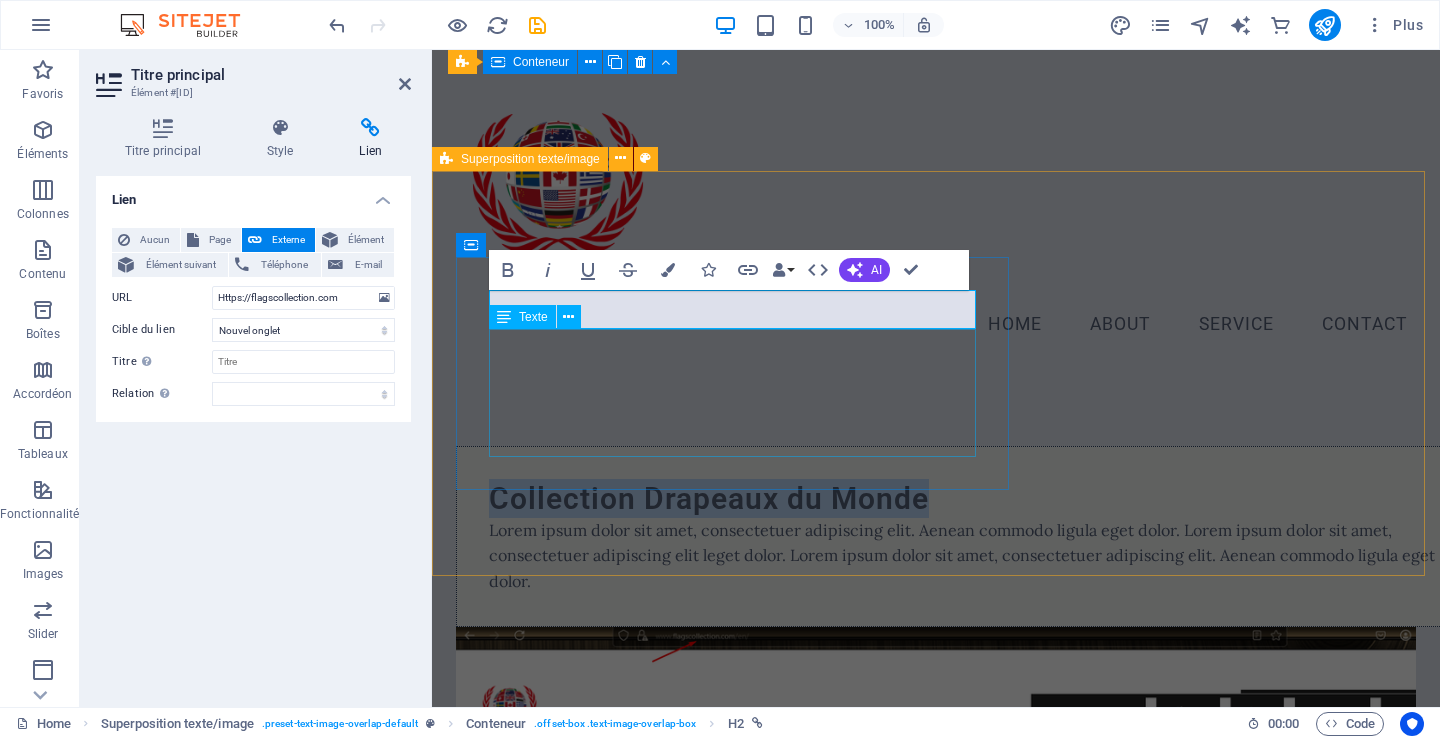 click on "Lorem ipsum dolor sit amet, consectetuer adipiscing elit. Aenean commodo ligula eget dolor. Lorem ipsum dolor sit amet, consectetuer adipiscing elit leget dolor. Lorem ipsum dolor sit amet, consectetuer adipiscing elit. Aenean commodo ligula eget dolor." at bounding box center [976, 556] 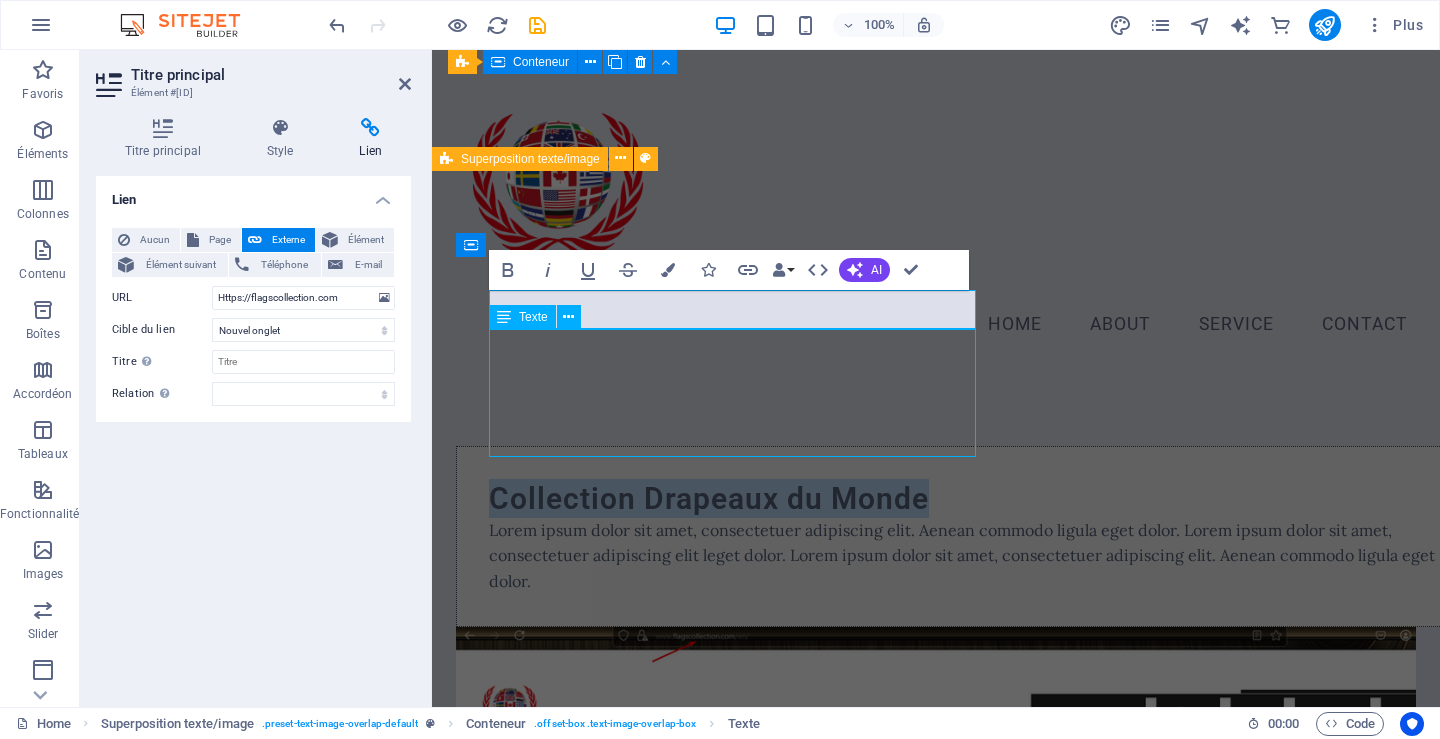 click on "Lorem ipsum dolor sit amet, consectetuer adipiscing elit. Aenean commodo ligula eget dolor. Lorem ipsum dolor sit amet, consectetuer adipiscing elit leget dolor. Lorem ipsum dolor sit amet, consectetuer adipiscing elit. Aenean commodo ligula eget dolor." at bounding box center [976, 556] 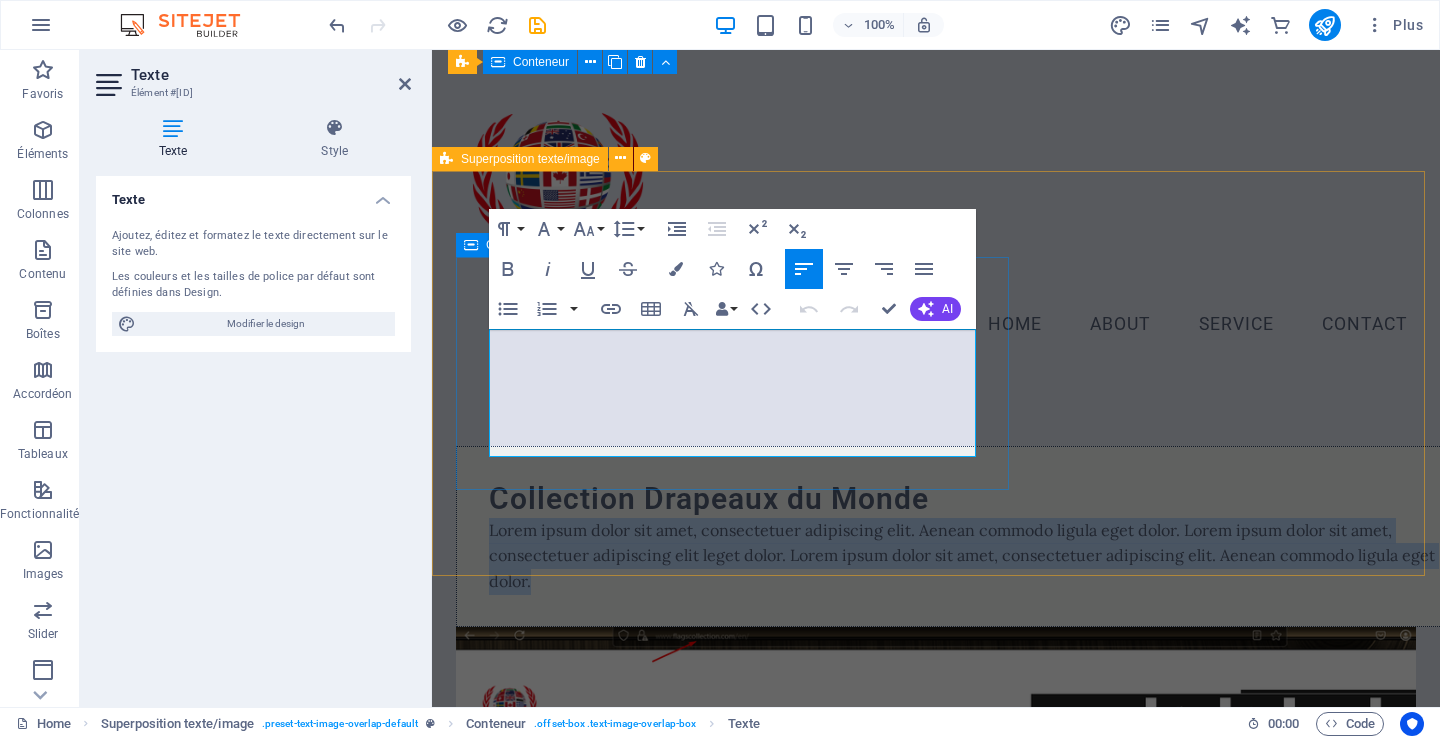 drag, startPoint x: 490, startPoint y: 341, endPoint x: 775, endPoint y: 450, distance: 305.13275 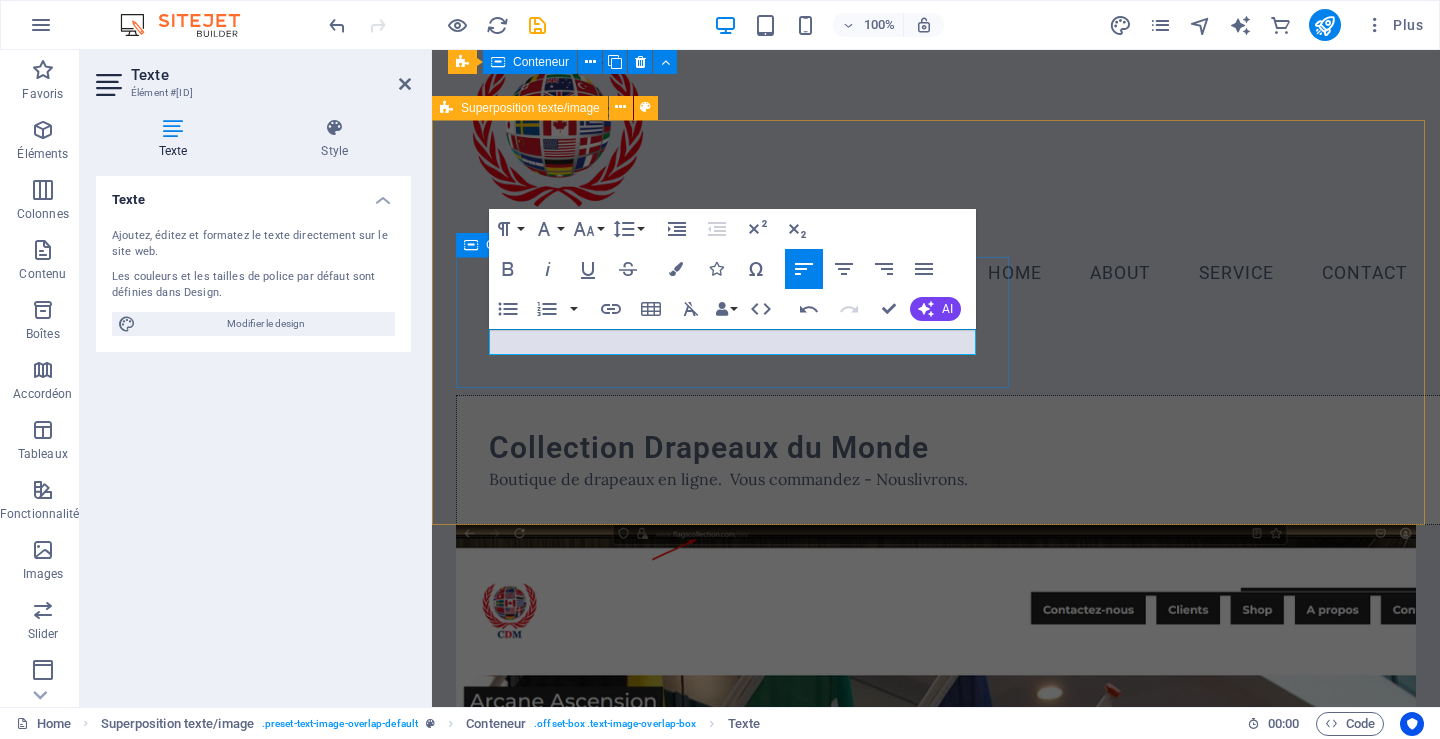 scroll, scrollTop: 263, scrollLeft: 0, axis: vertical 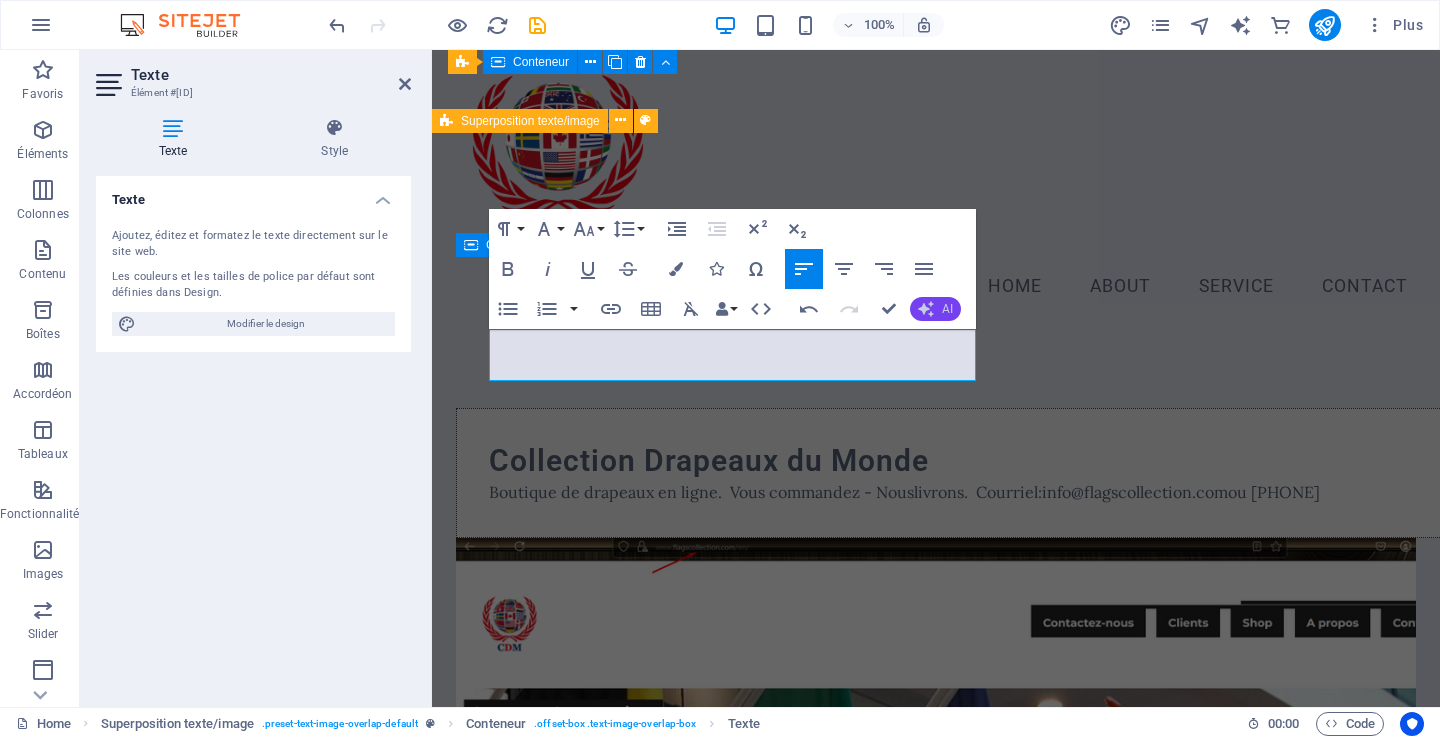 click on "AI" at bounding box center (935, 309) 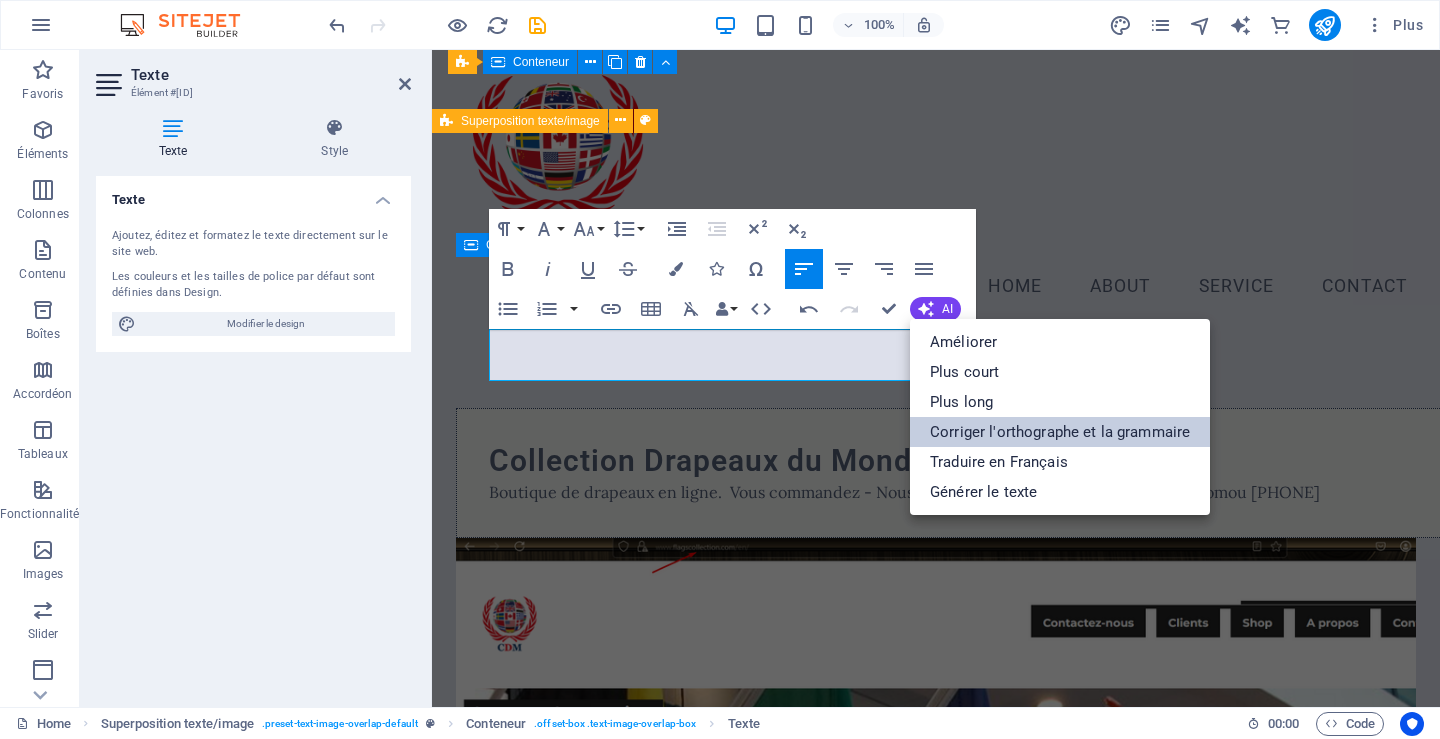 click on "Corriger l'orthographe et la grammaire" at bounding box center [1060, 432] 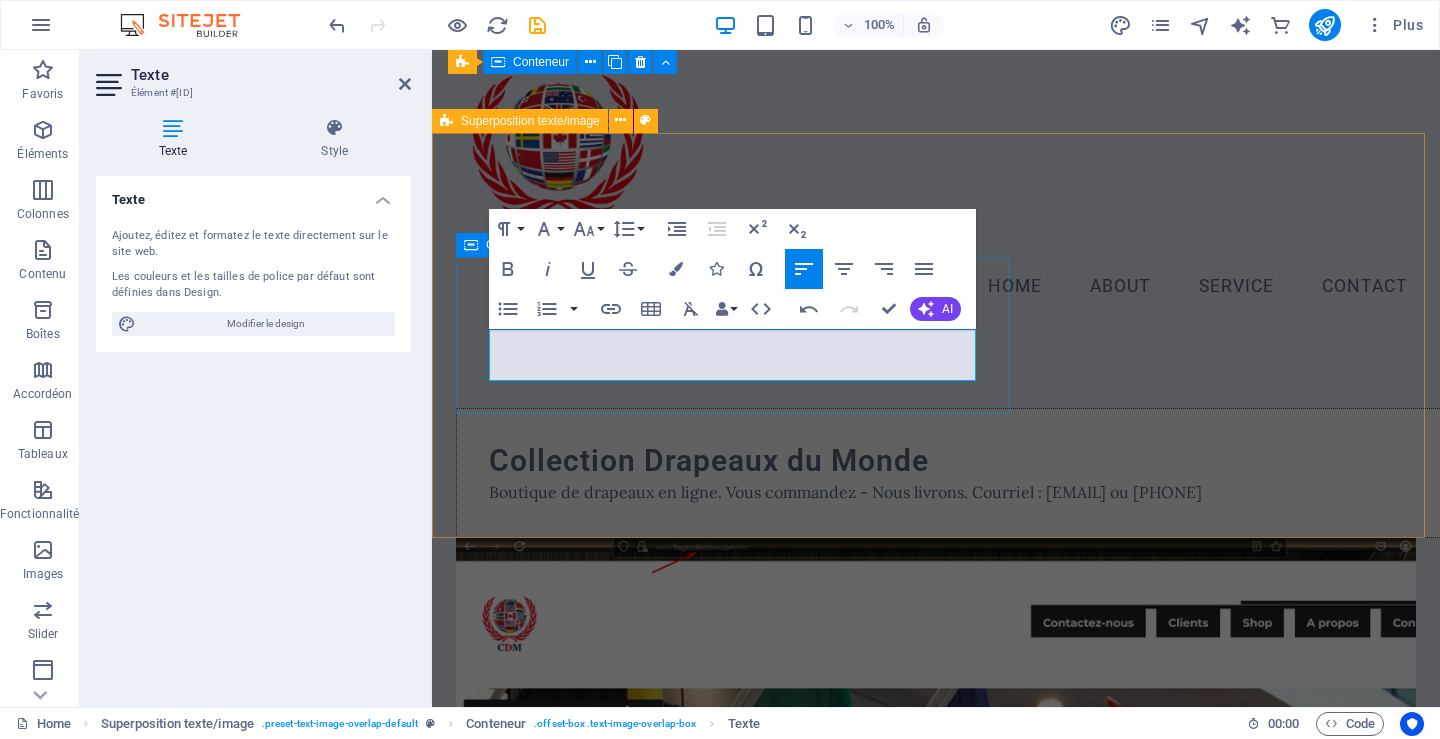 drag, startPoint x: 562, startPoint y: 368, endPoint x: 744, endPoint y: 359, distance: 182.2224 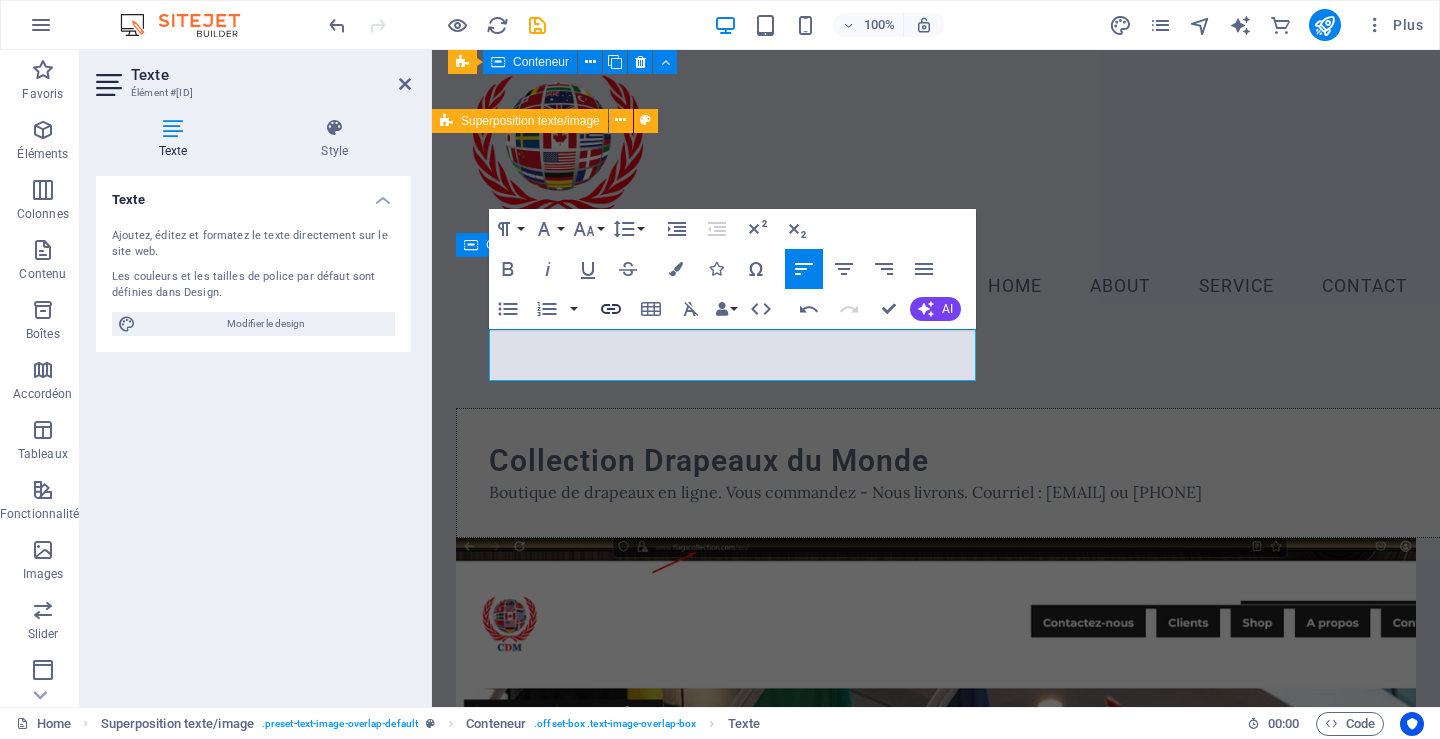 click 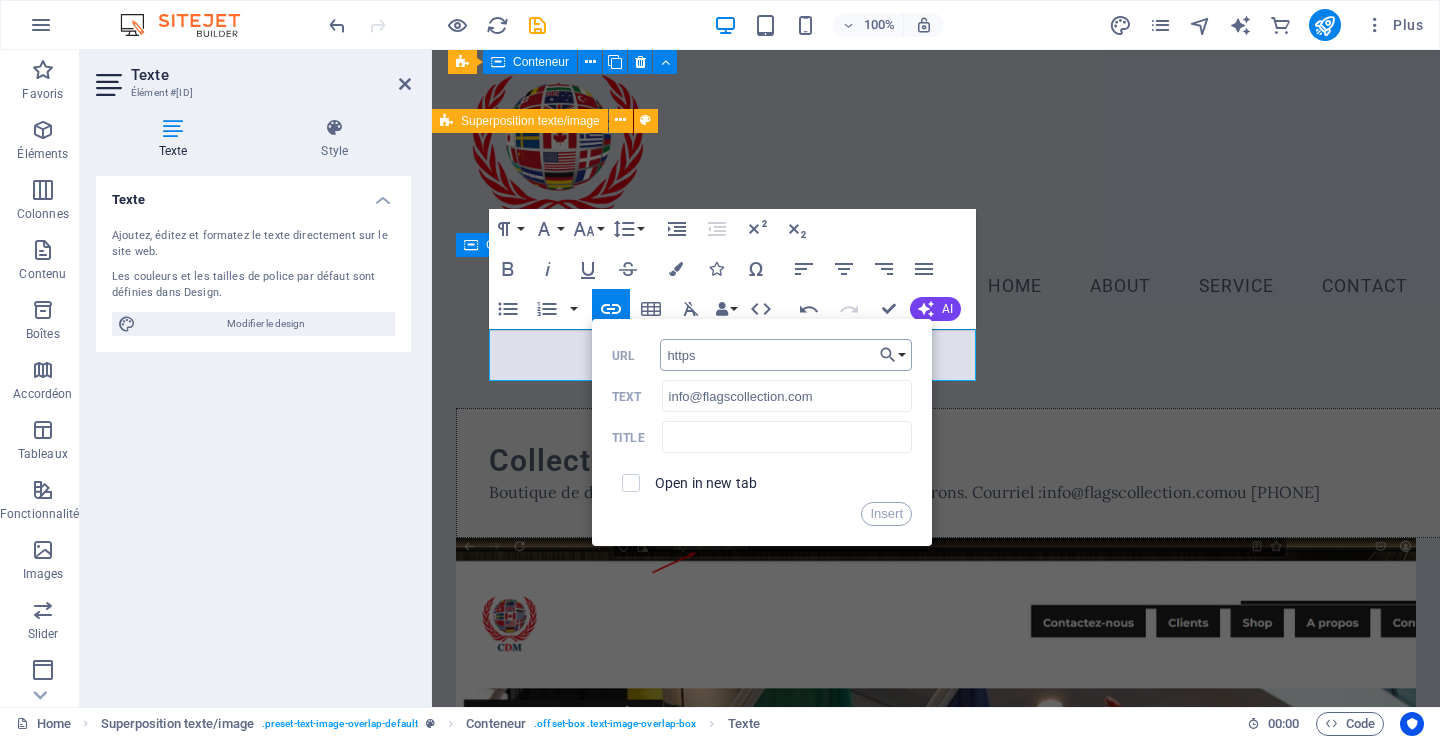 type on "https://www.flagscollection.com" 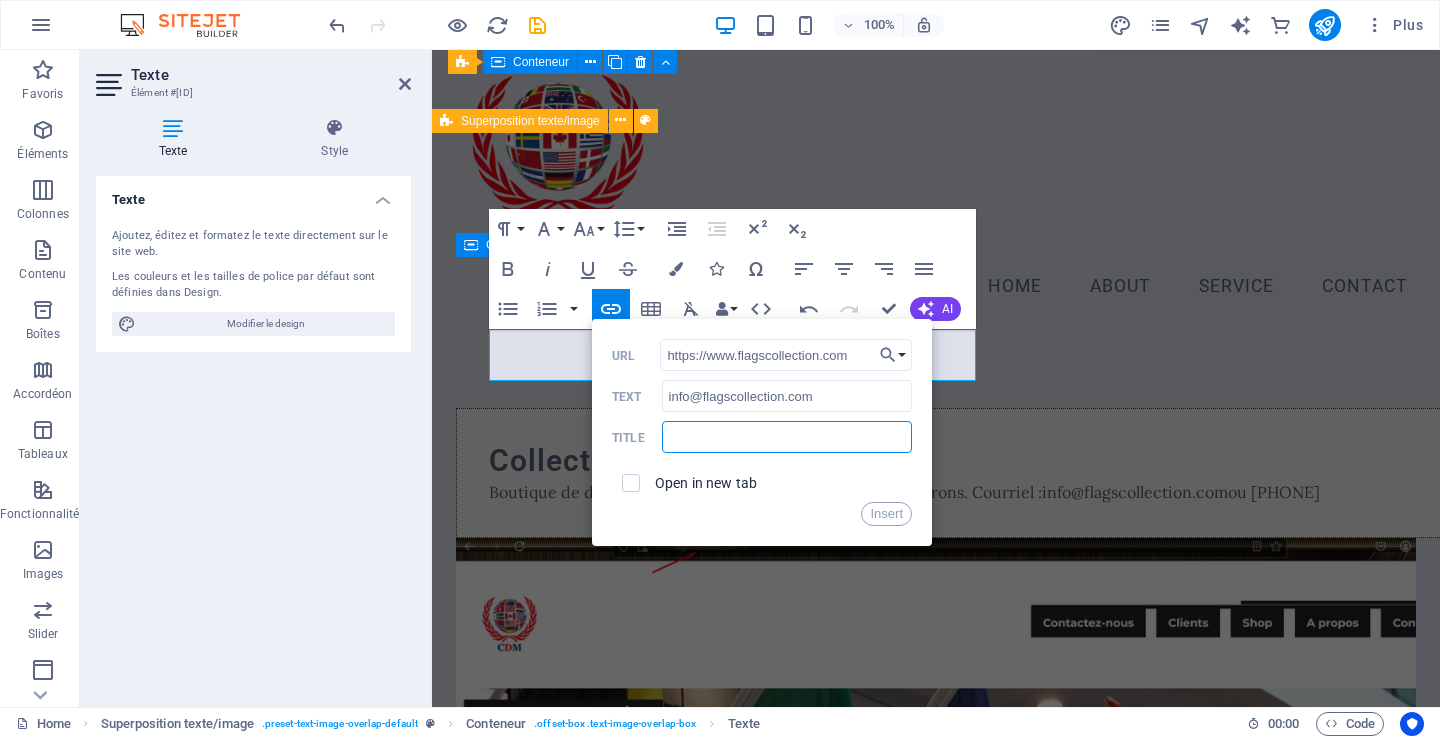 click at bounding box center (787, 437) 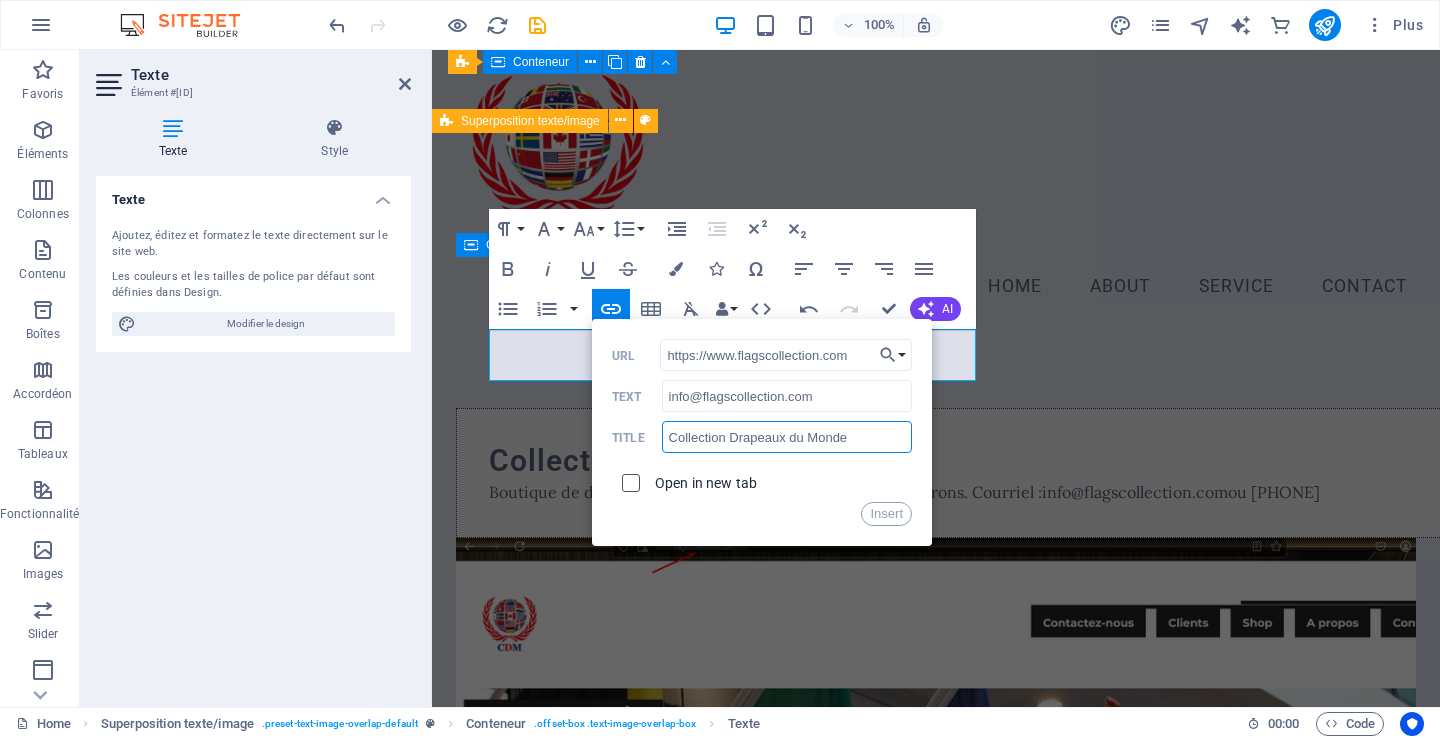 type on "Collection Drapeaux du Monde" 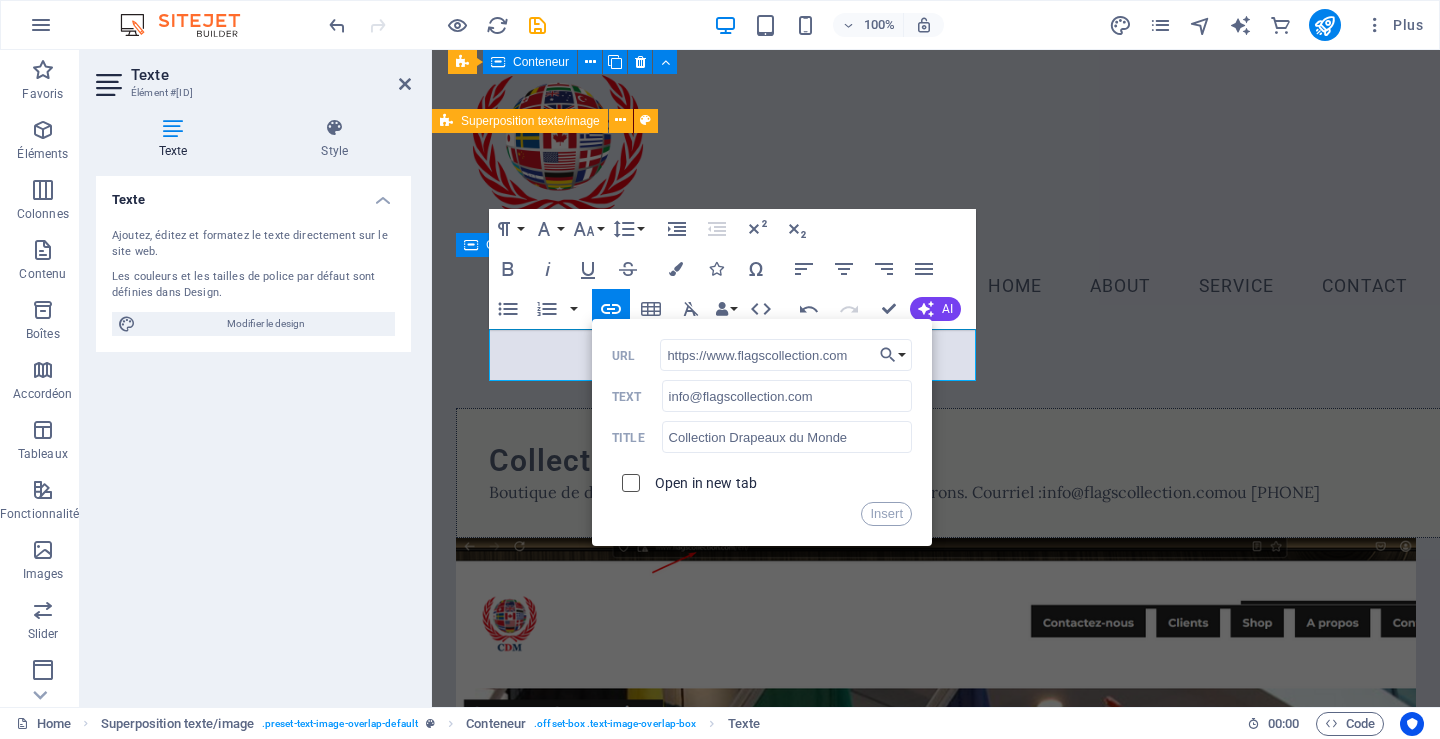 click at bounding box center [628, 480] 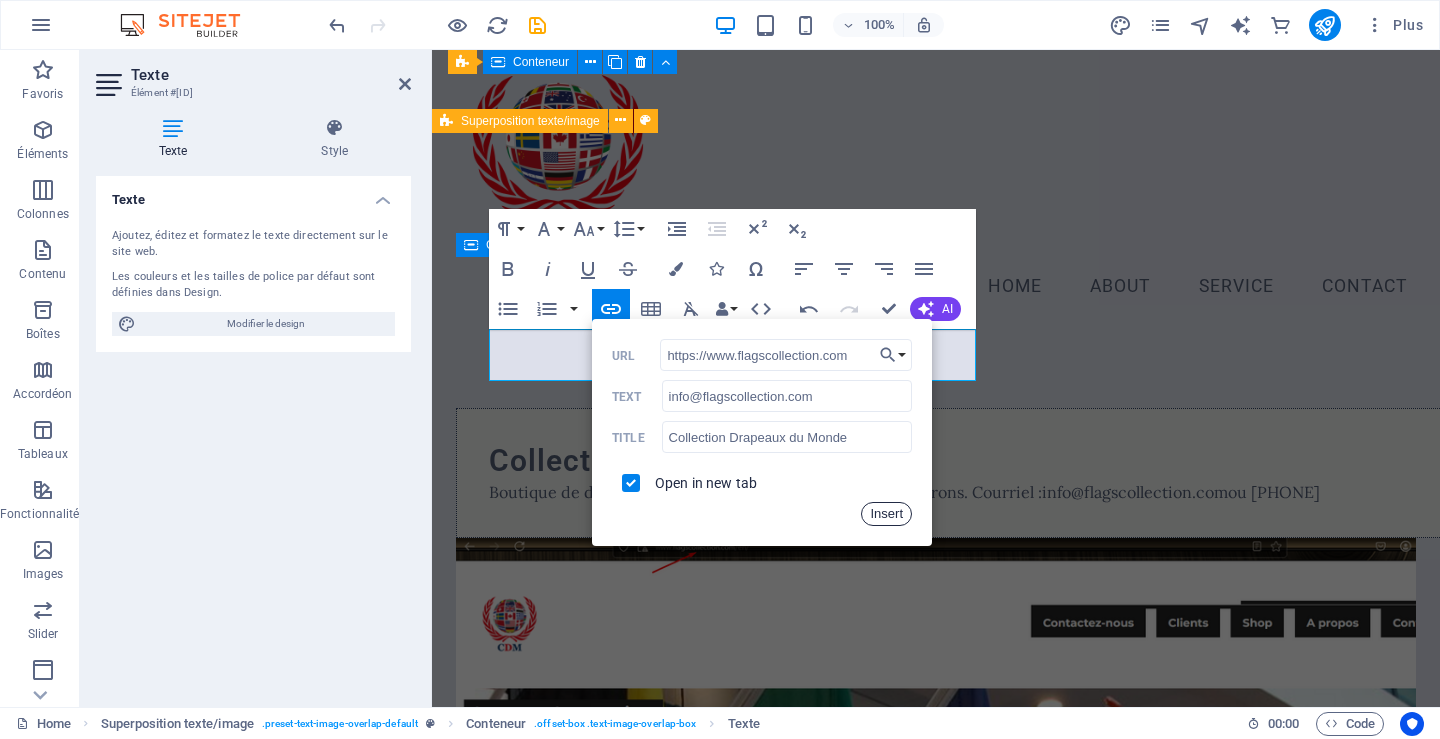 click on "Insert" at bounding box center (886, 514) 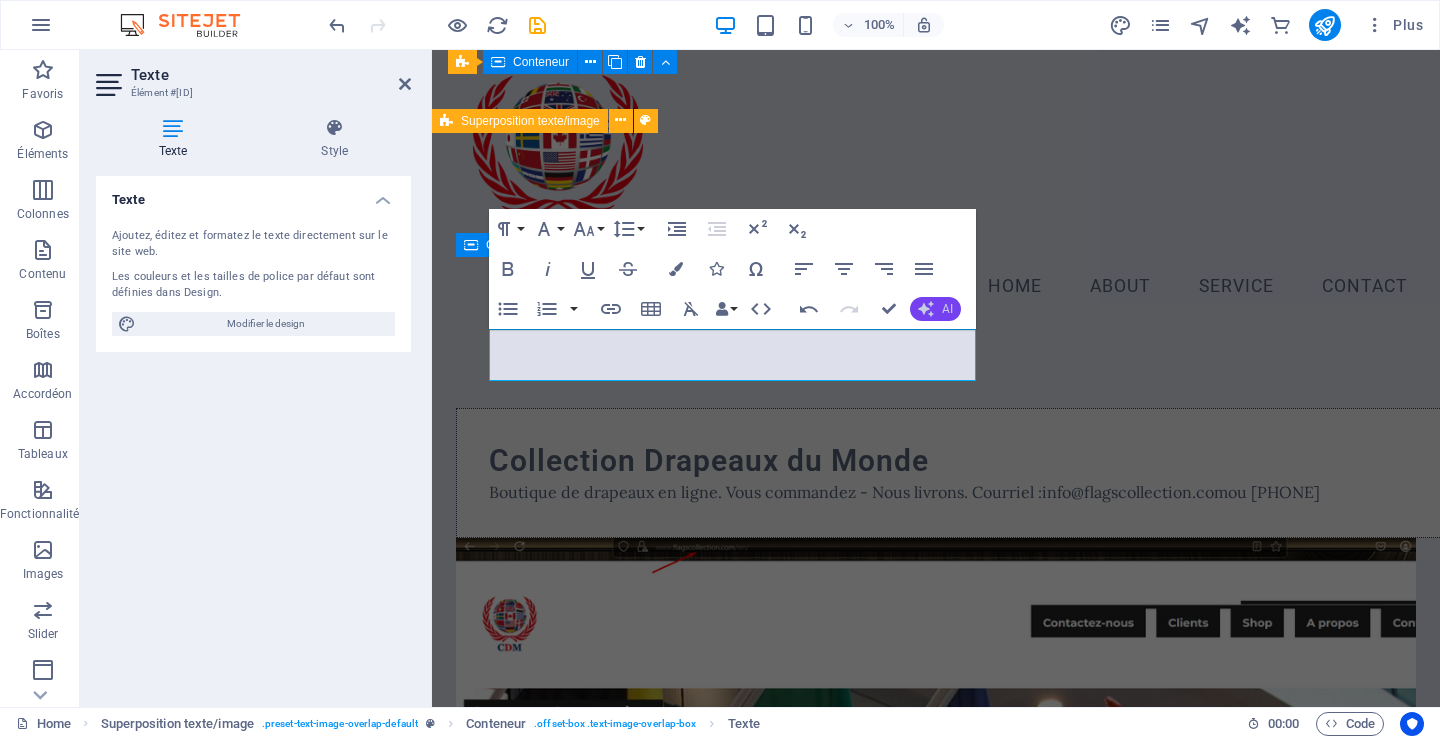 click 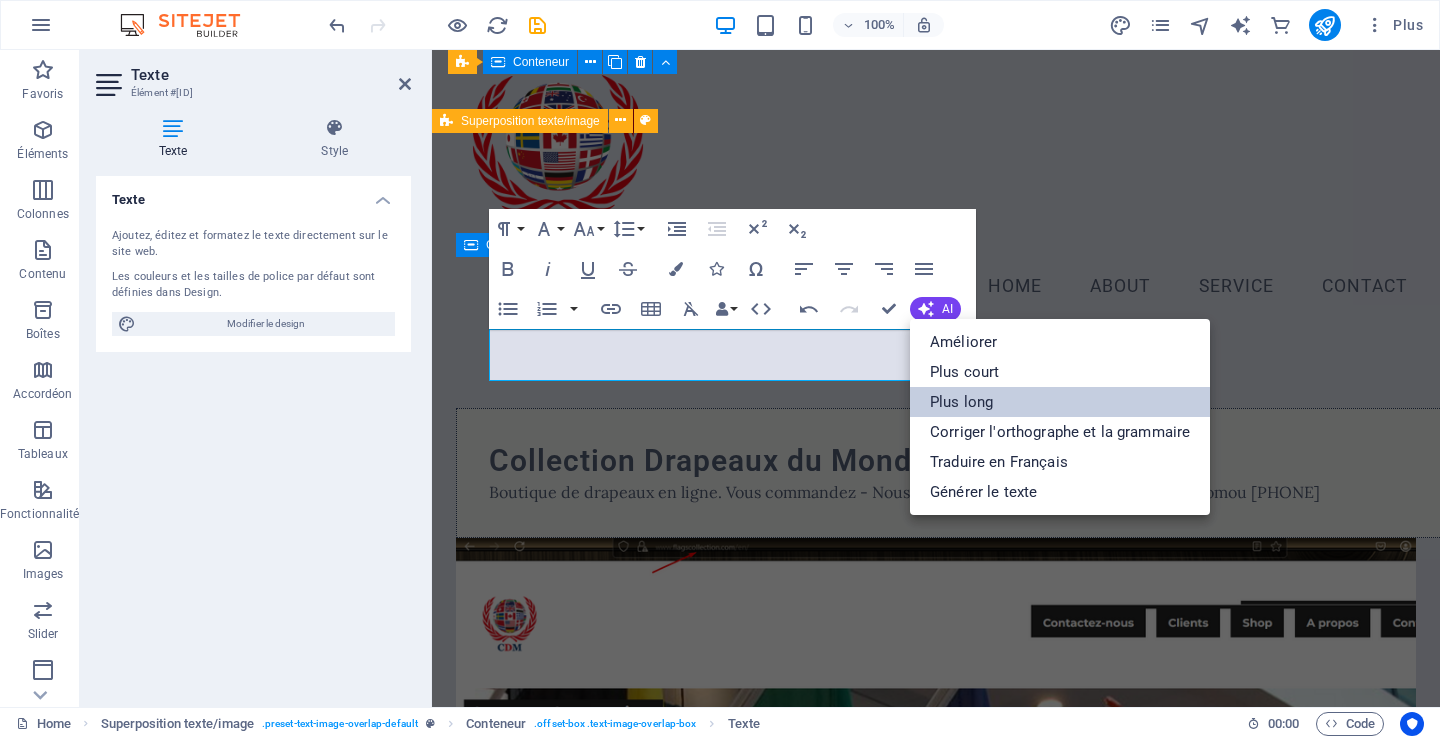 click on "Plus long" at bounding box center [1060, 402] 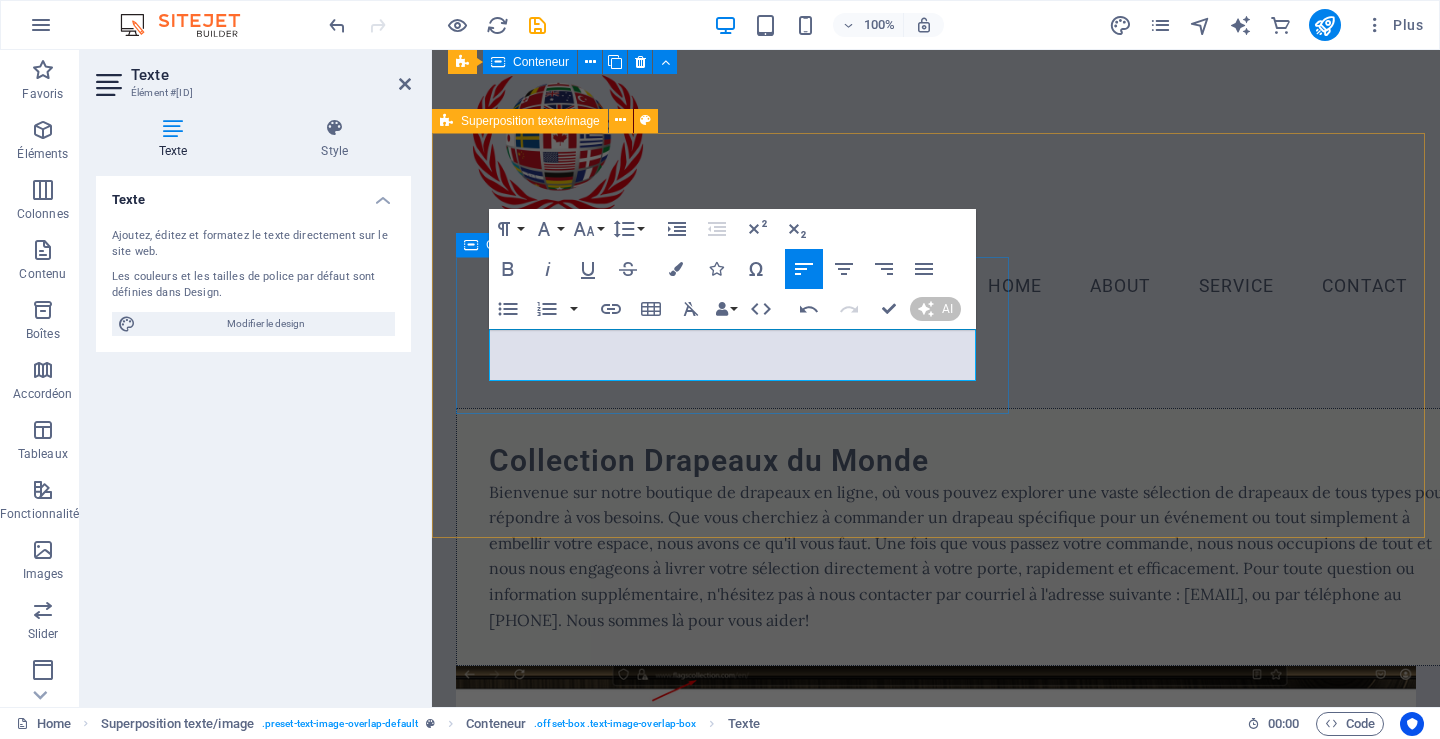 scroll, scrollTop: 219, scrollLeft: 0, axis: vertical 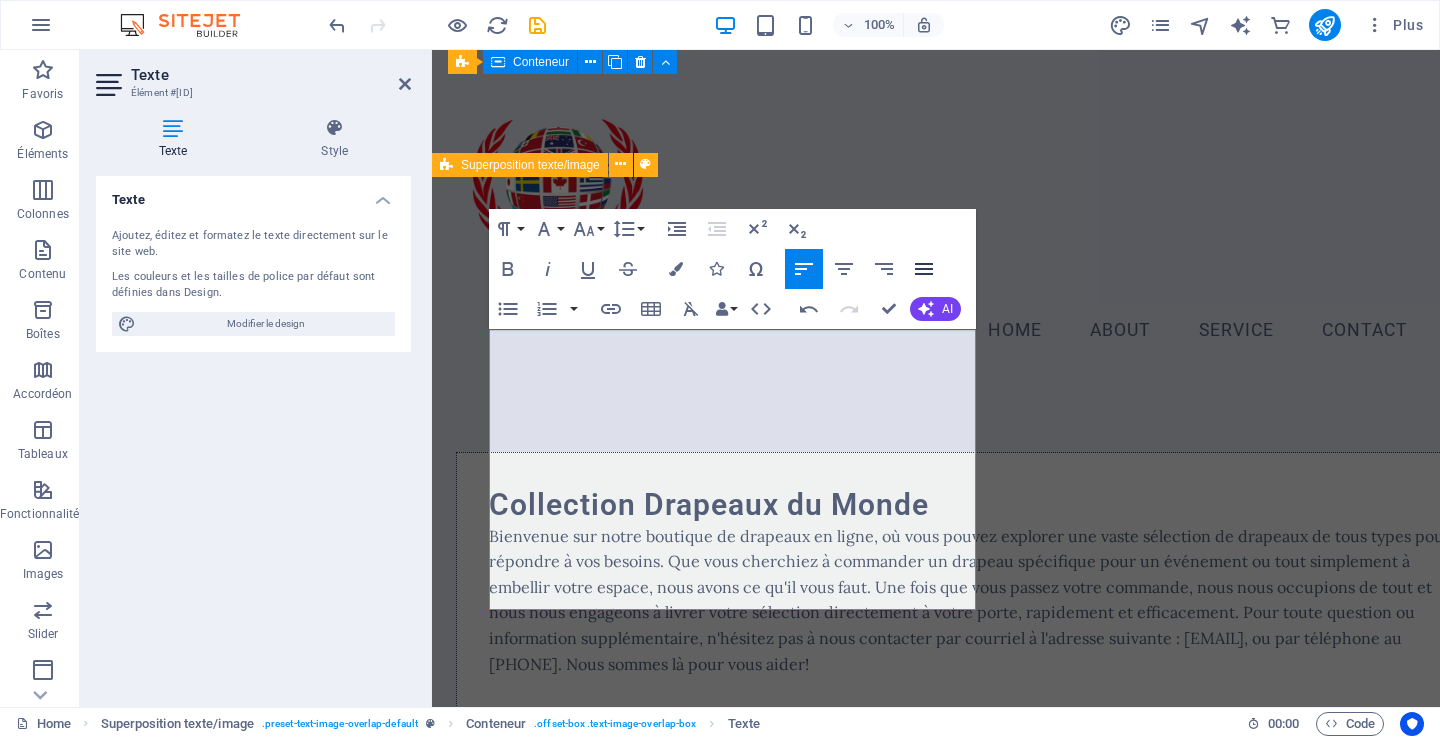 click 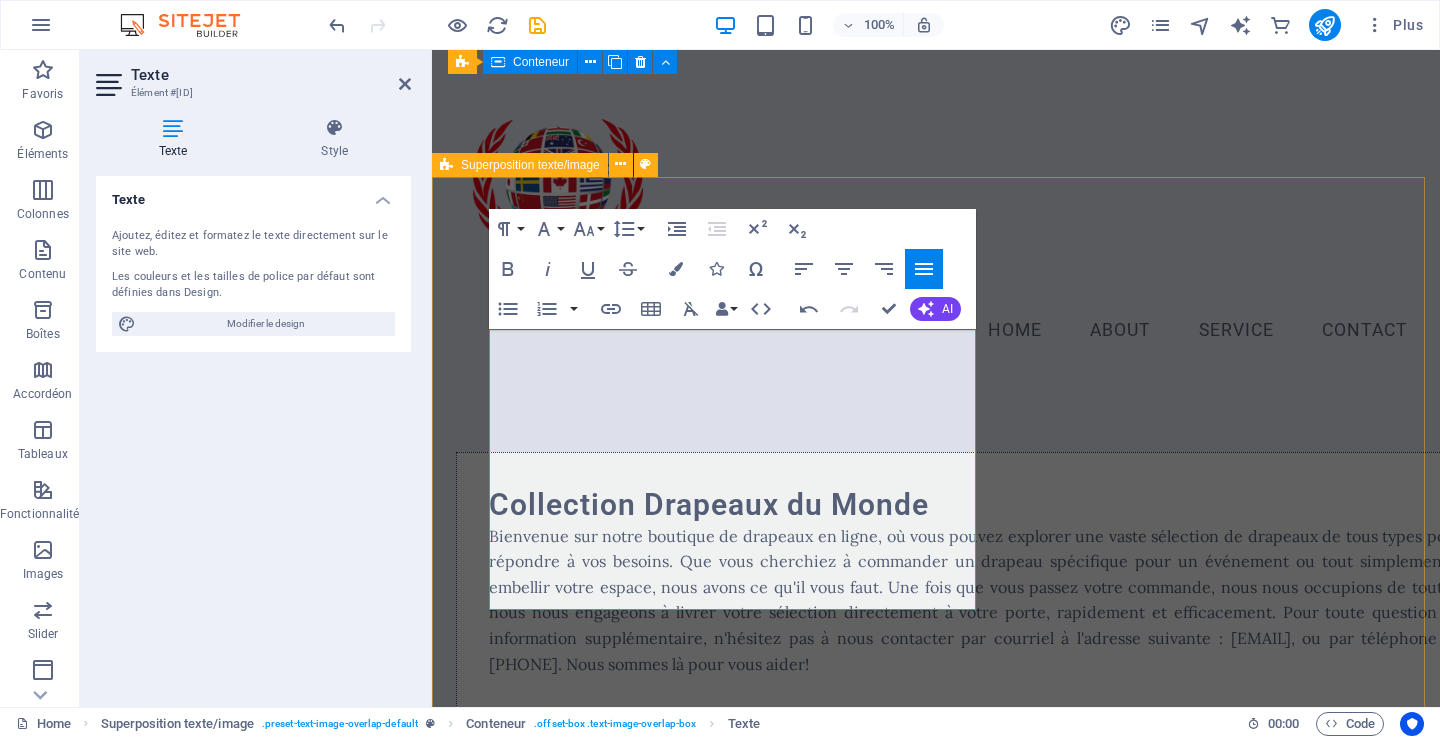 click on "Collection Drapeaux du Monde Bienvenue sur notre boutique de drapeaux en ligne, où vous pouvez explorer une vaste sélection de drapeaux de tous types pour répondre à vos besoins. Que vous cherchiez à commander un drapeau spécifique pour un événement ou tout simplement à embellir votre espace, nous avons ce qu'il vous faut. Une fois que vous passez votre commande, nous nous occupions de tout et nous nous engageons à livrer votre sélection directement à votre porte, rapidement et efficacement. Pour toute question ou information supplémentaire, n'hésitez pas à nous contacter par courriel à l'adresse suivante : [EMAIL], ou par téléphone au [PHONE]. Nous sommes là pour vous aider!" at bounding box center [936, 830] 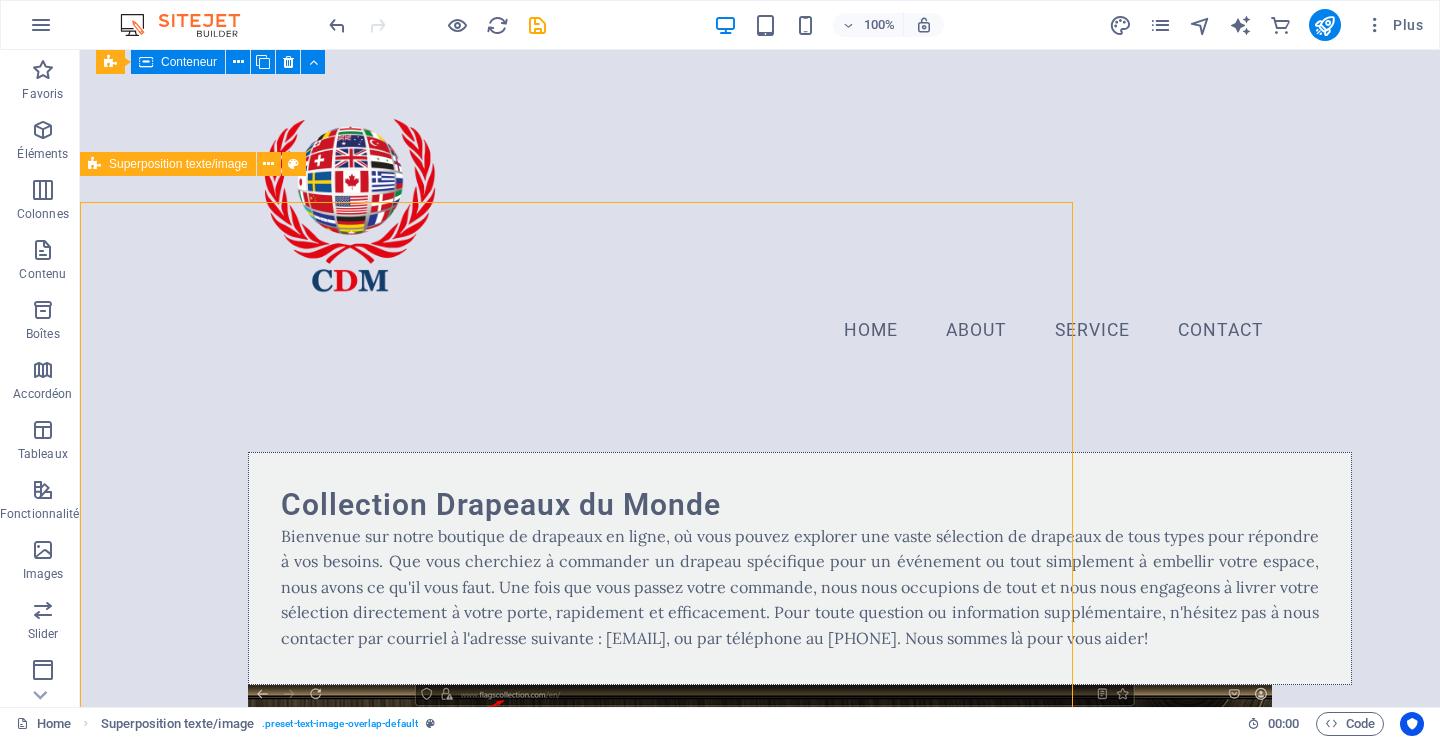 scroll, scrollTop: 194, scrollLeft: 0, axis: vertical 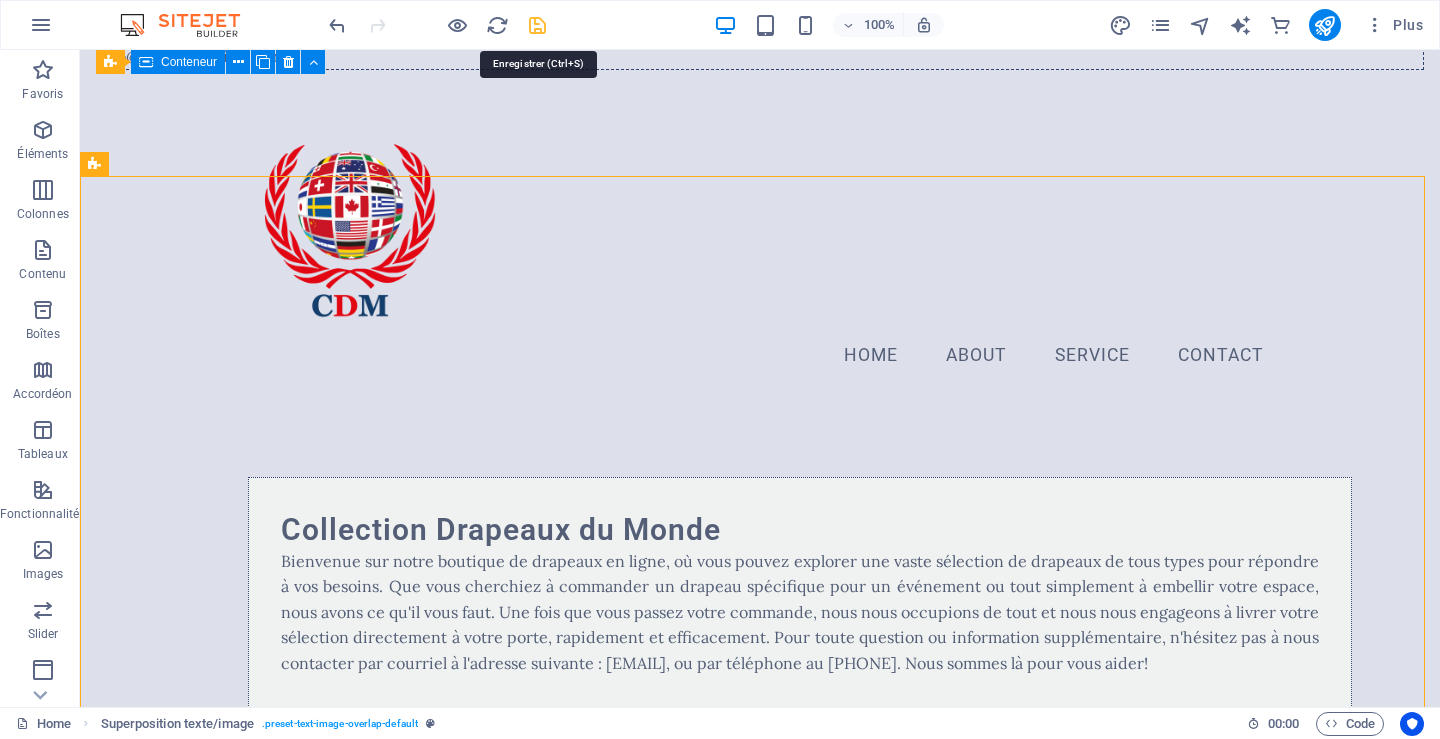 click at bounding box center [537, 25] 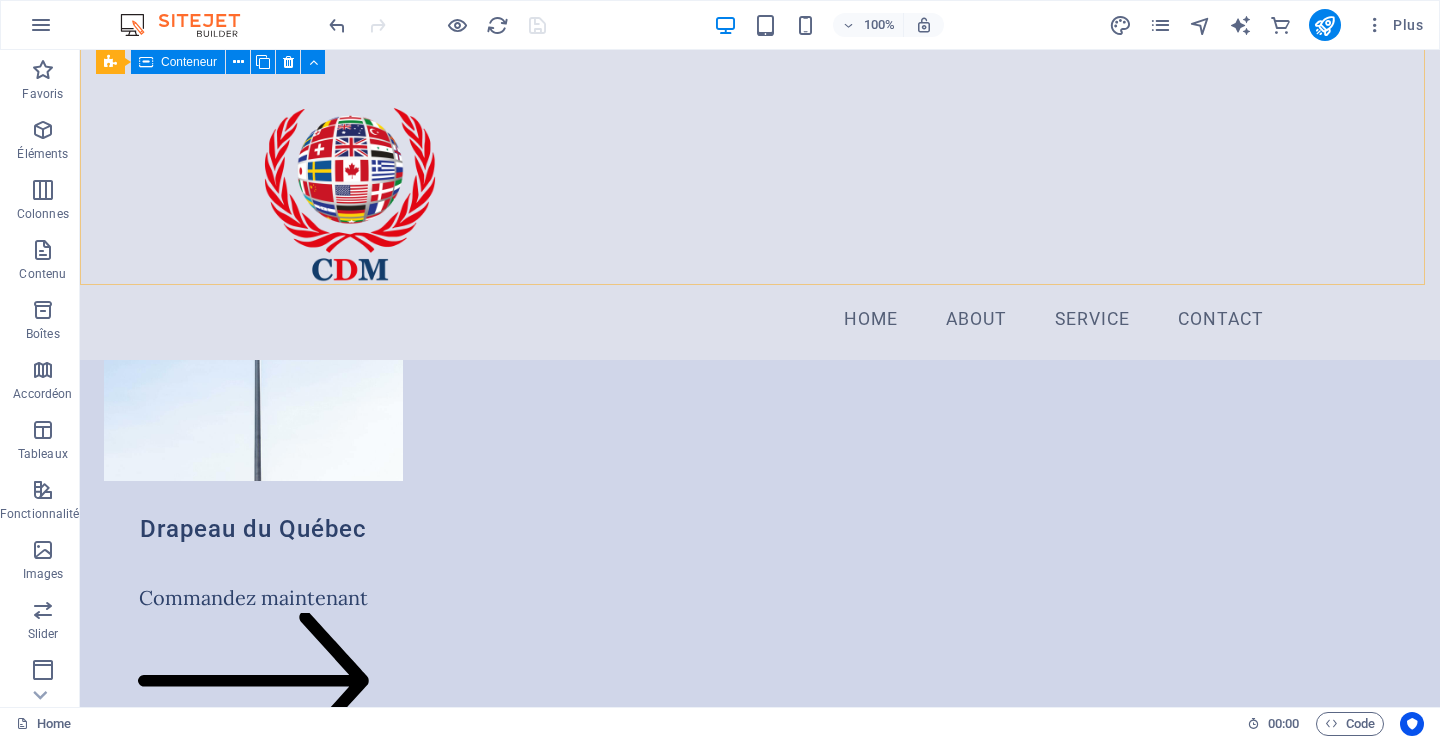 scroll, scrollTop: 3794, scrollLeft: 0, axis: vertical 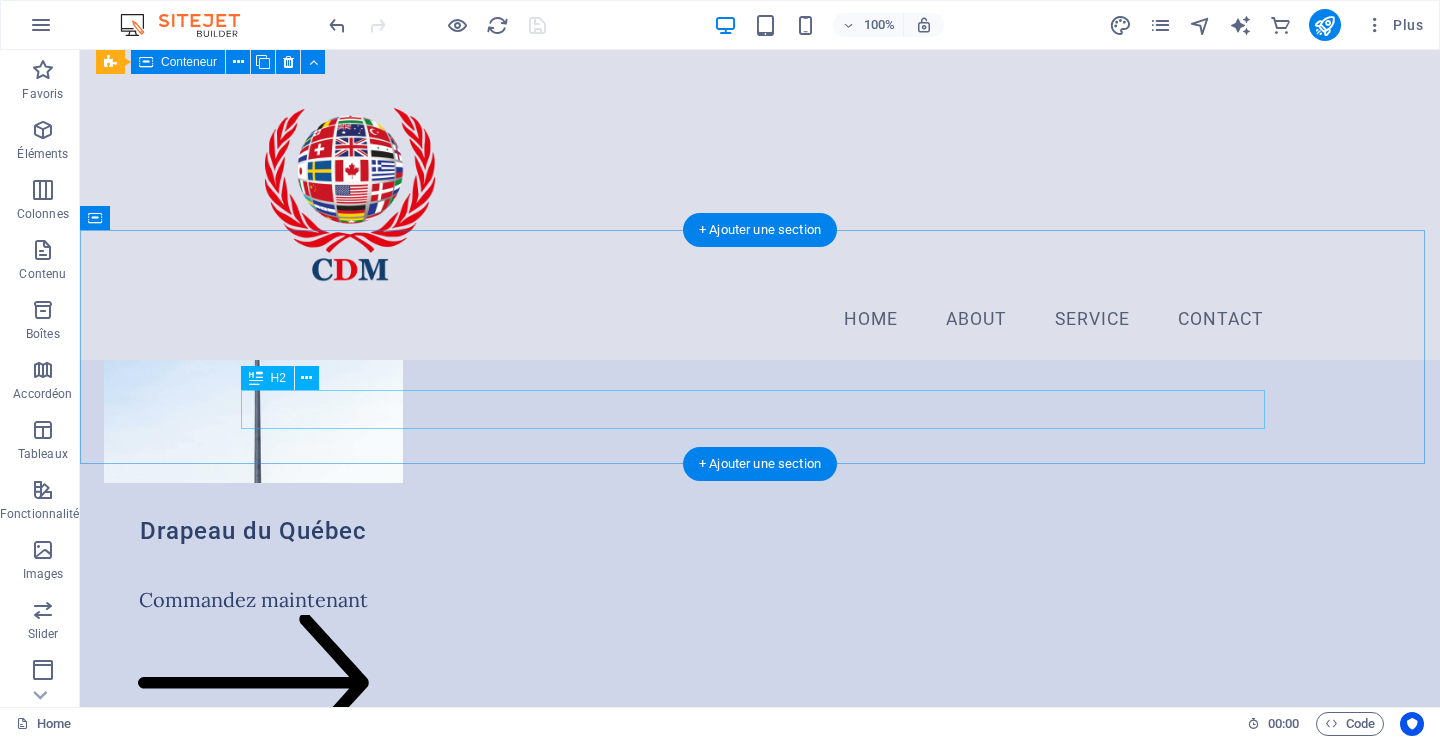 click on "Format Commercial – Événementiel – Protocolaire" at bounding box center [760, 6916] 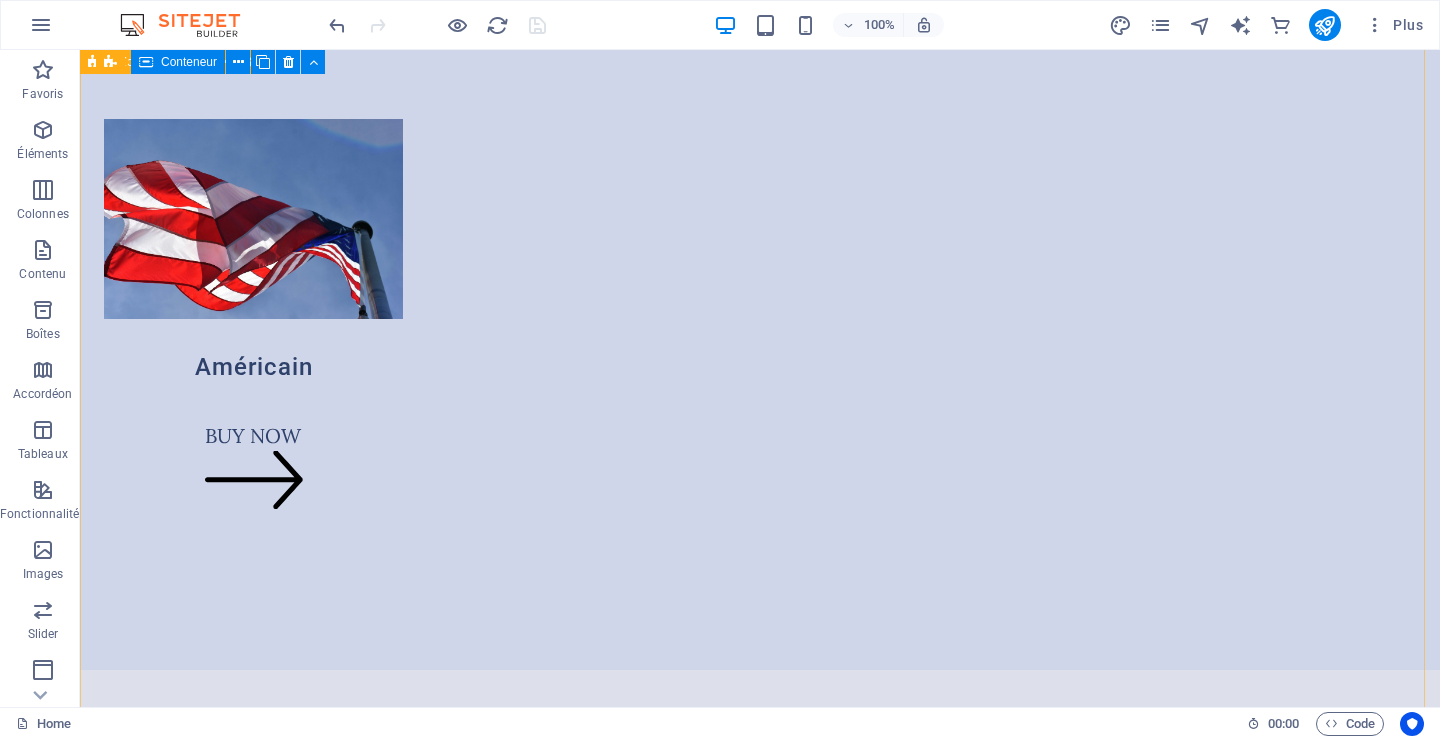 scroll, scrollTop: 4694, scrollLeft: 0, axis: vertical 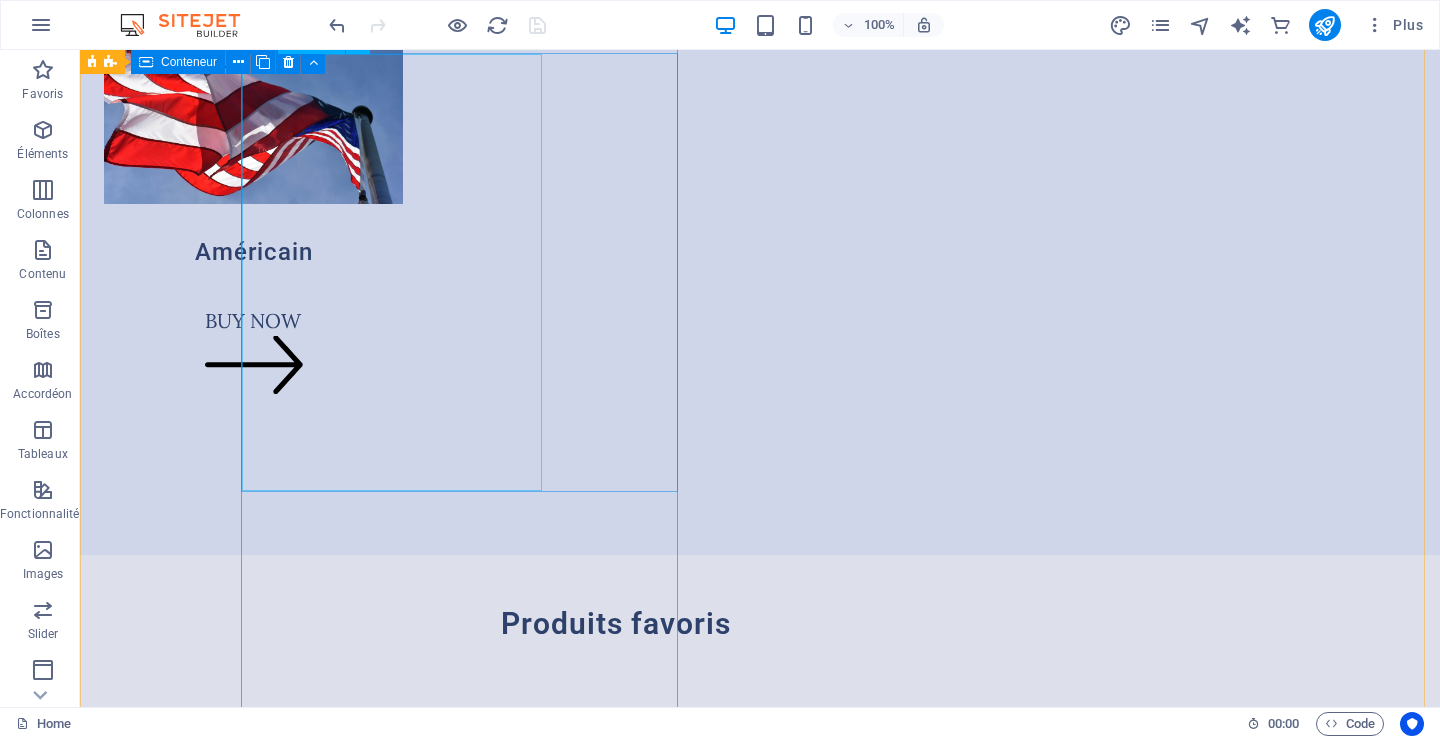 click at bounding box center (592, 6416) 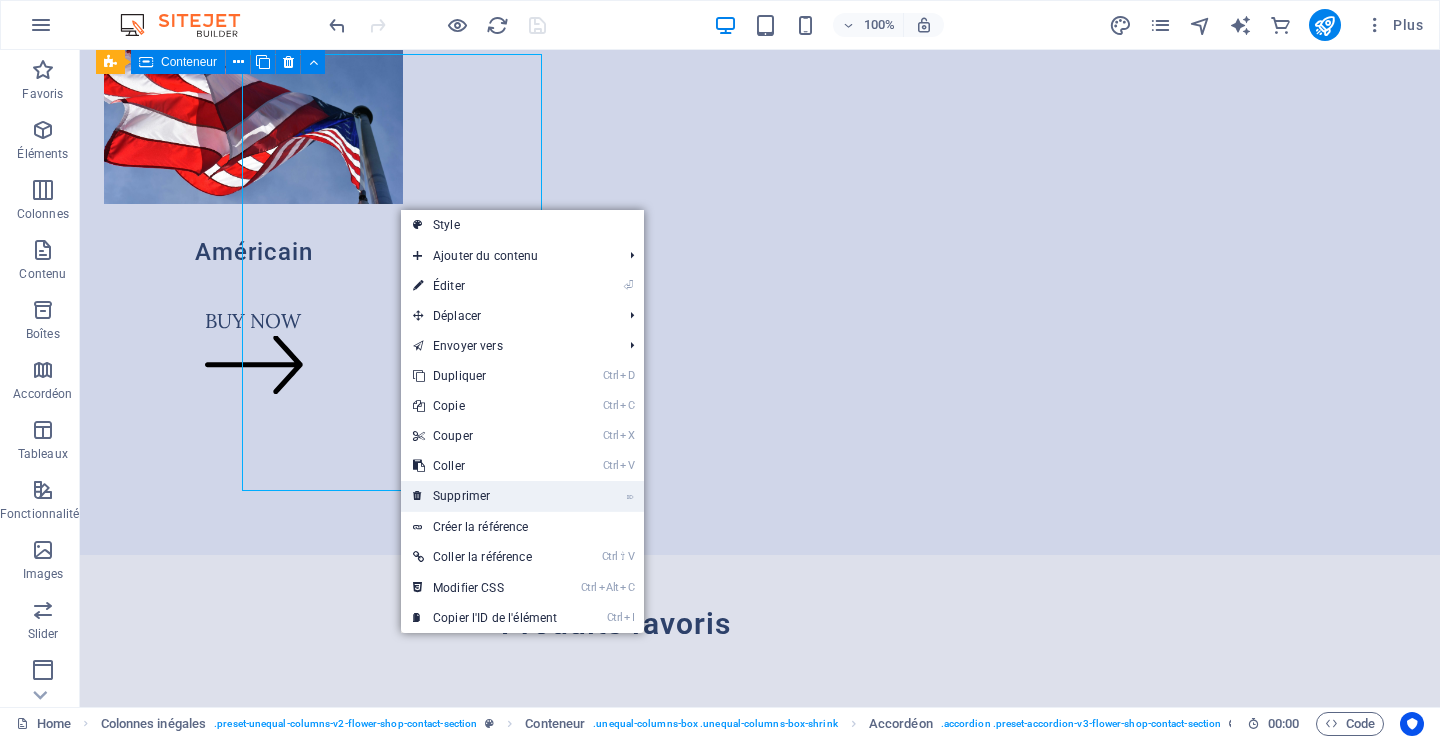 drag, startPoint x: 459, startPoint y: 497, endPoint x: 380, endPoint y: 444, distance: 95.131485 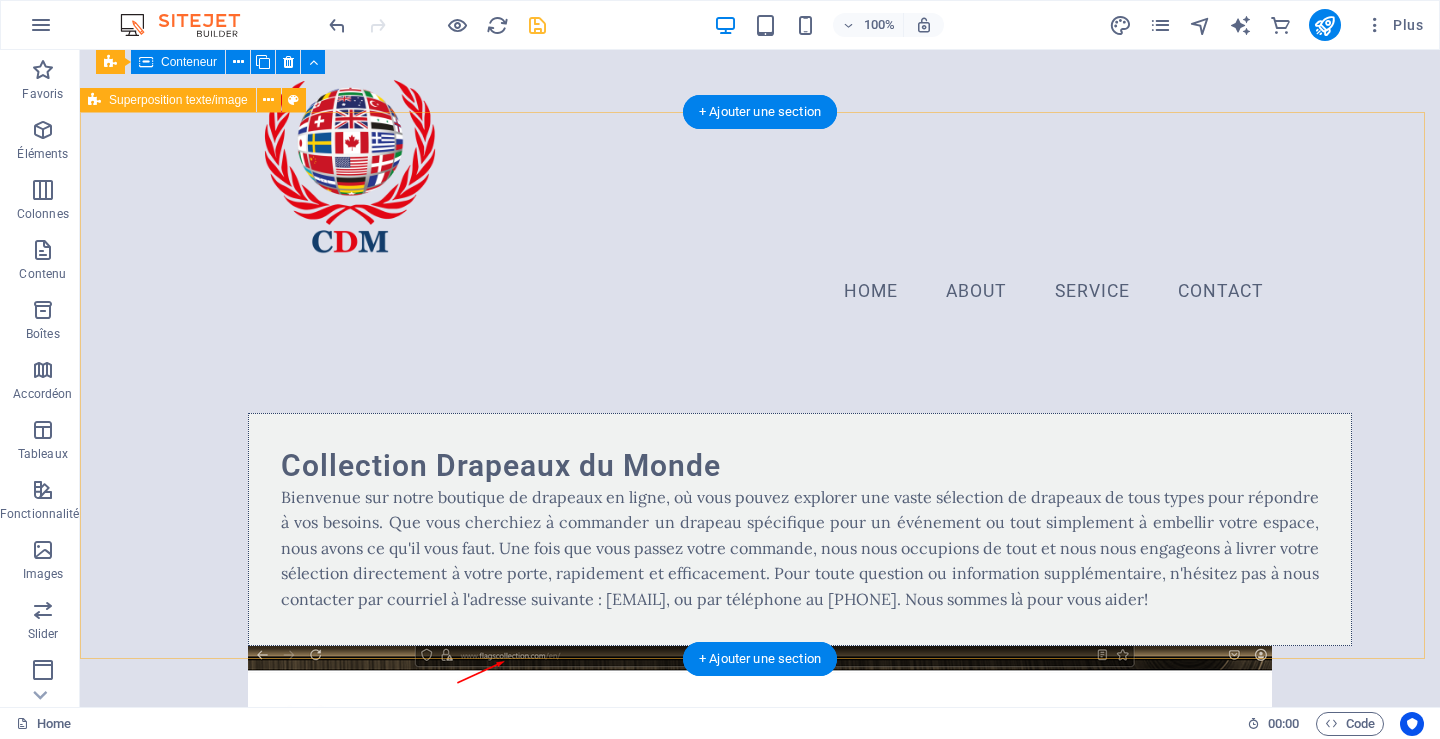 scroll, scrollTop: 0, scrollLeft: 0, axis: both 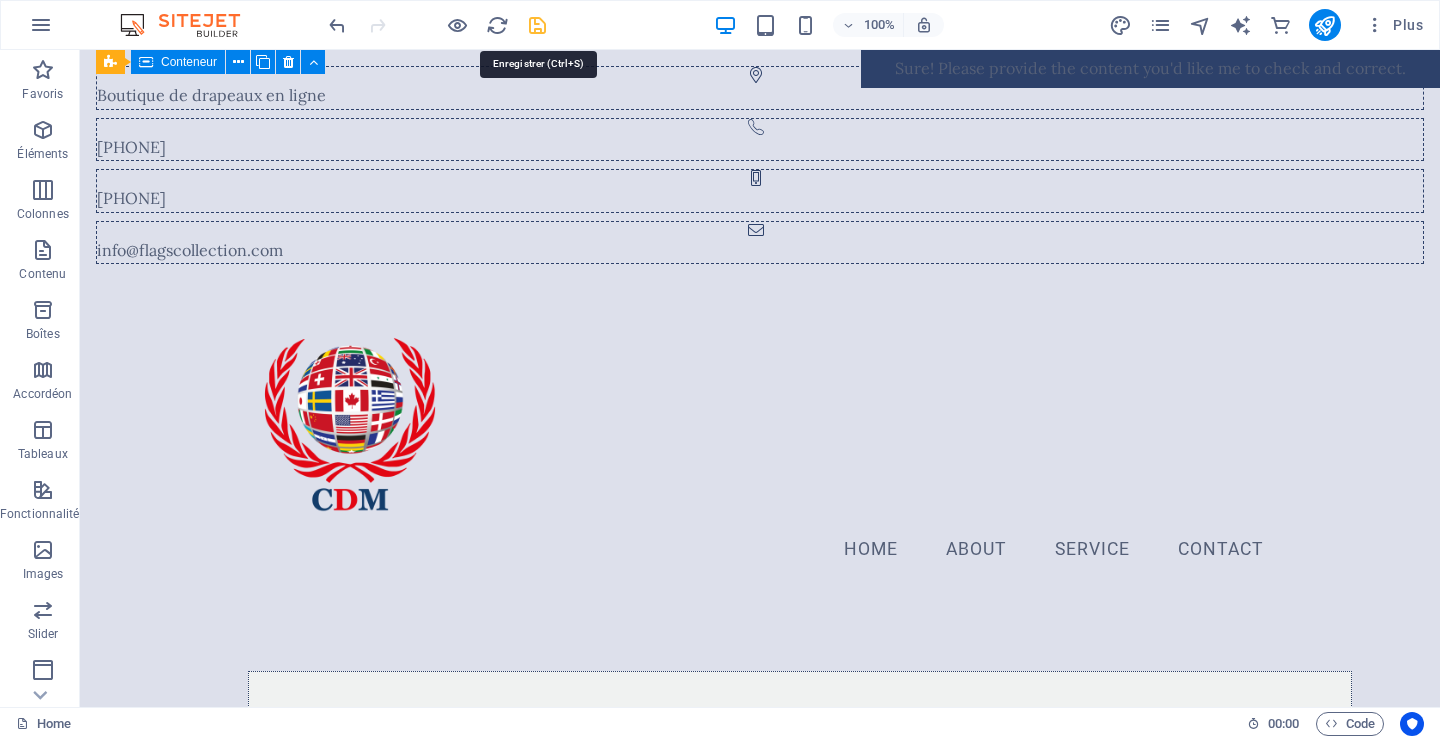 click at bounding box center (537, 25) 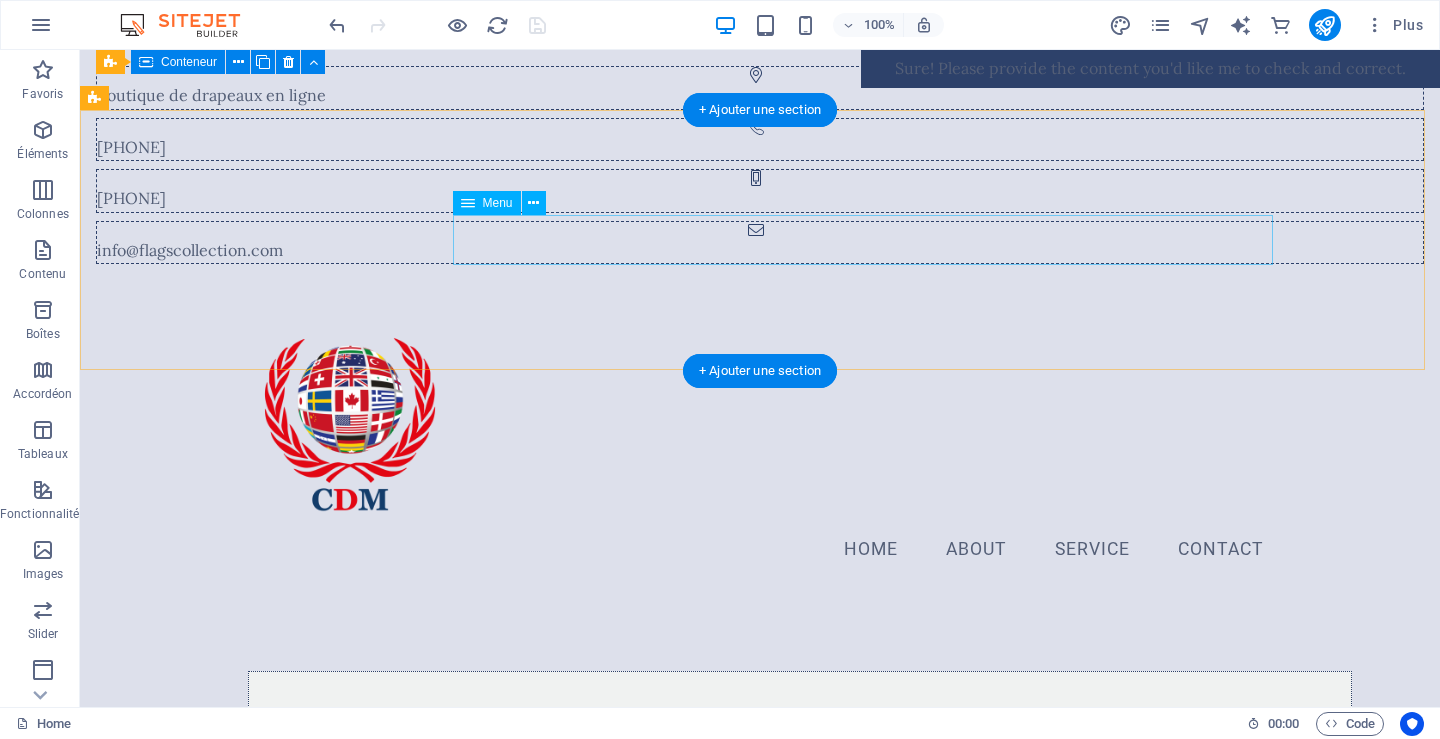 click on "Home About Service Contact" at bounding box center (760, 550) 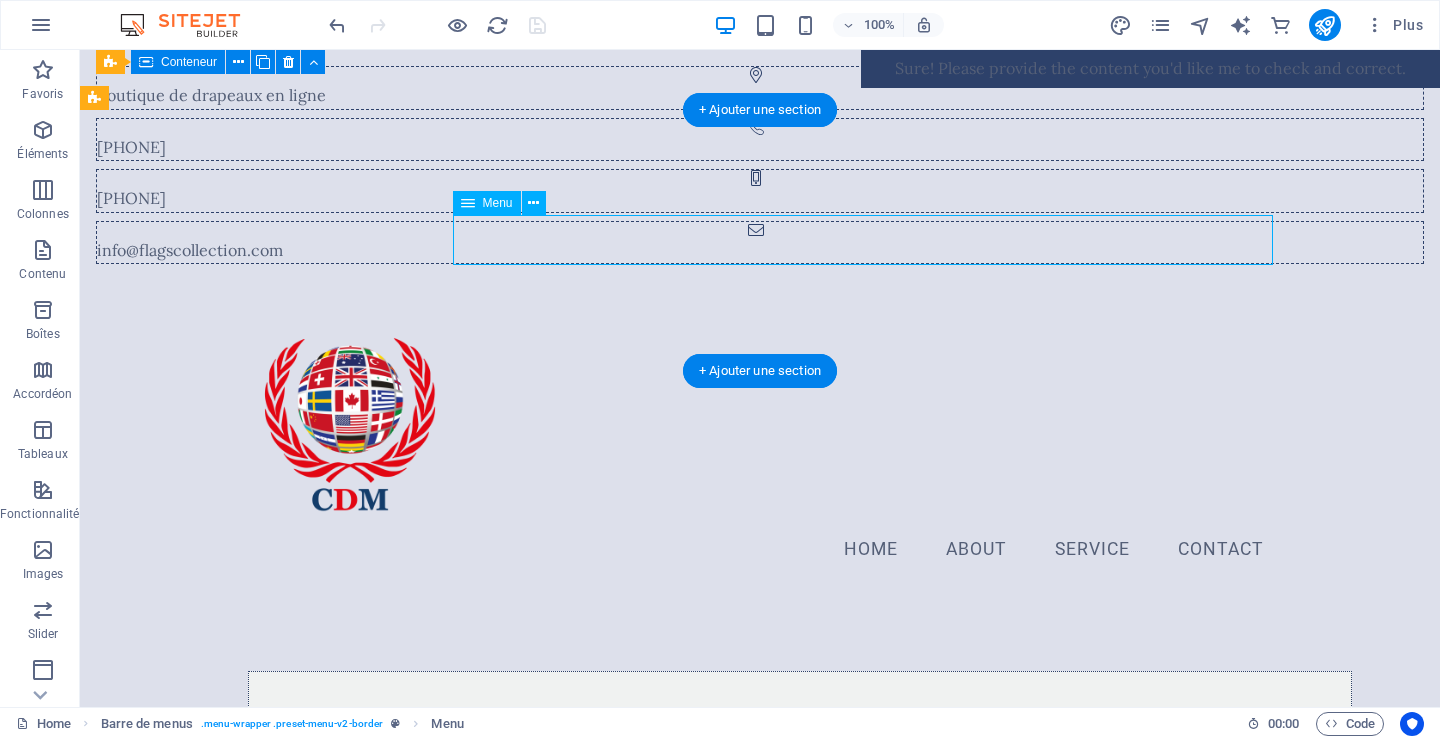 click on "Home About Service Contact" at bounding box center (760, 550) 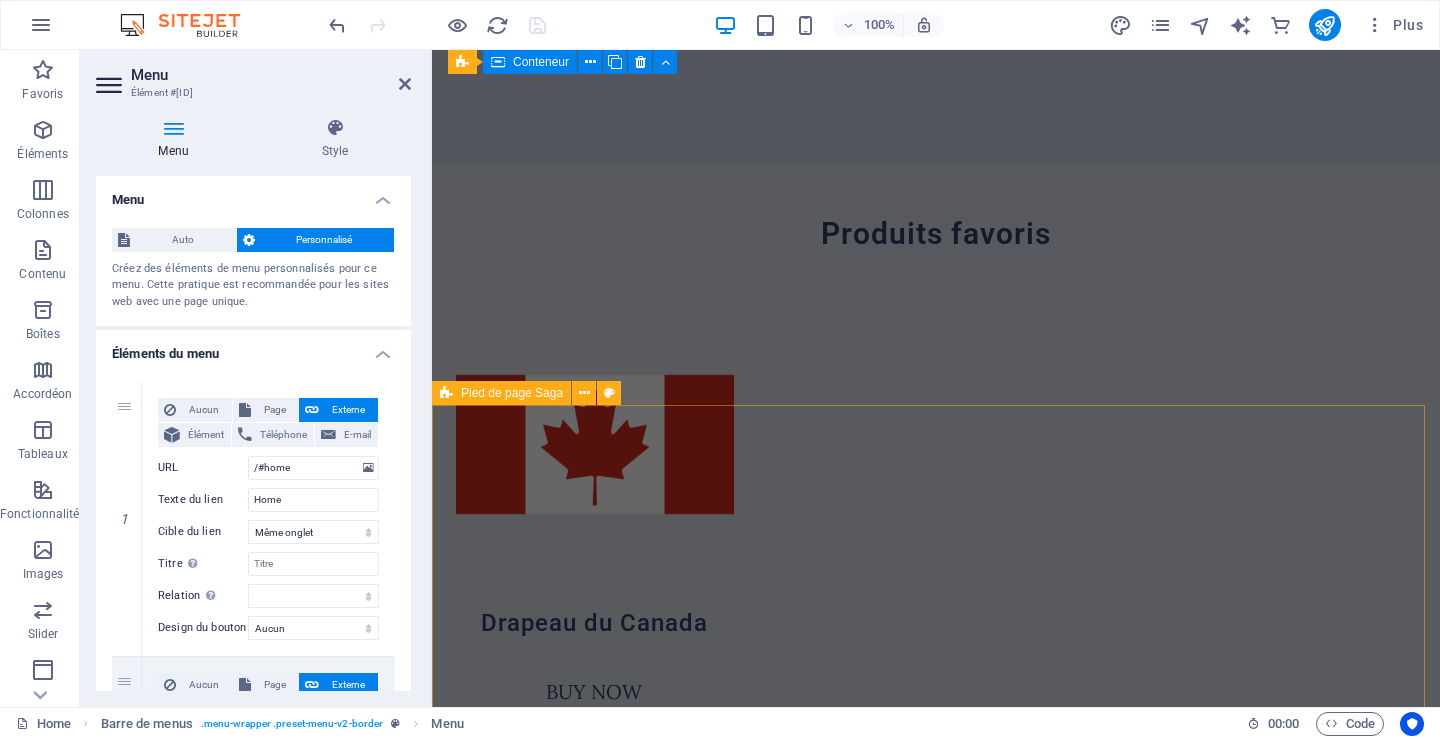 scroll, scrollTop: 5159, scrollLeft: 0, axis: vertical 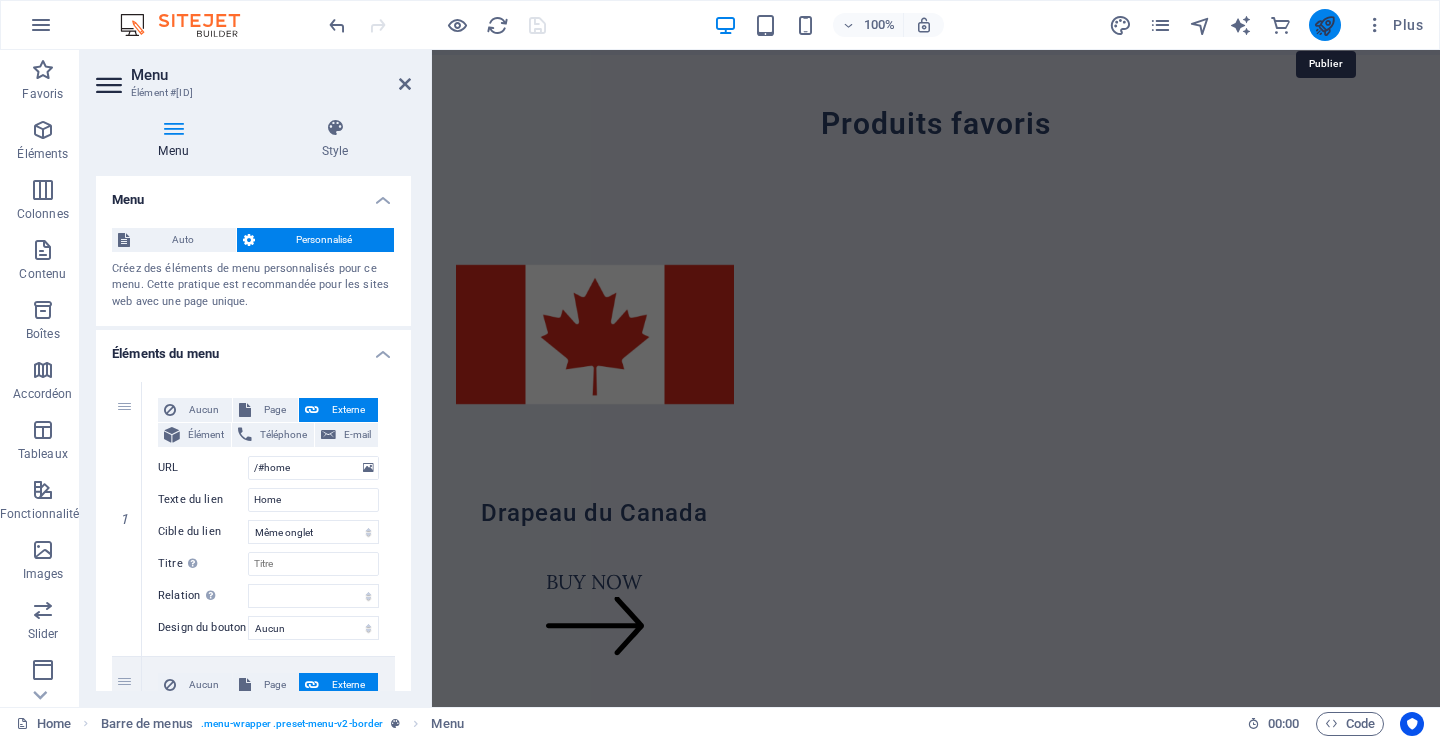 click at bounding box center [1324, 25] 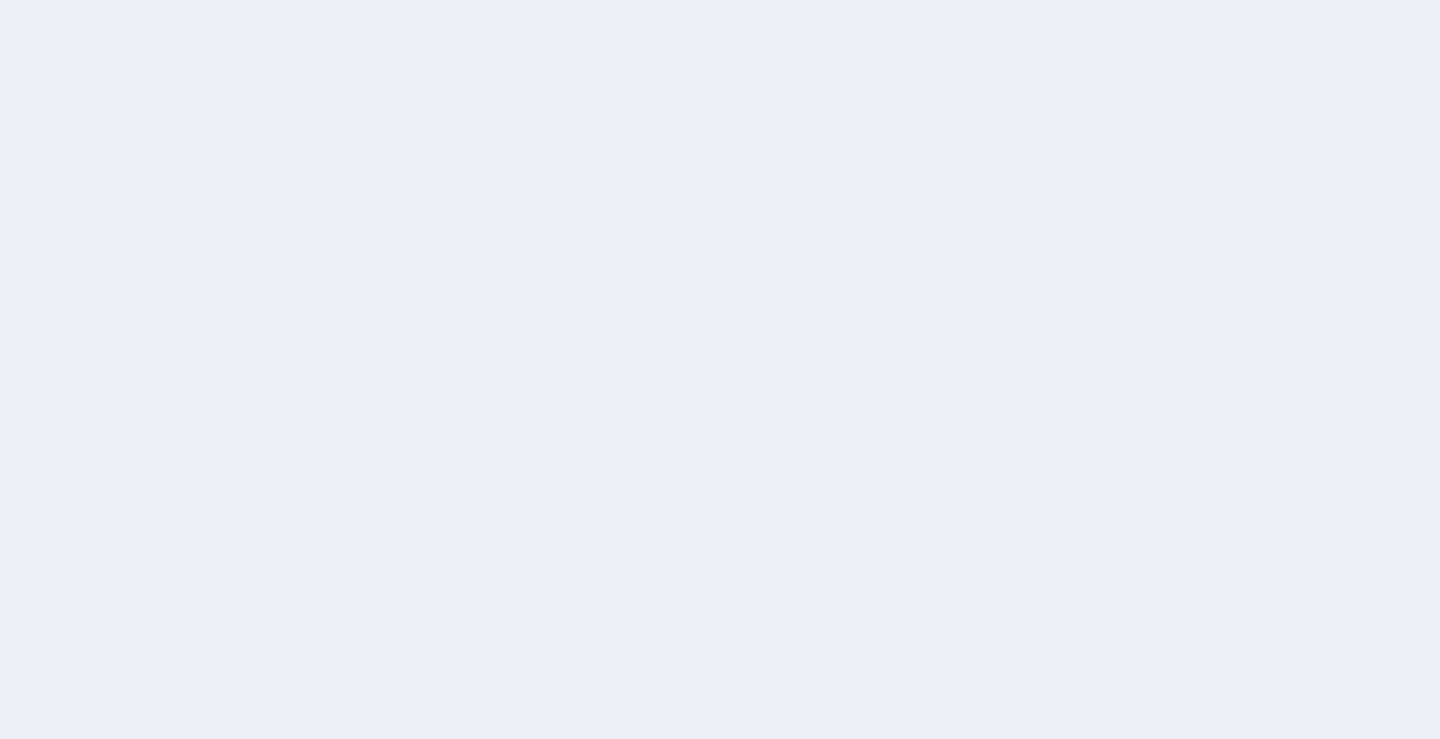 scroll, scrollTop: 0, scrollLeft: 0, axis: both 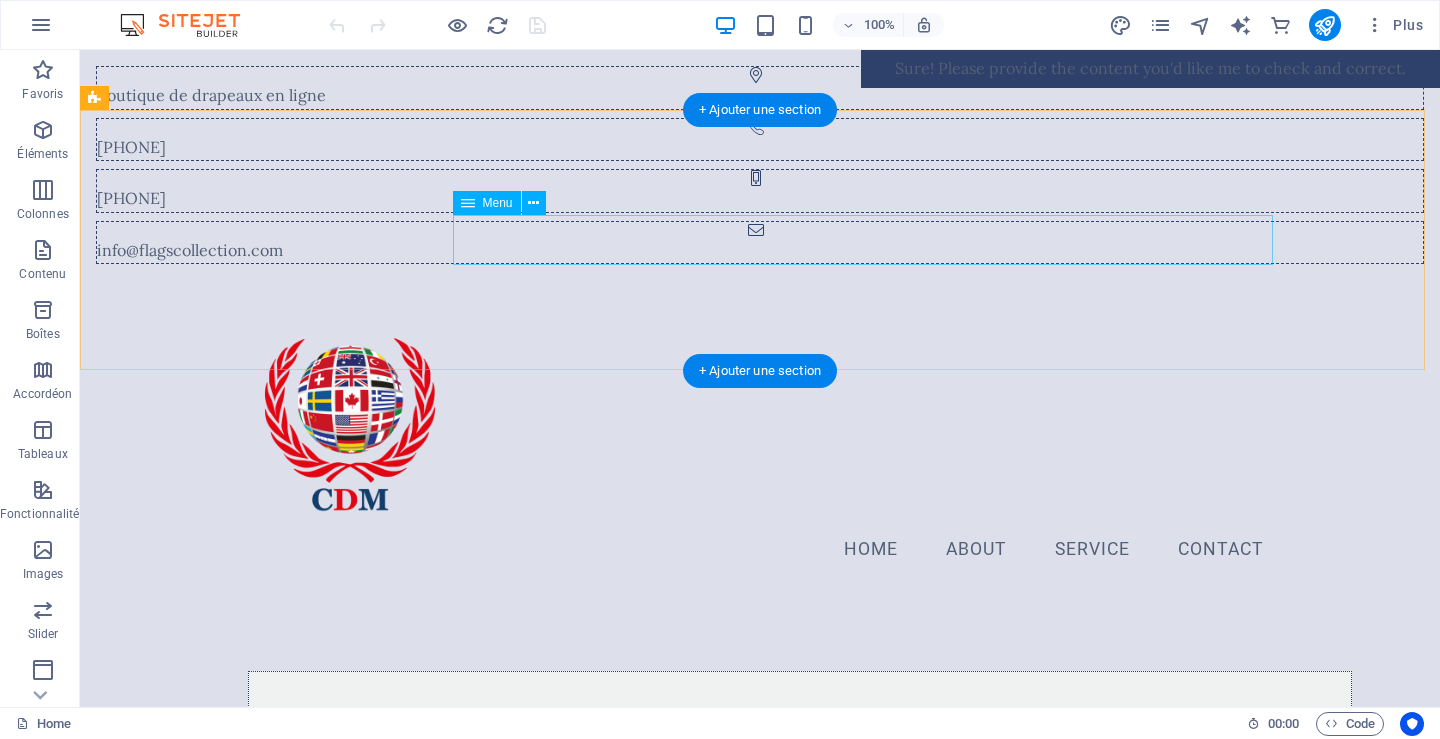 click on "Home About Service Contact" at bounding box center [760, 550] 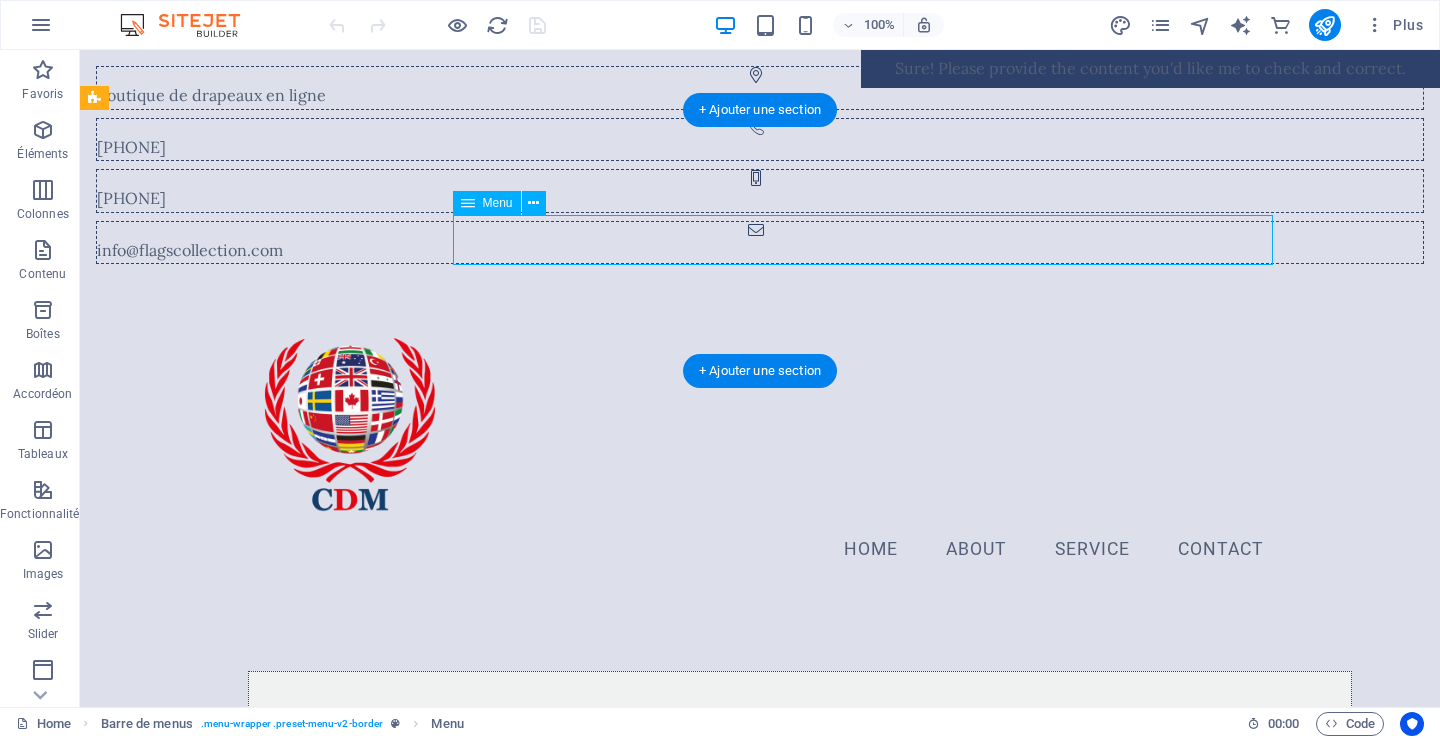click on "Home About Service Contact" at bounding box center [760, 550] 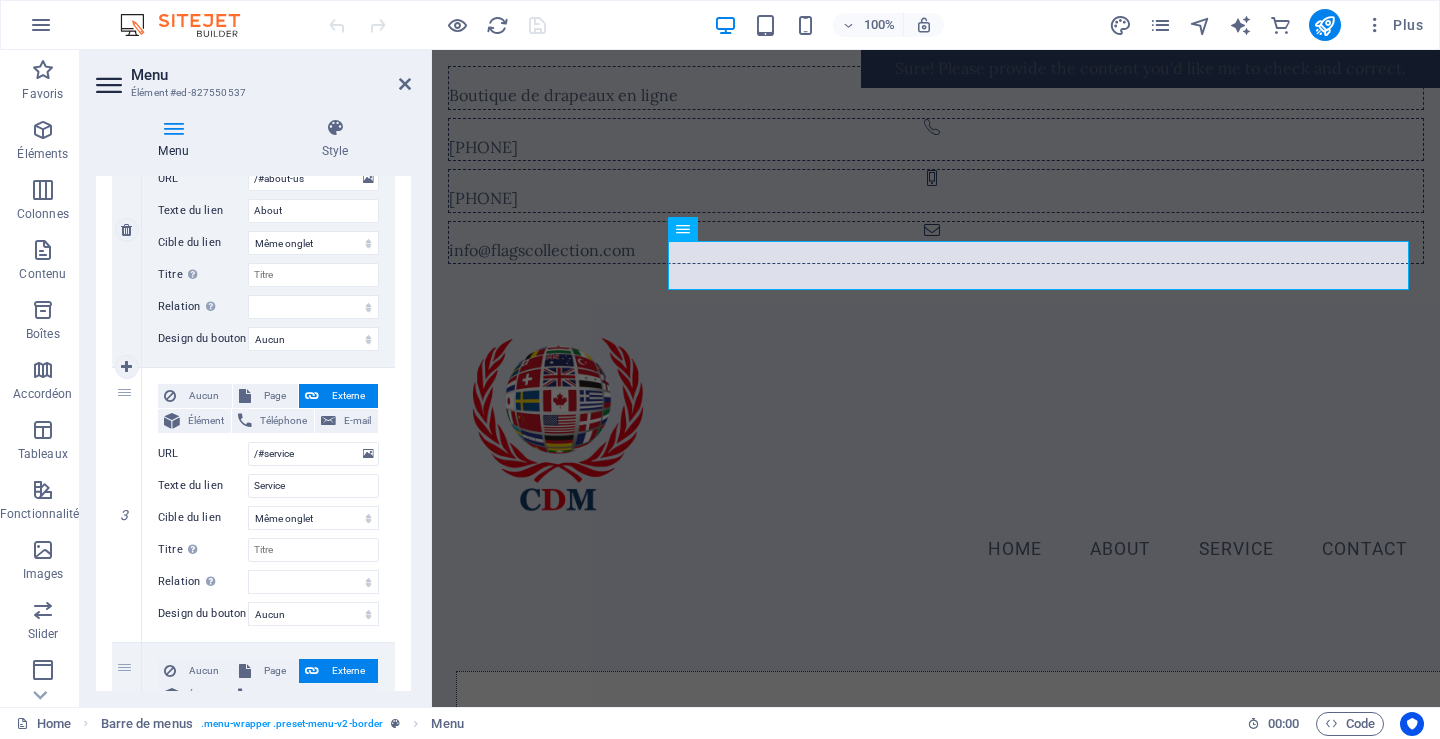 scroll, scrollTop: 600, scrollLeft: 0, axis: vertical 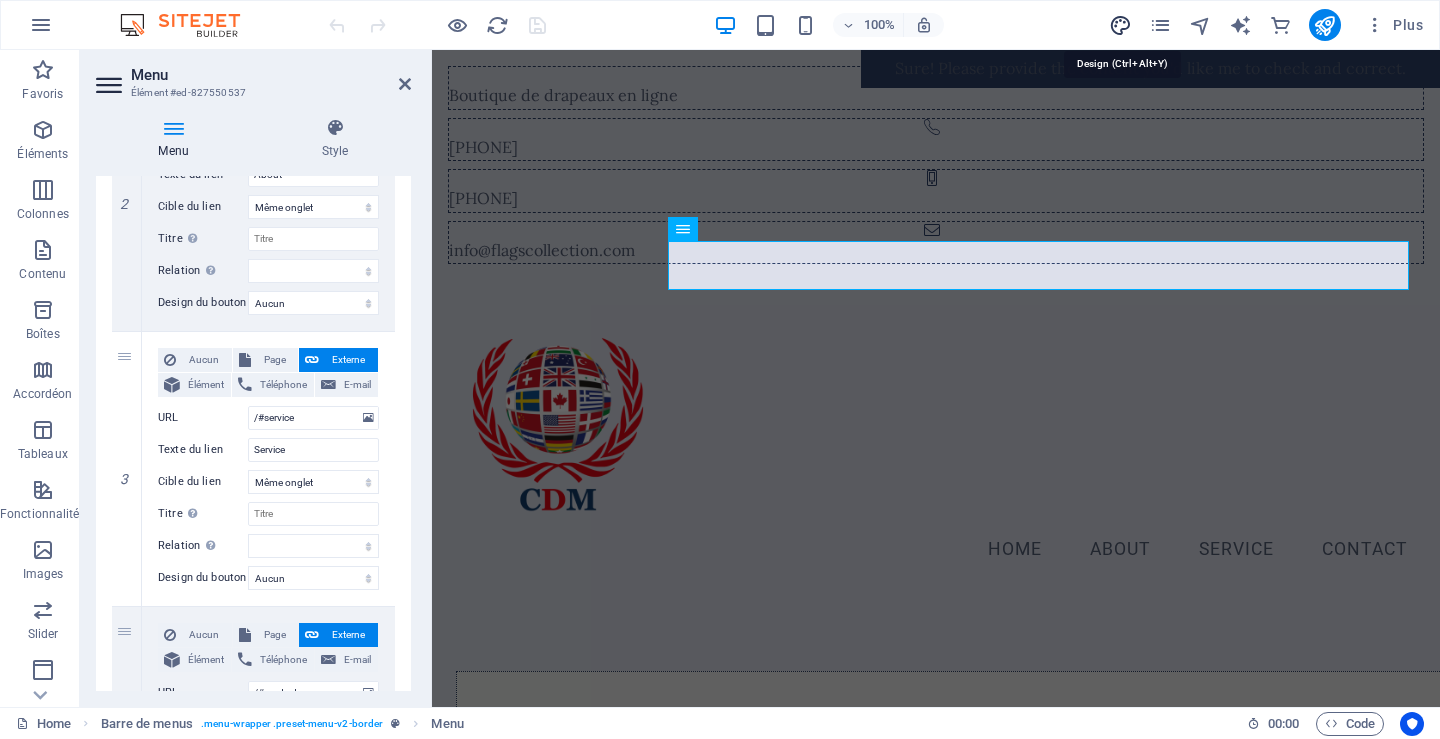 click at bounding box center (1120, 25) 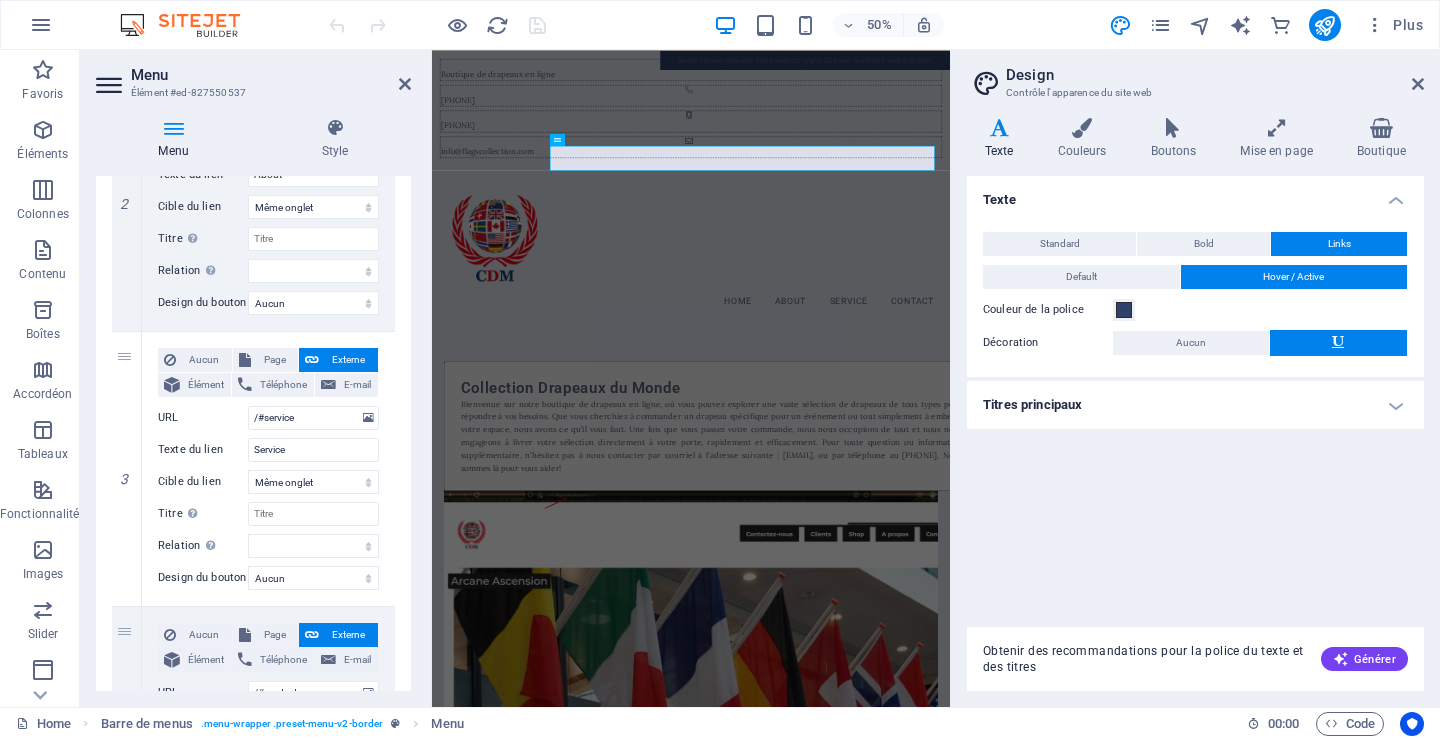 click on "Titres principaux" at bounding box center [1195, 405] 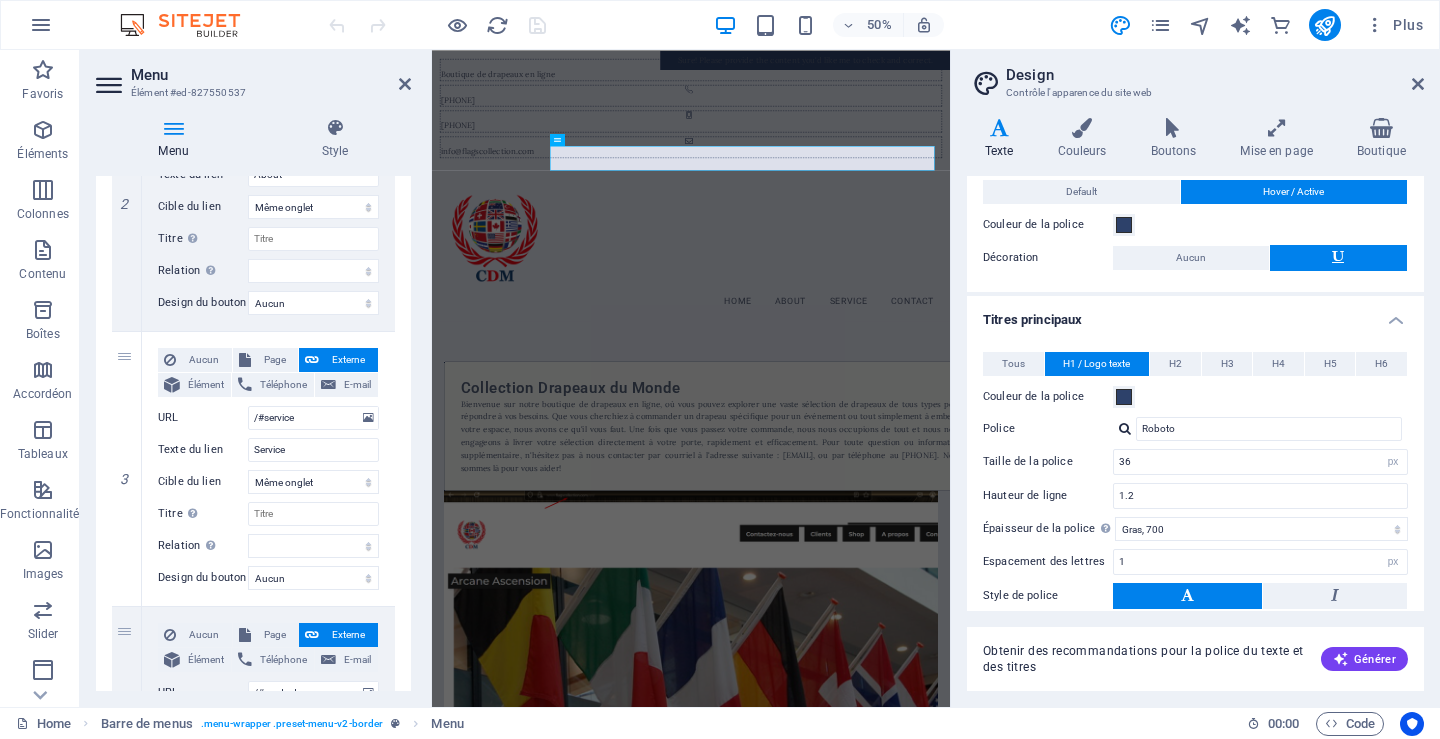 scroll, scrollTop: 0, scrollLeft: 0, axis: both 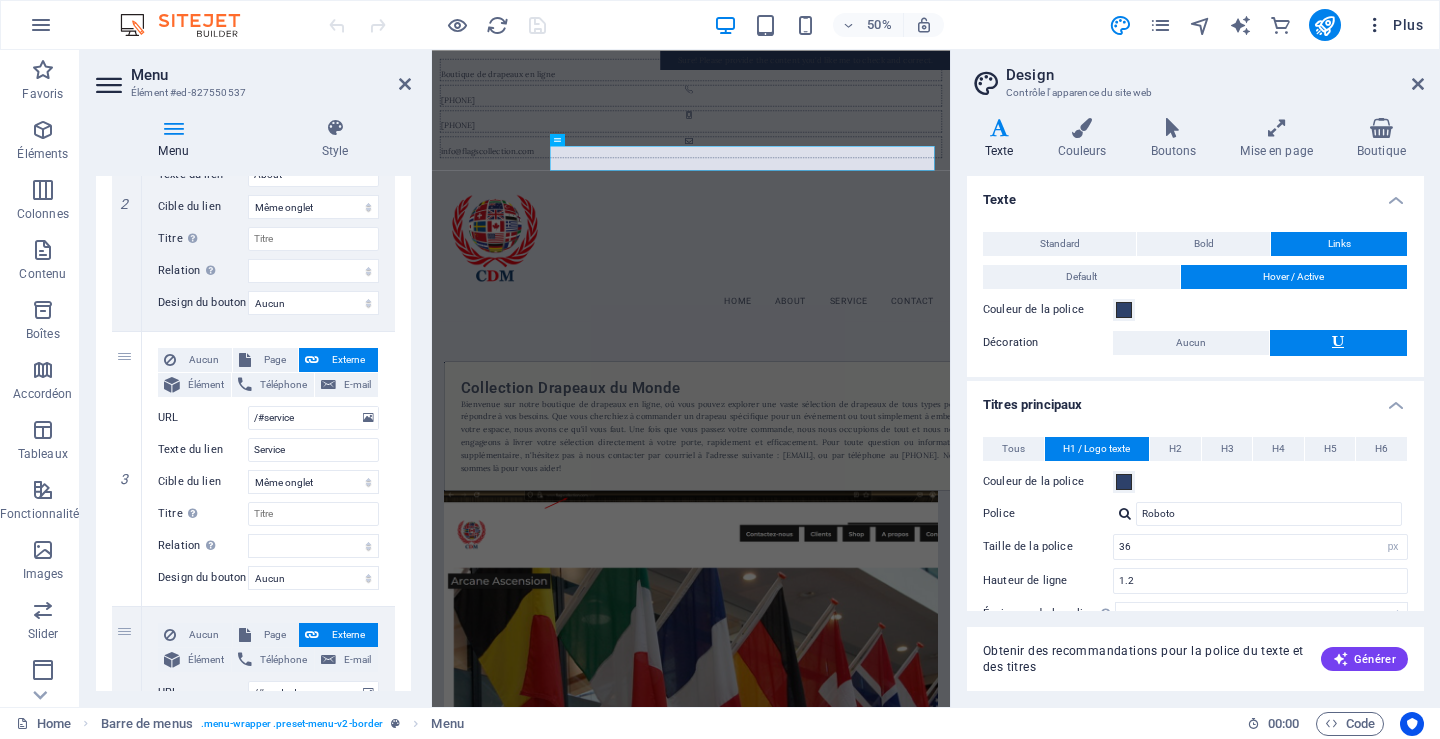 click on "Plus" at bounding box center (1394, 25) 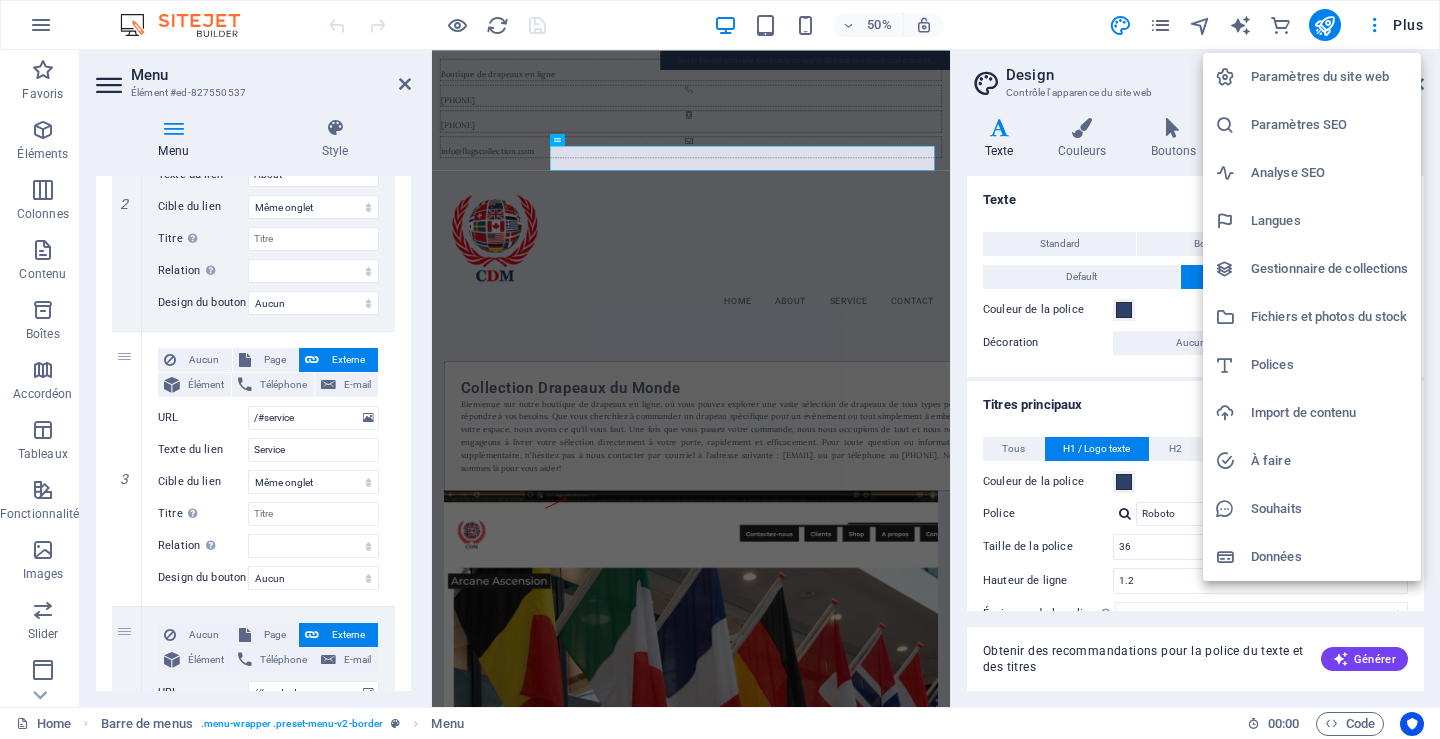 click on "Langues" at bounding box center (1330, 221) 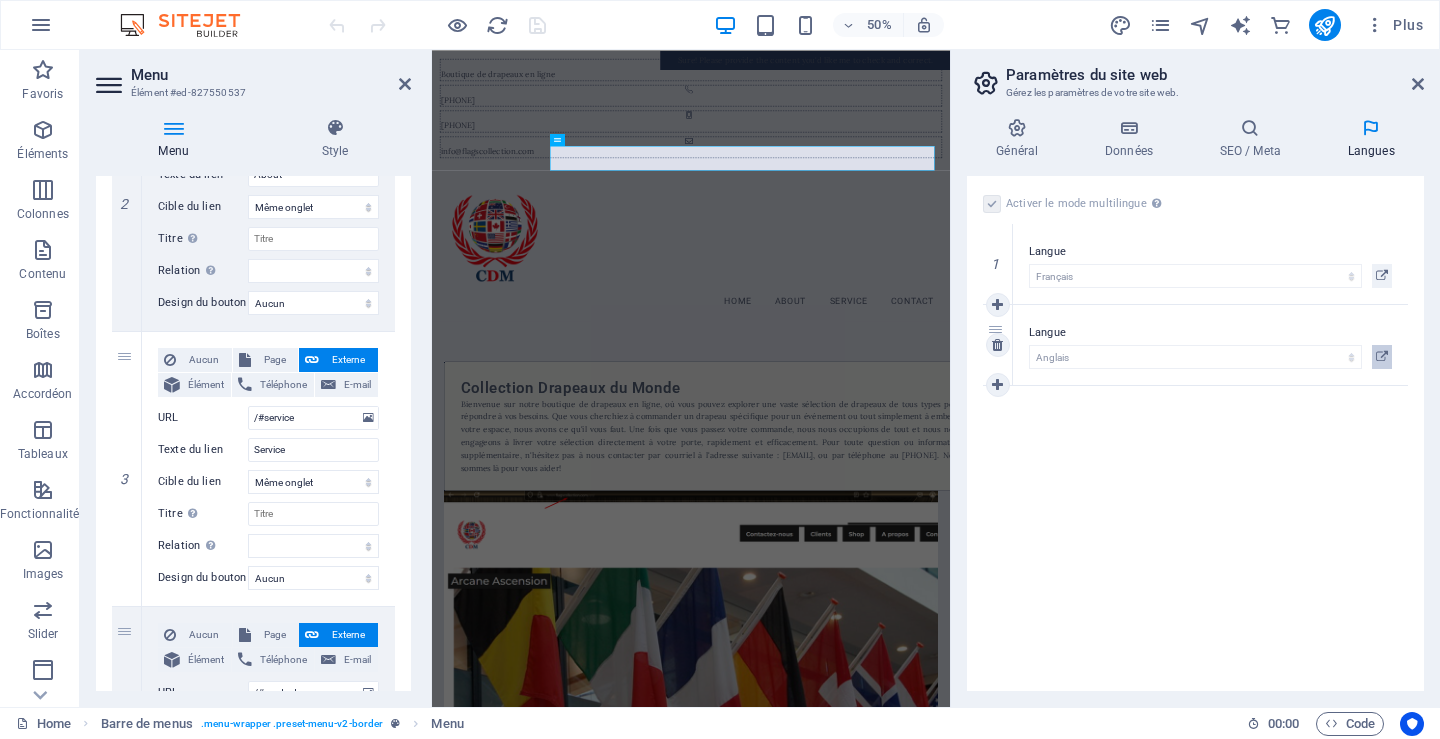 click at bounding box center (1382, 357) 